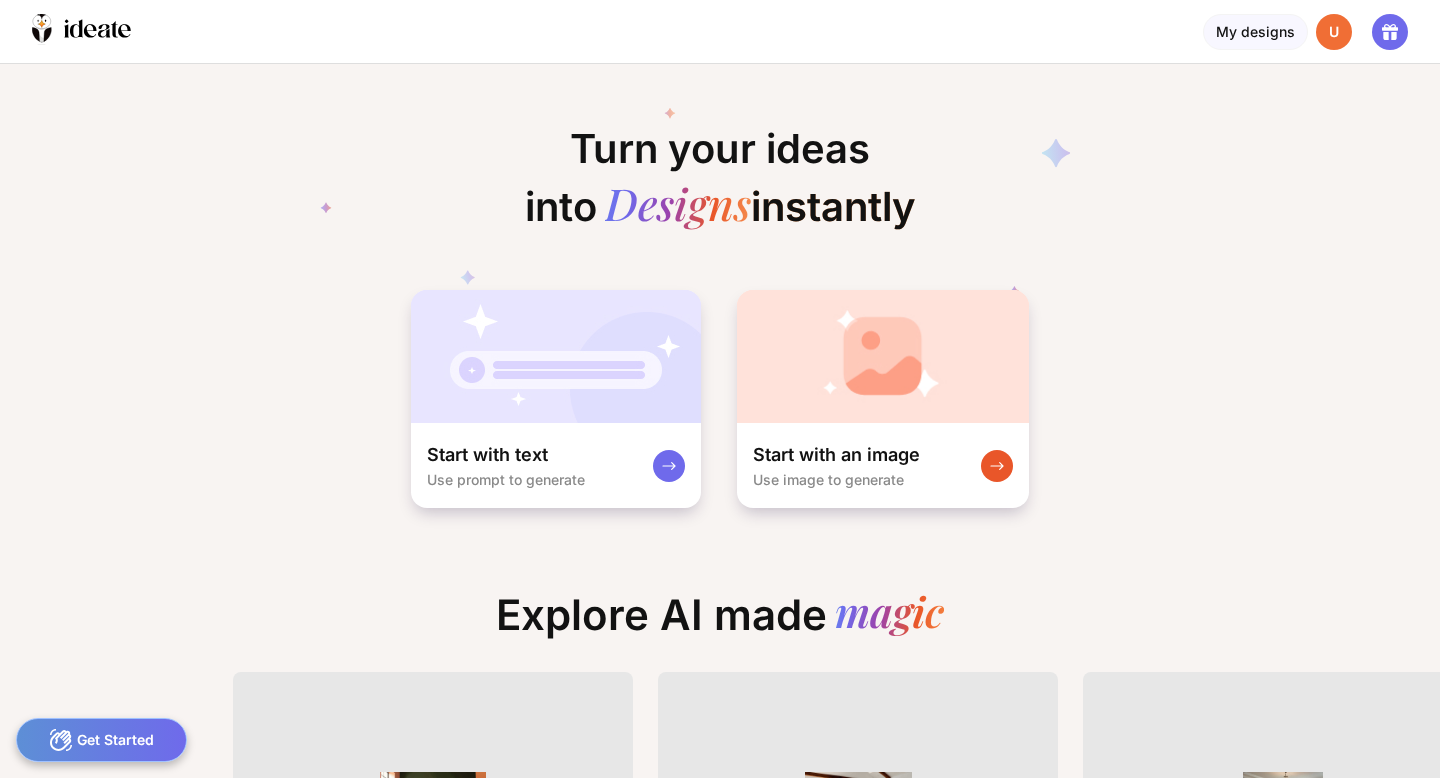 scroll, scrollTop: 0, scrollLeft: 0, axis: both 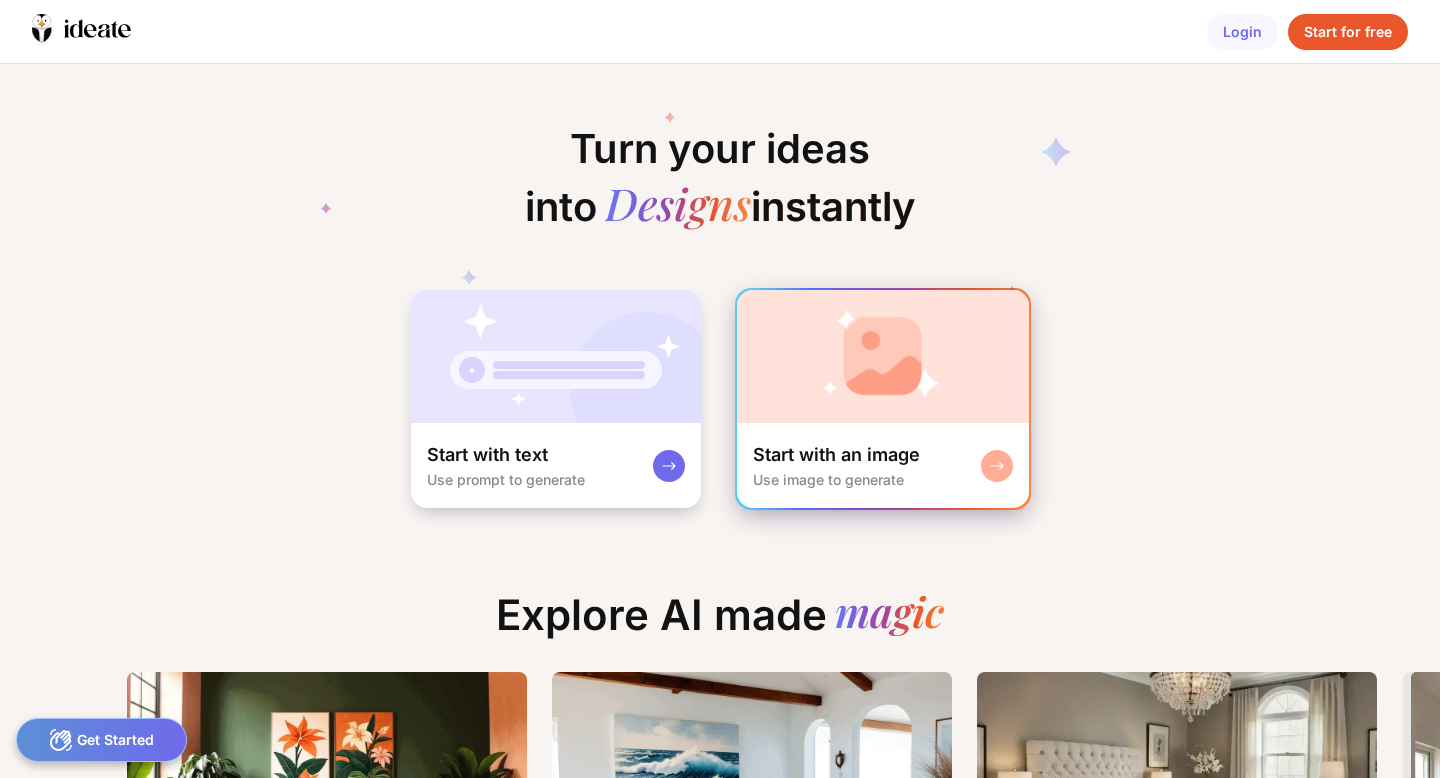 click at bounding box center [883, 356] 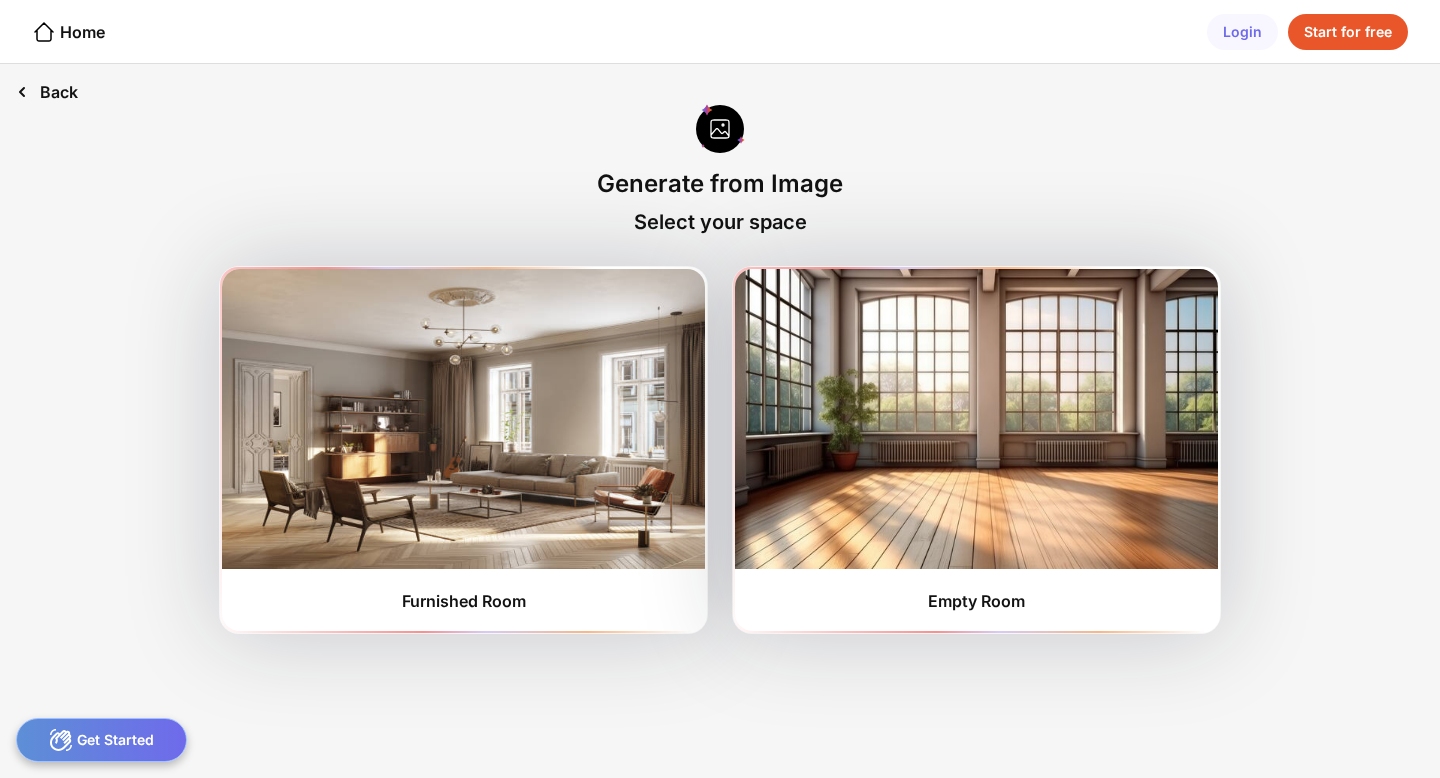 click 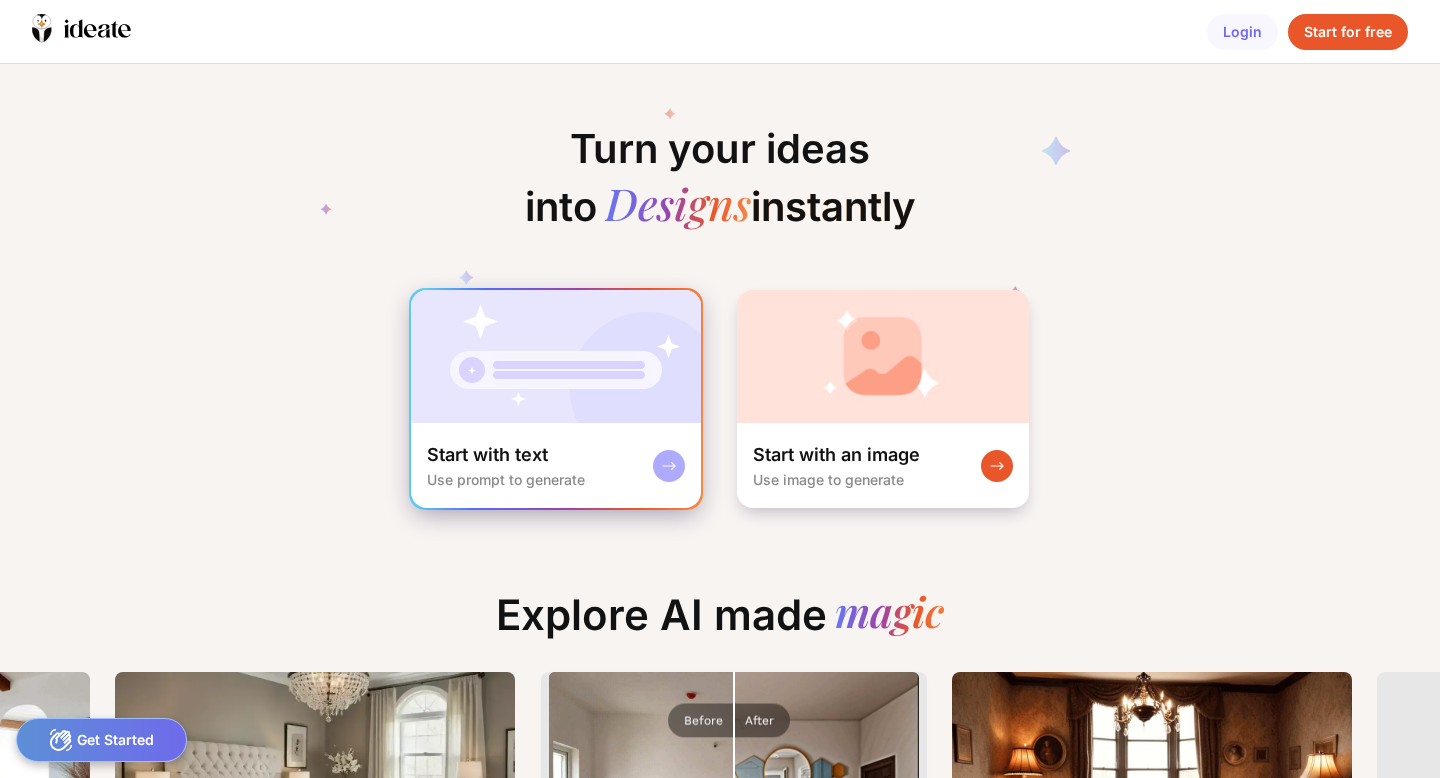 click on "Start with text Use prompt to generate" at bounding box center (556, 465) 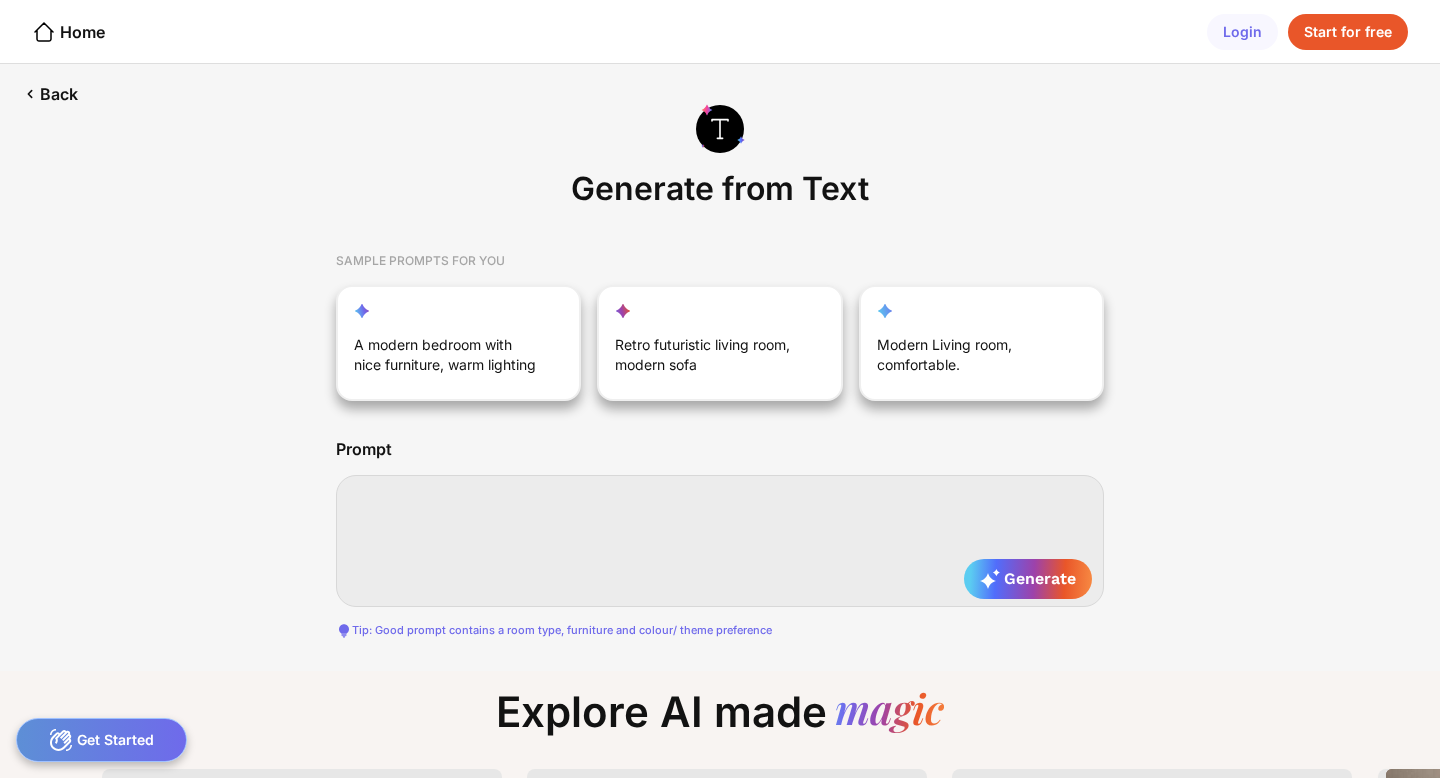 click at bounding box center (720, 541) 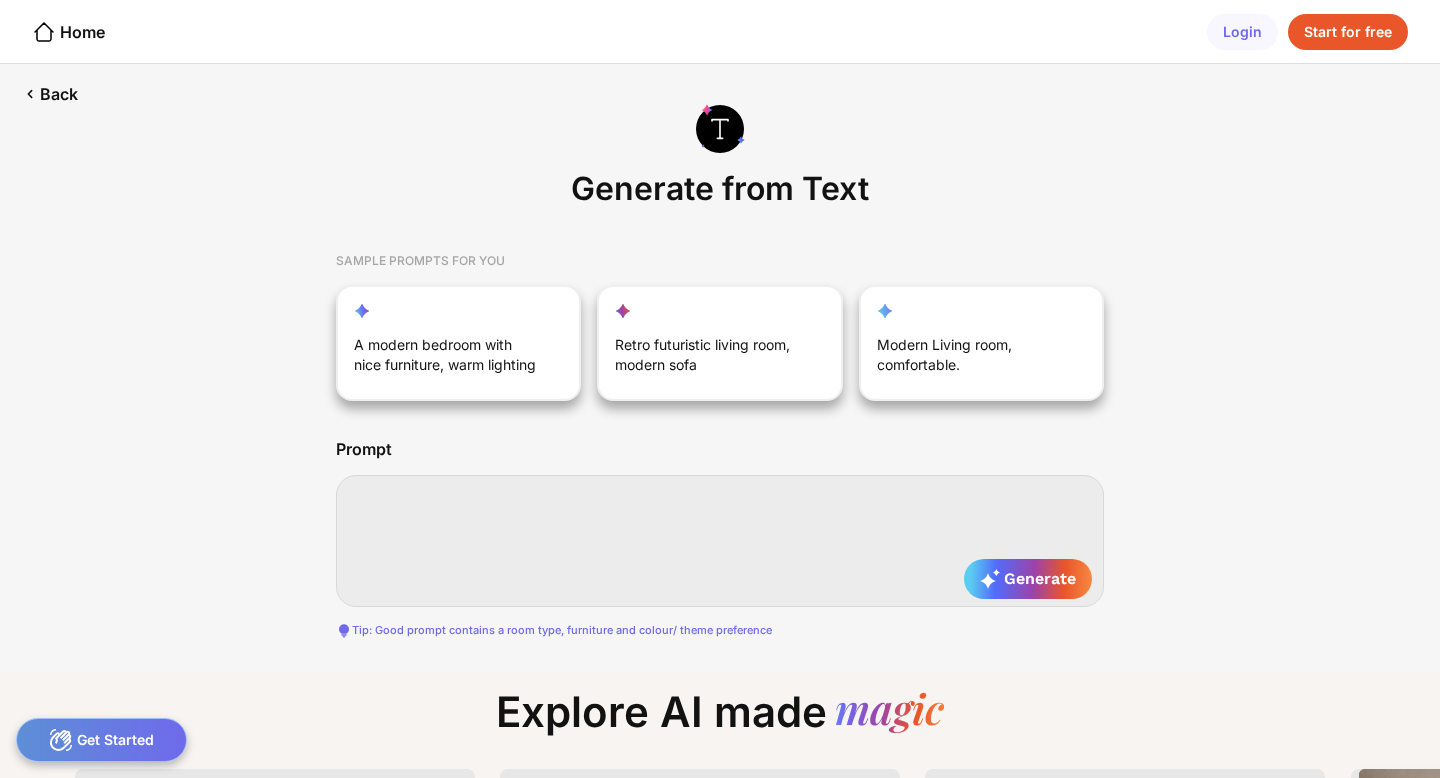 type on "*" 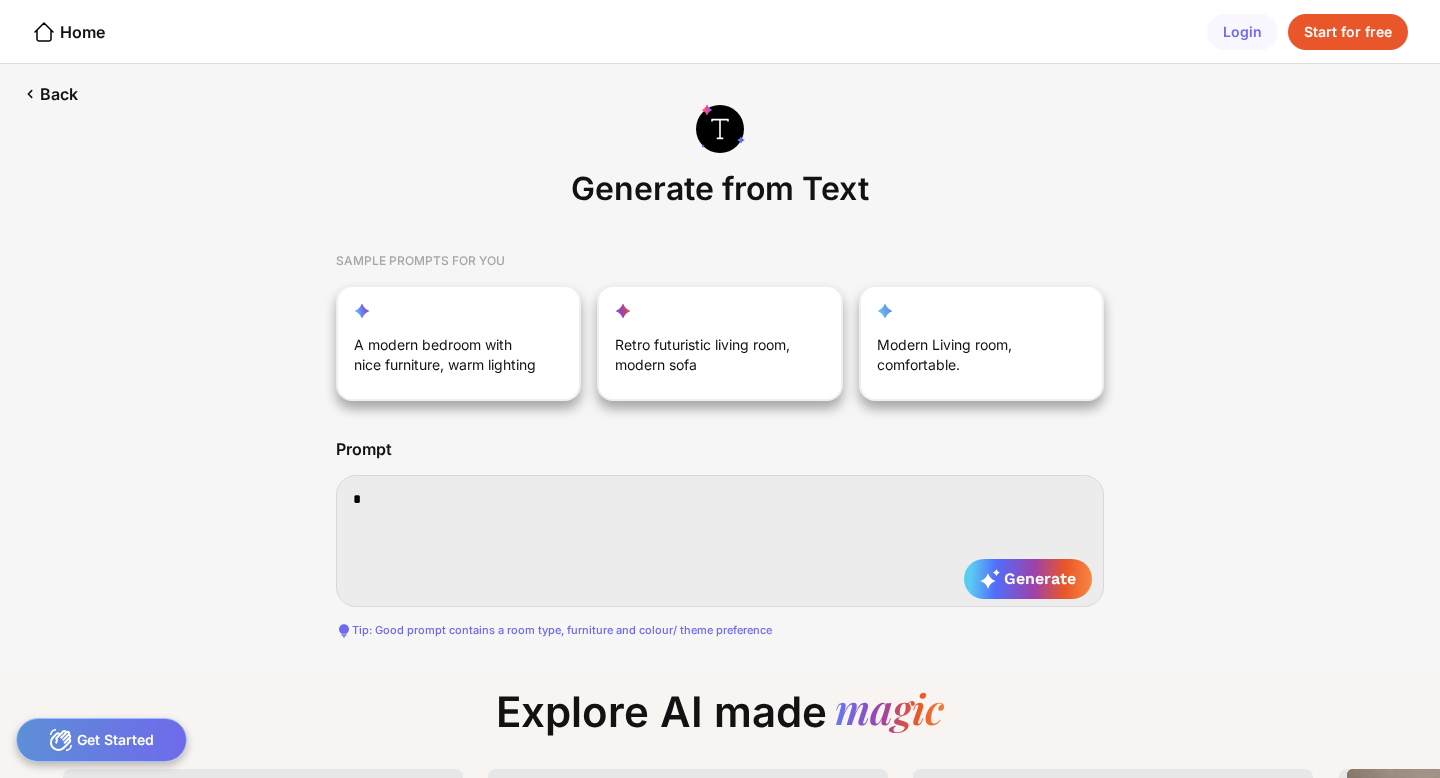 type on "**" 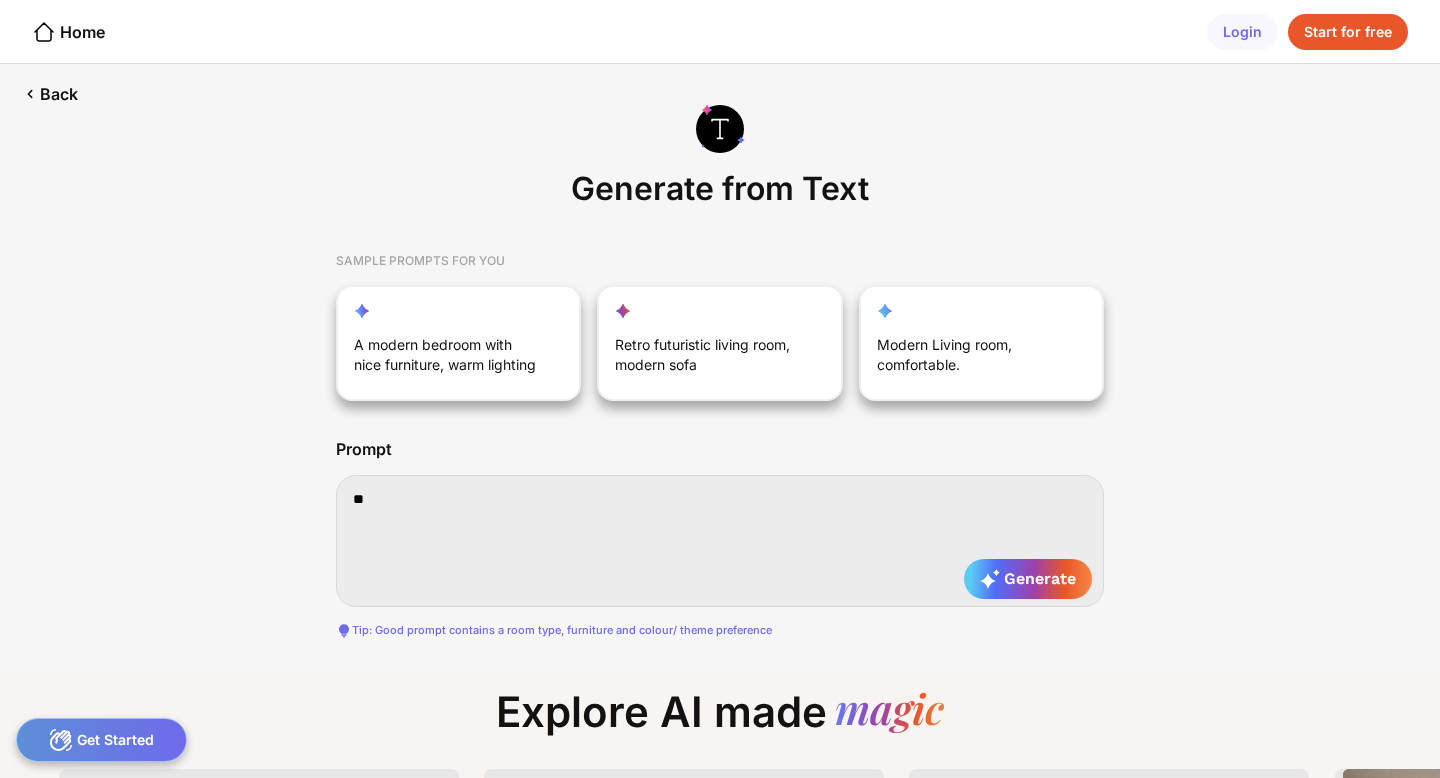 type on "***" 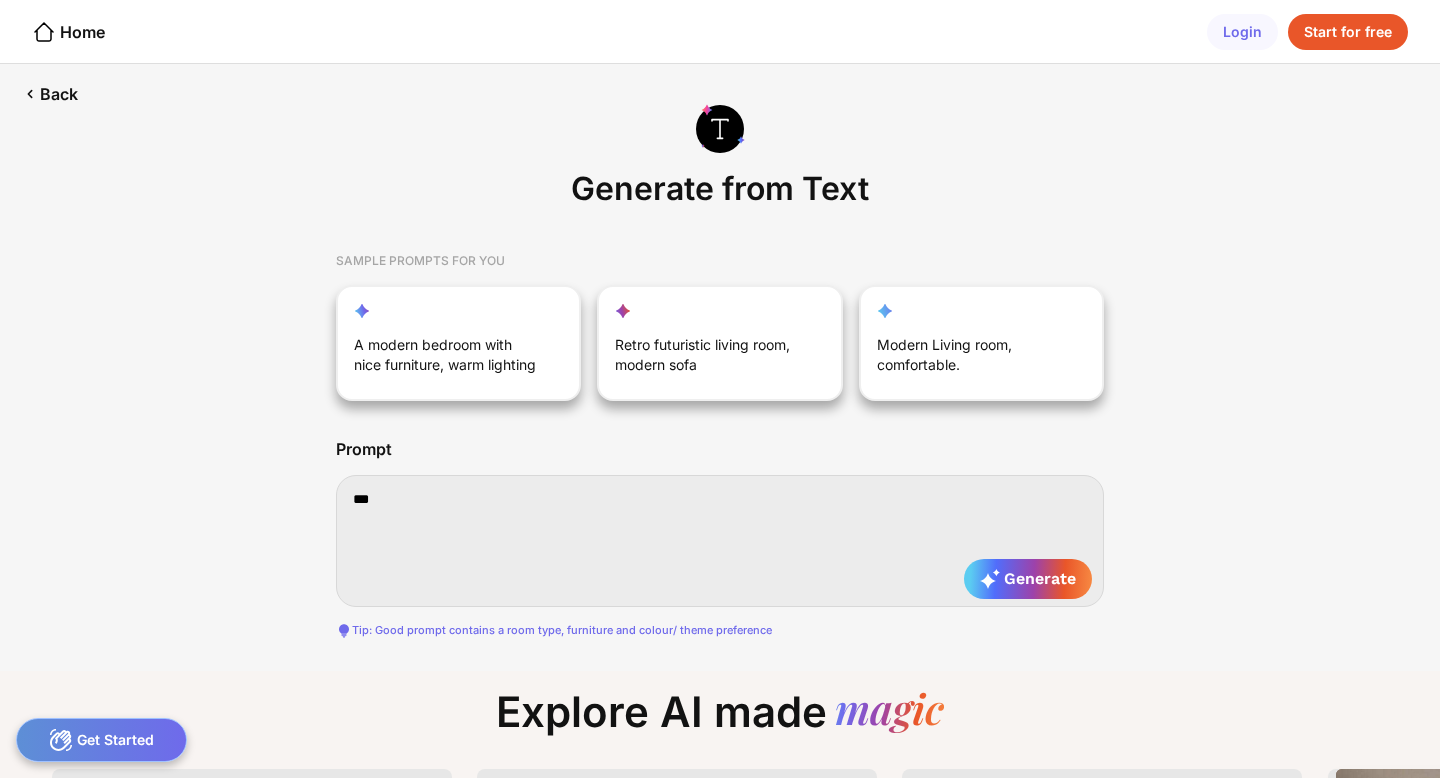 type on "****" 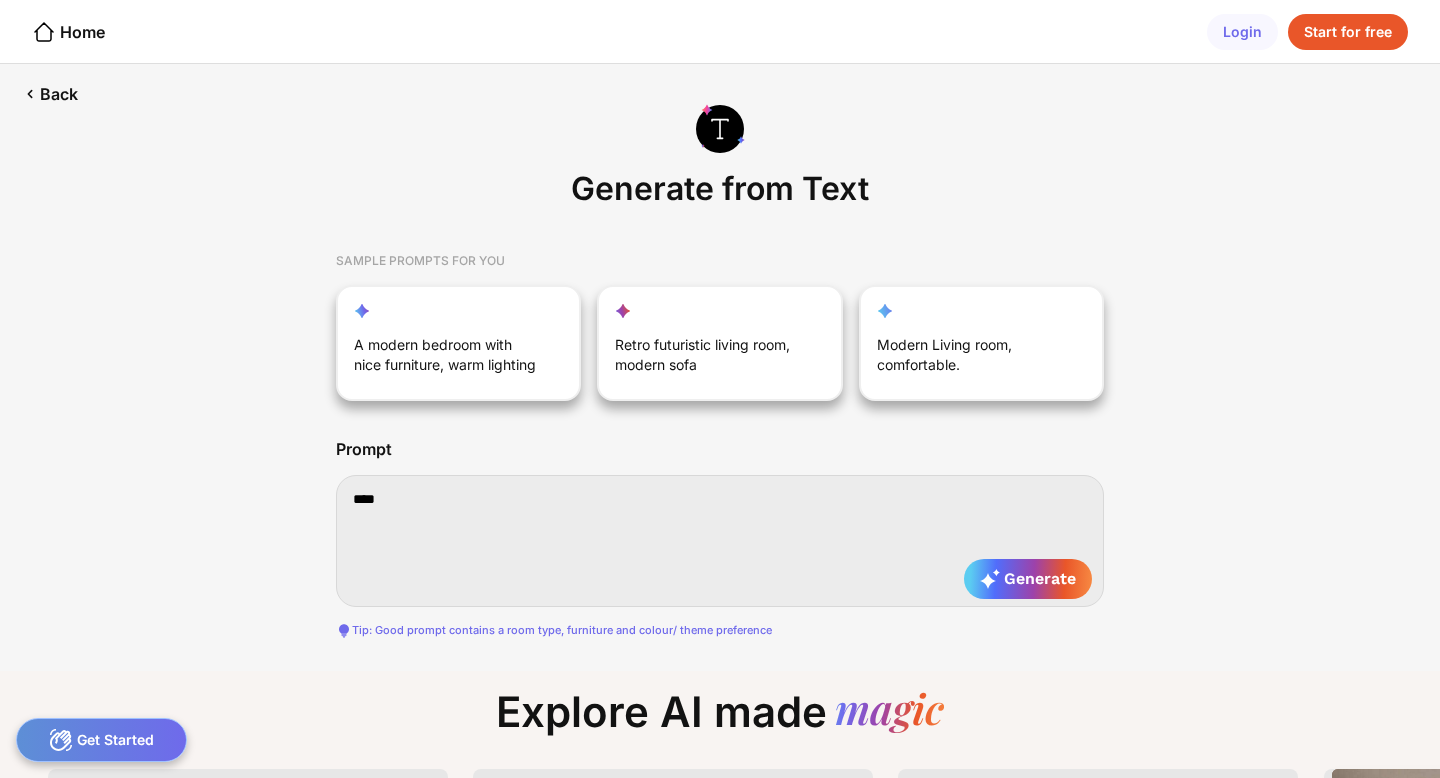 type on "*****" 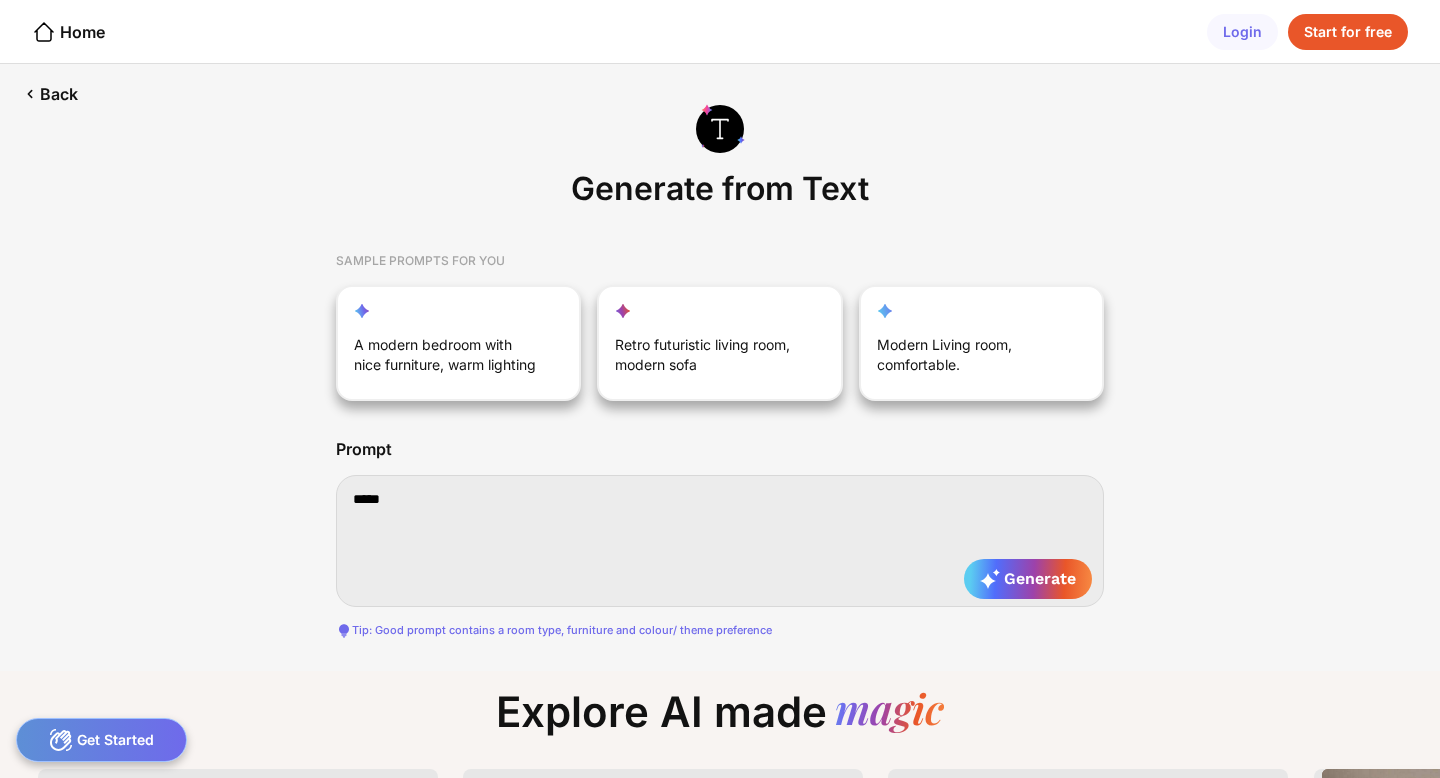 type on "******" 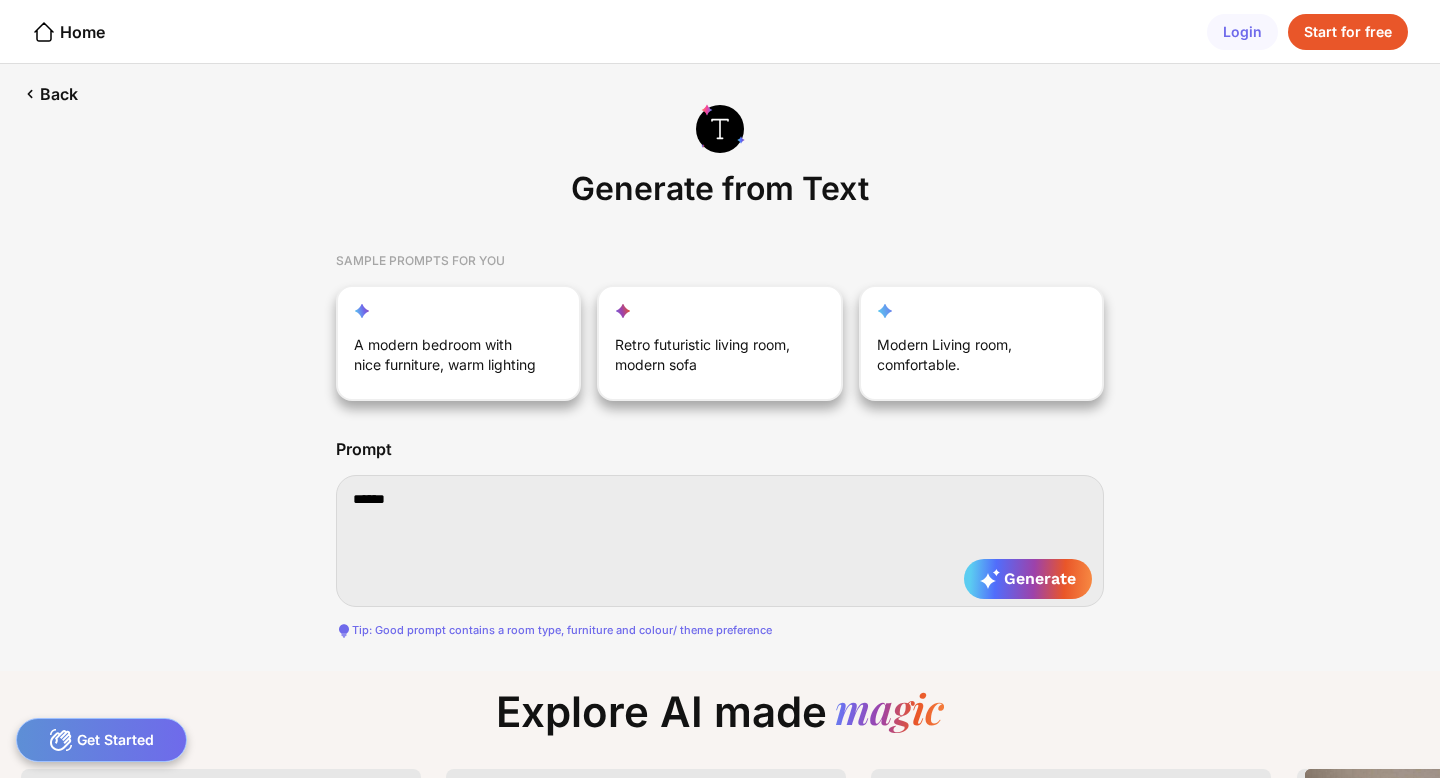 type on "******" 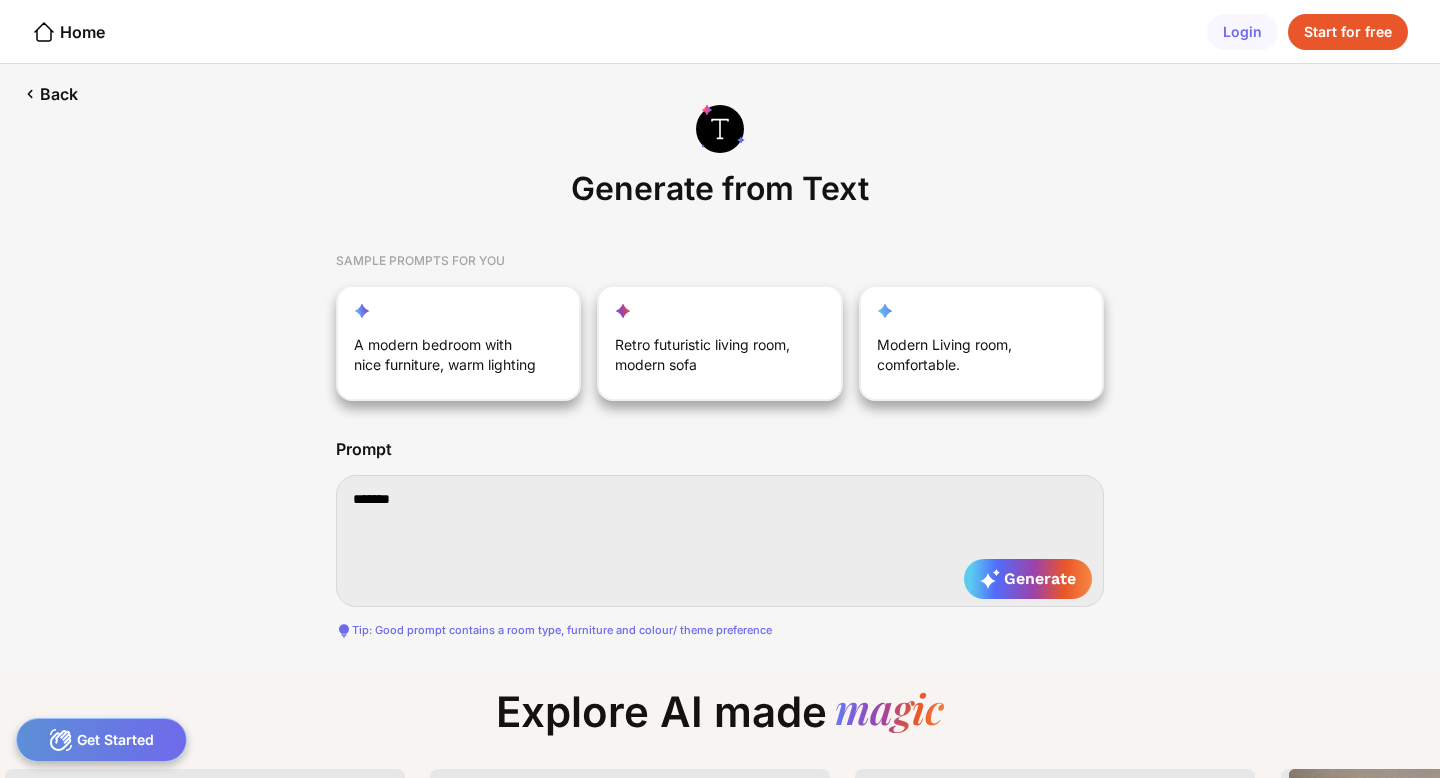 type on "********" 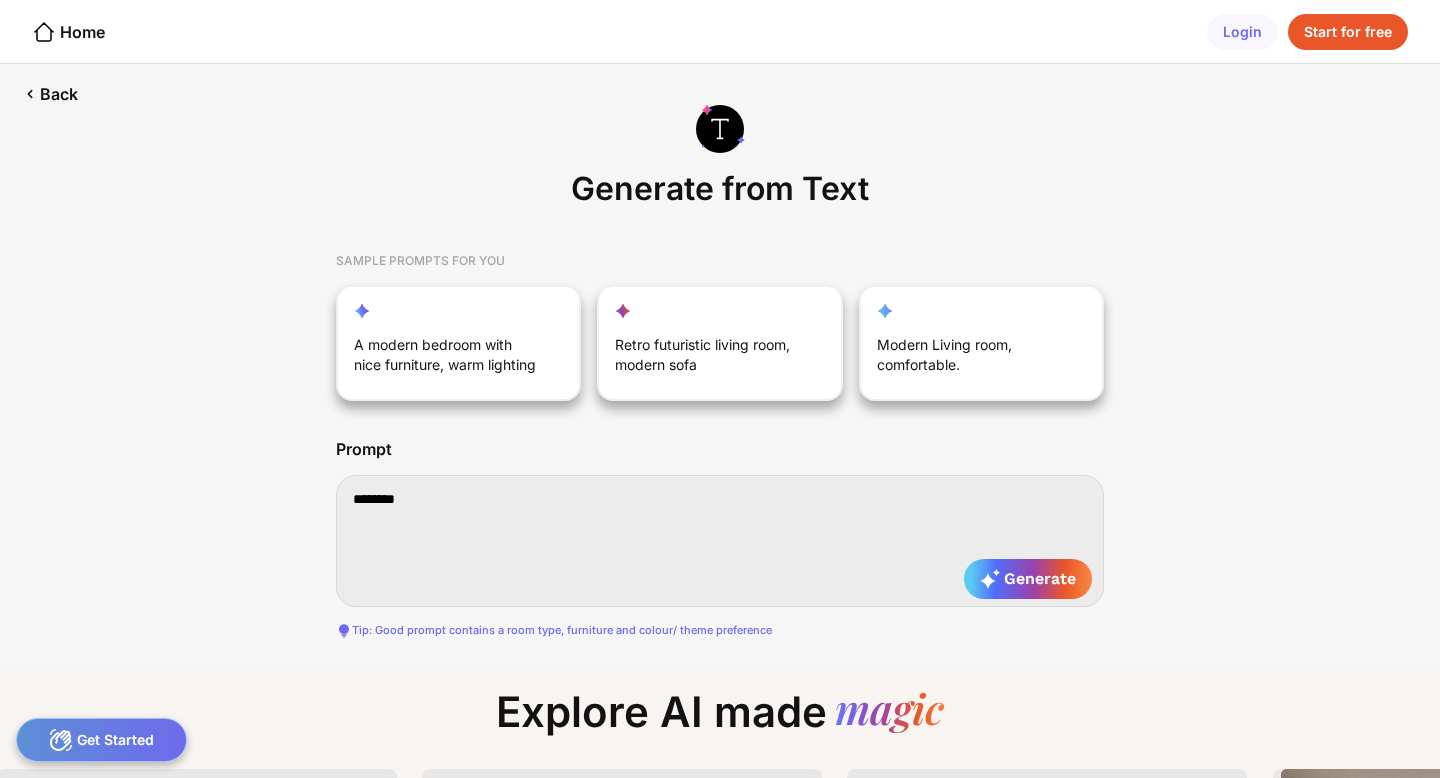 type on "*********" 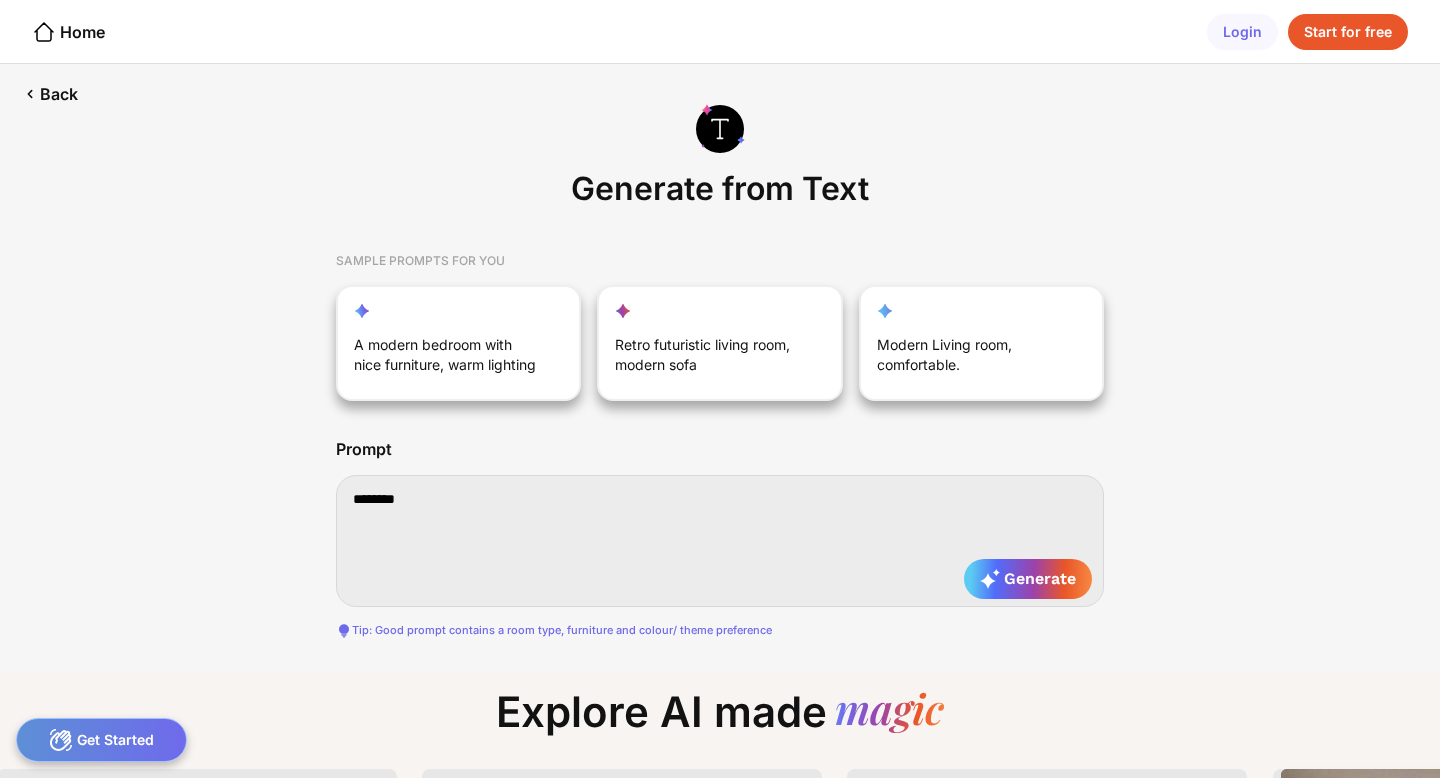 type on "*********" 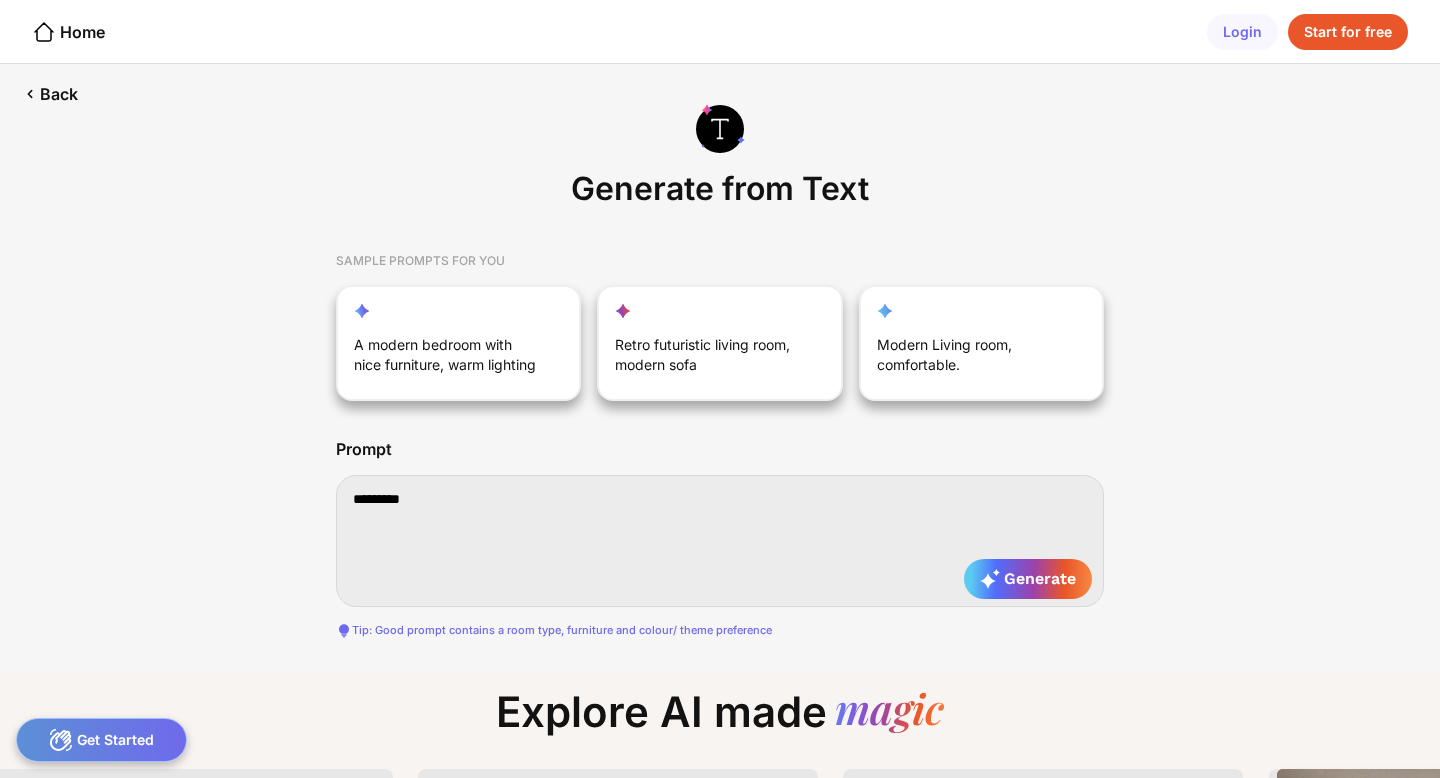 type on "**********" 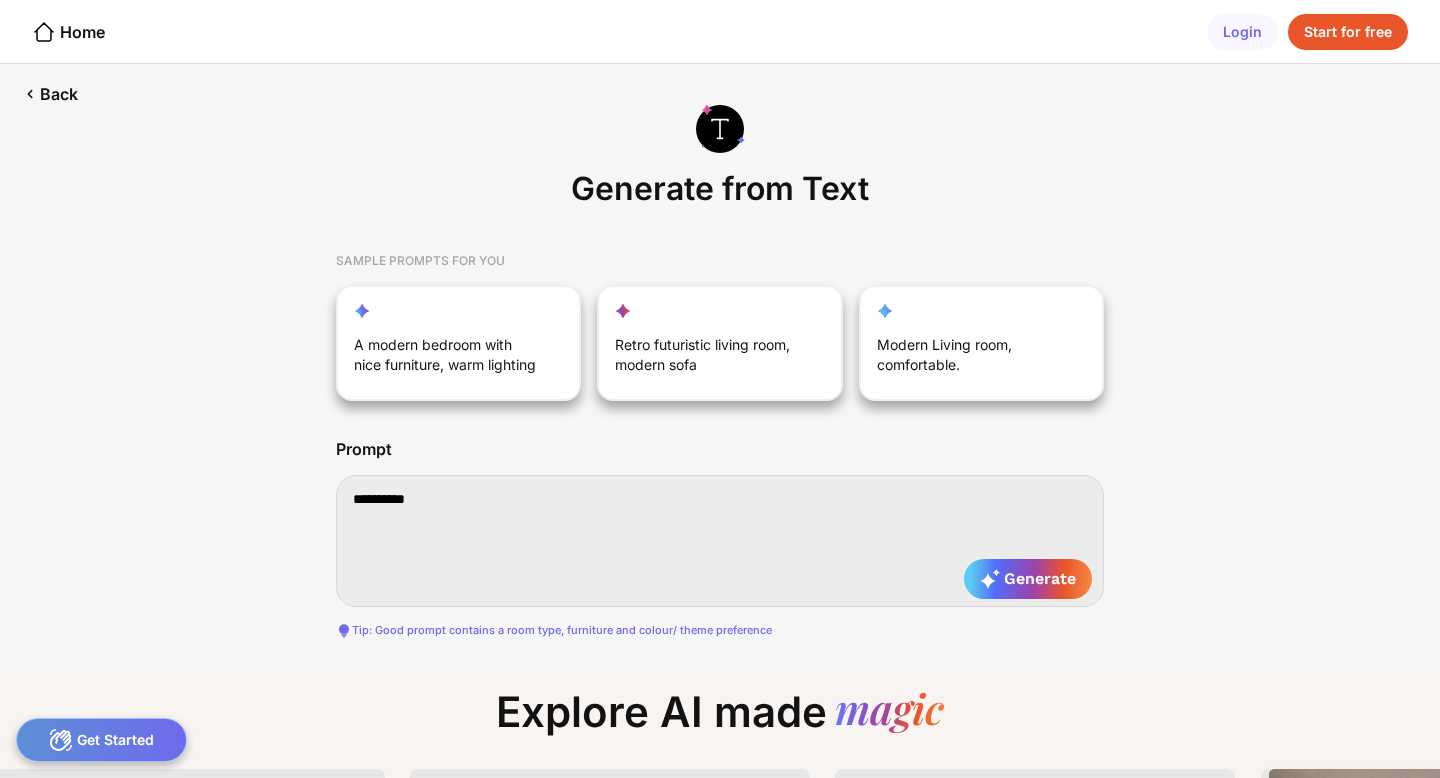 type on "**********" 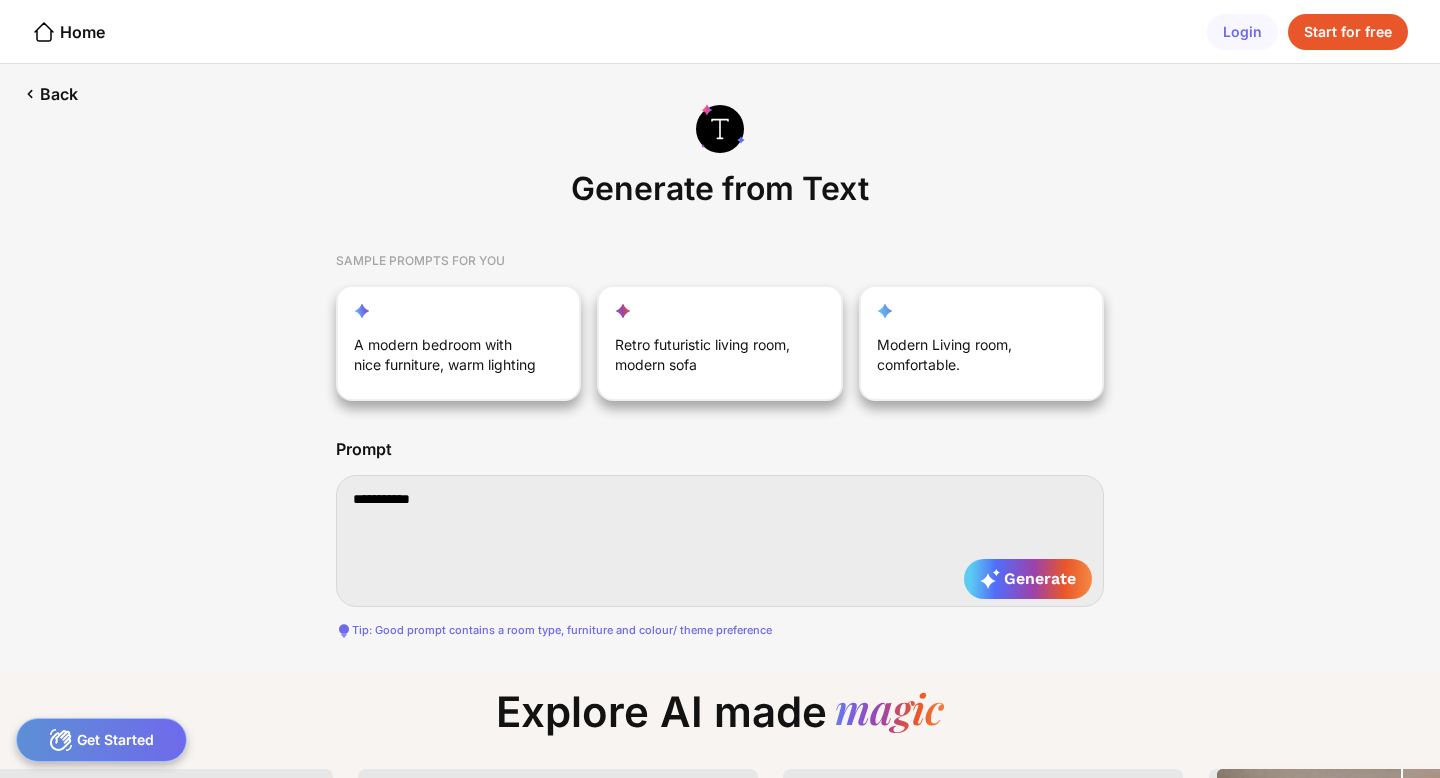 type on "**********" 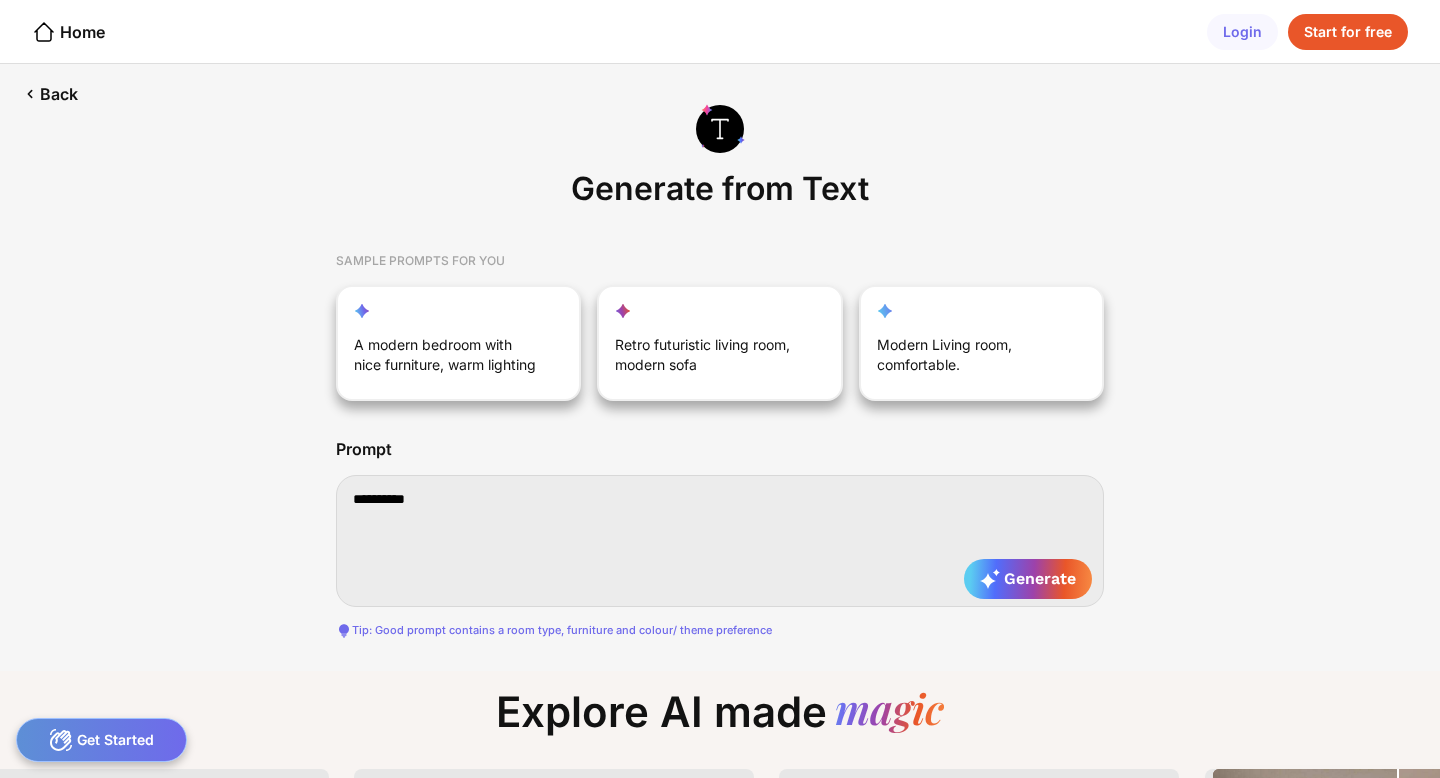 type on "*********" 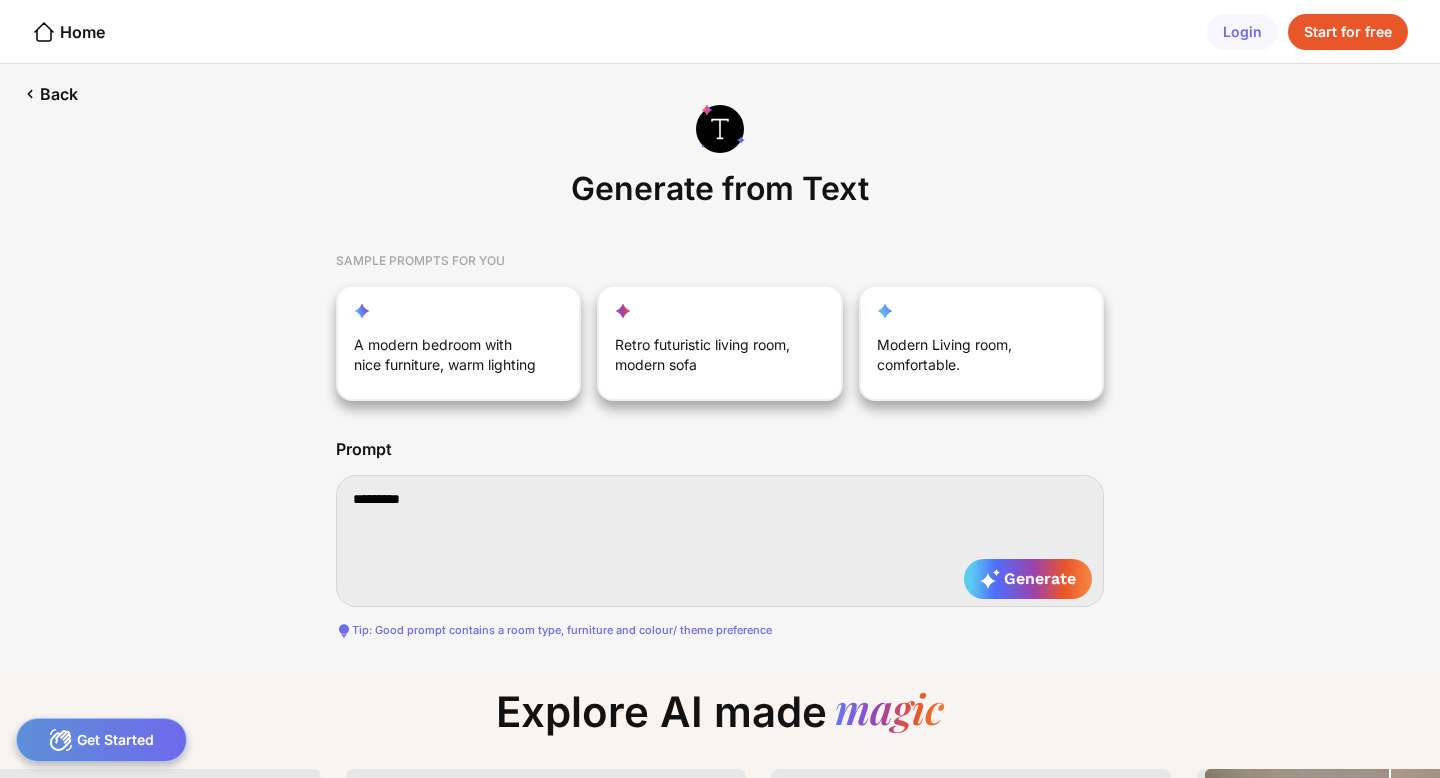 type on "********" 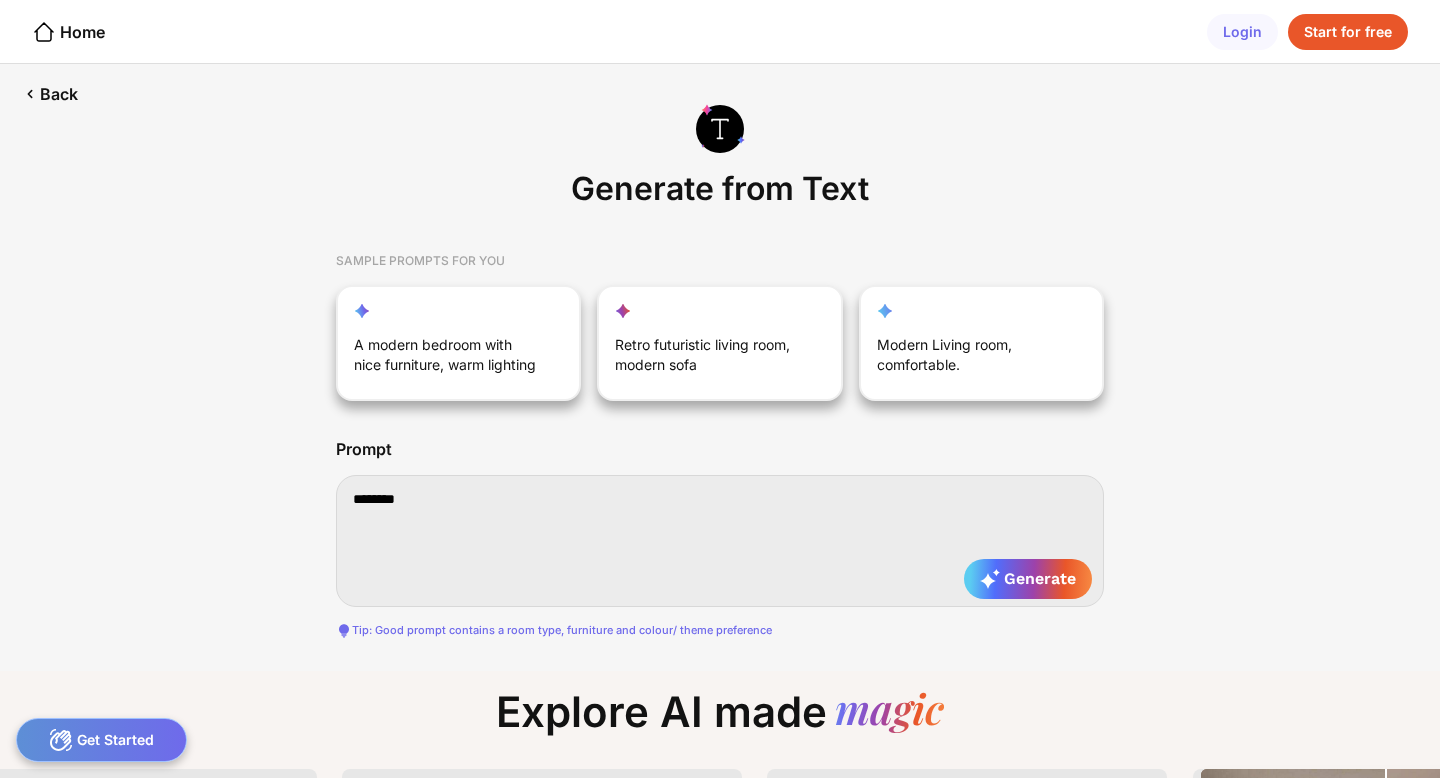 type on "******" 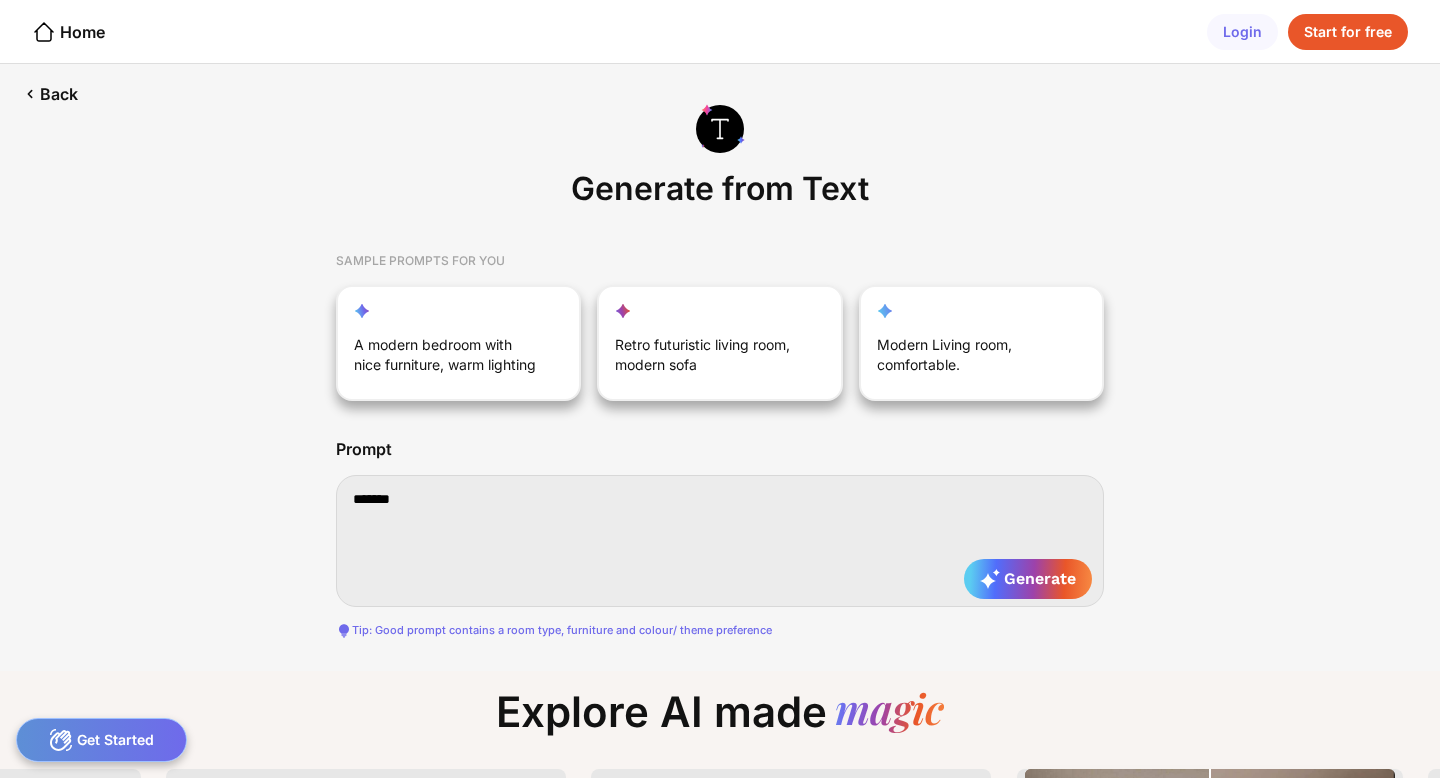 type on "********" 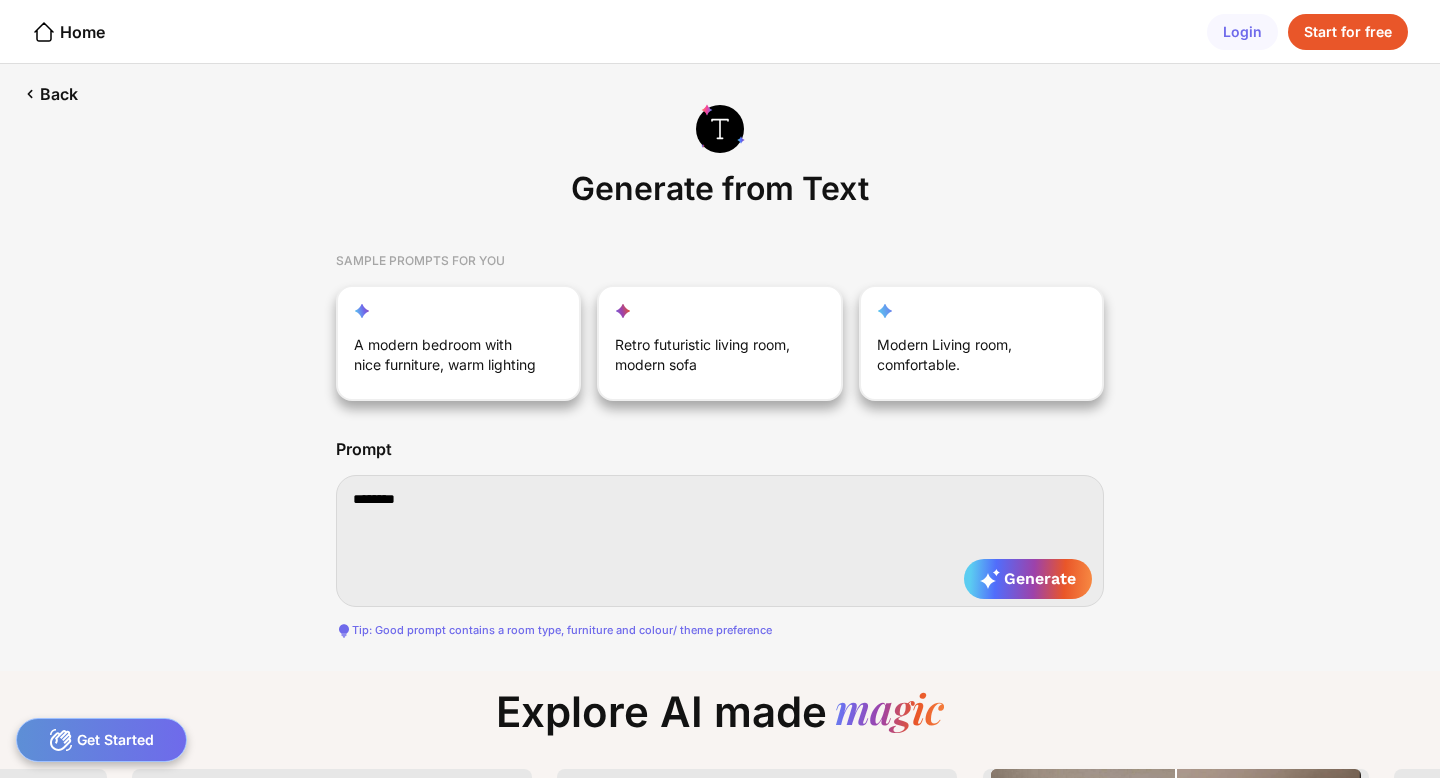 type on "********" 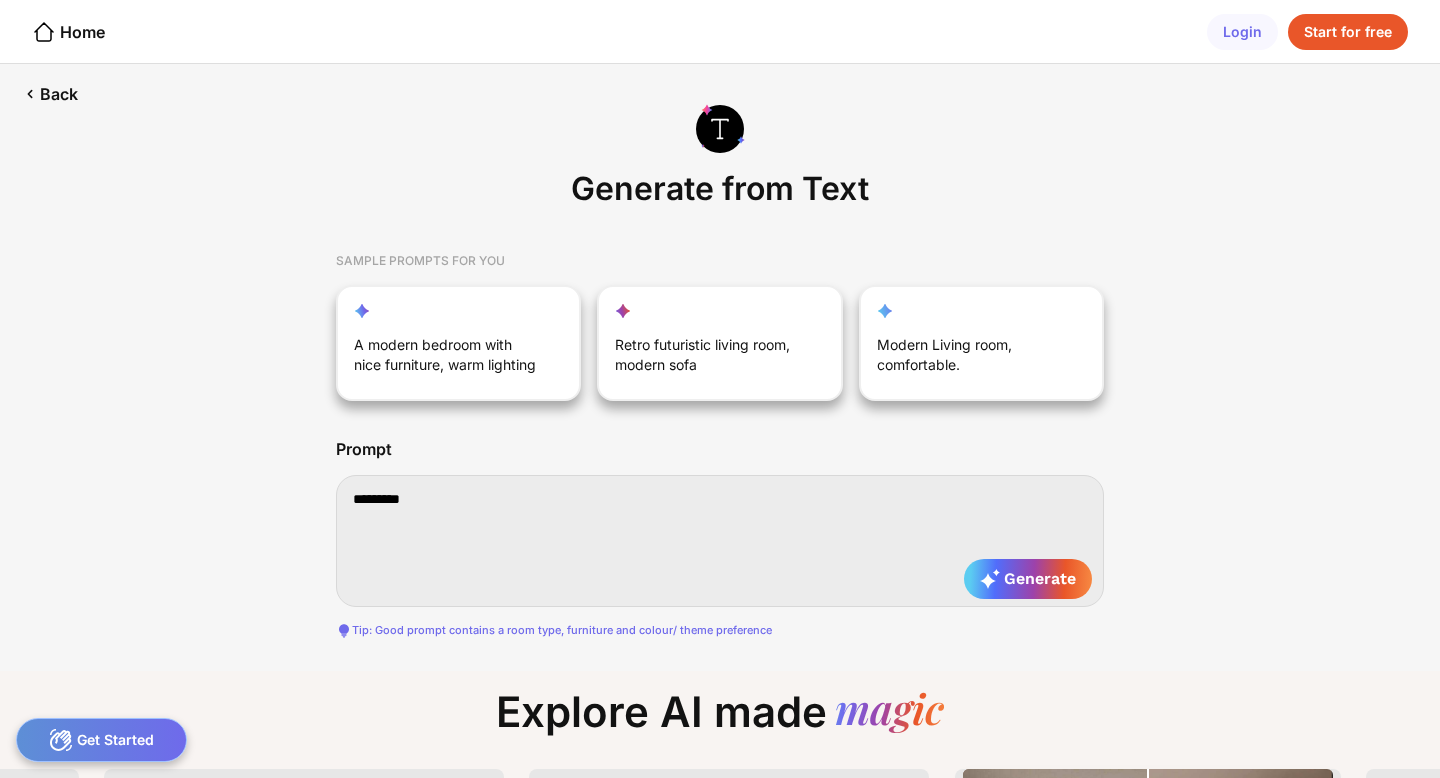 type on "**********" 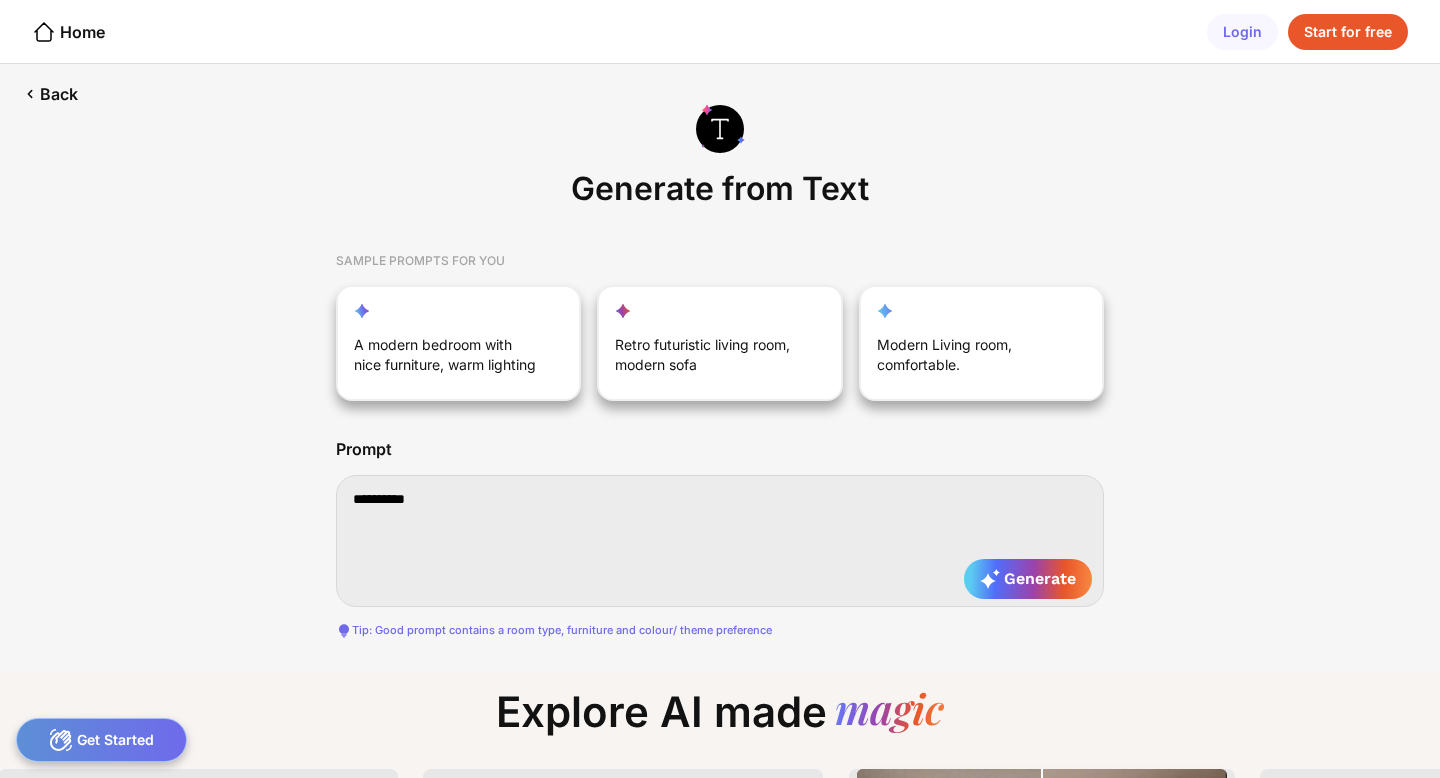 type on "**********" 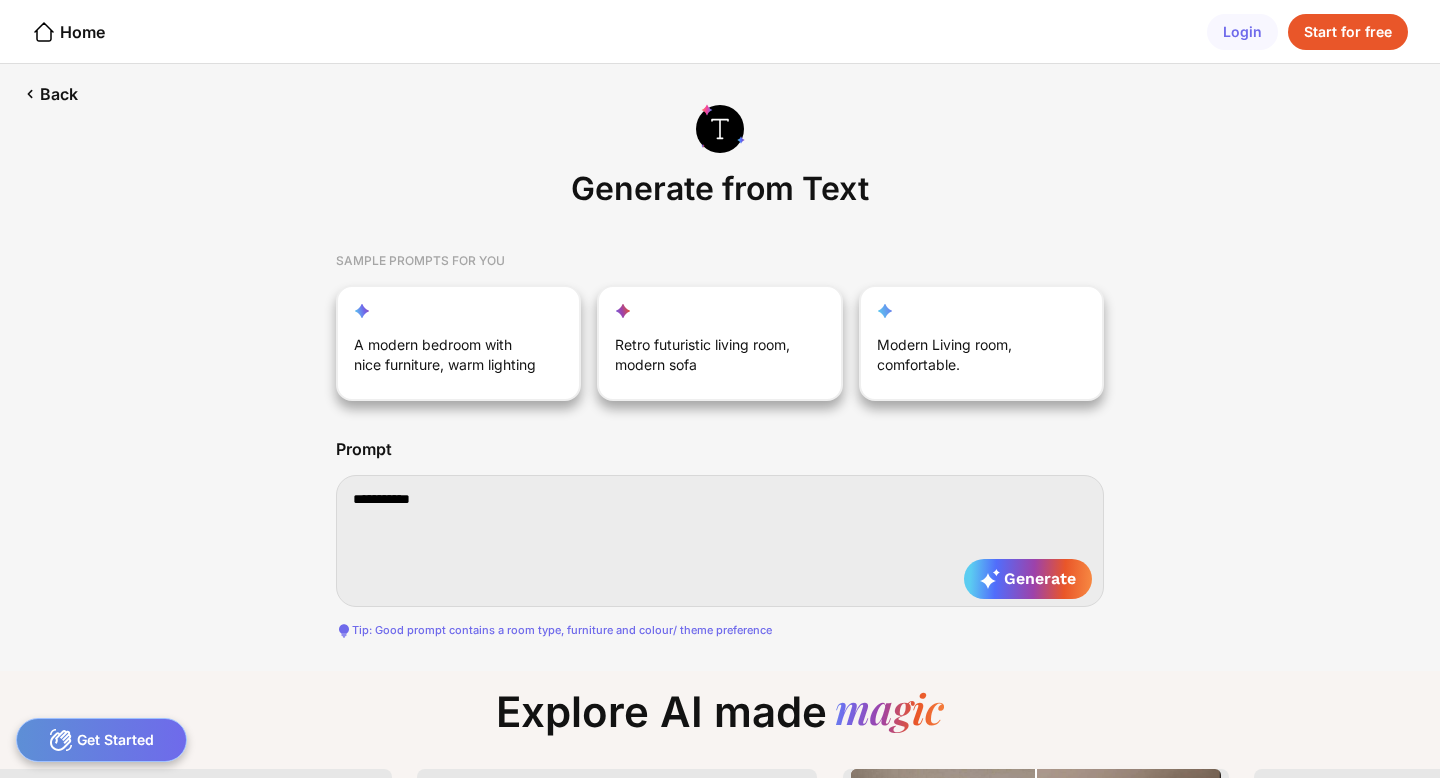 type on "**********" 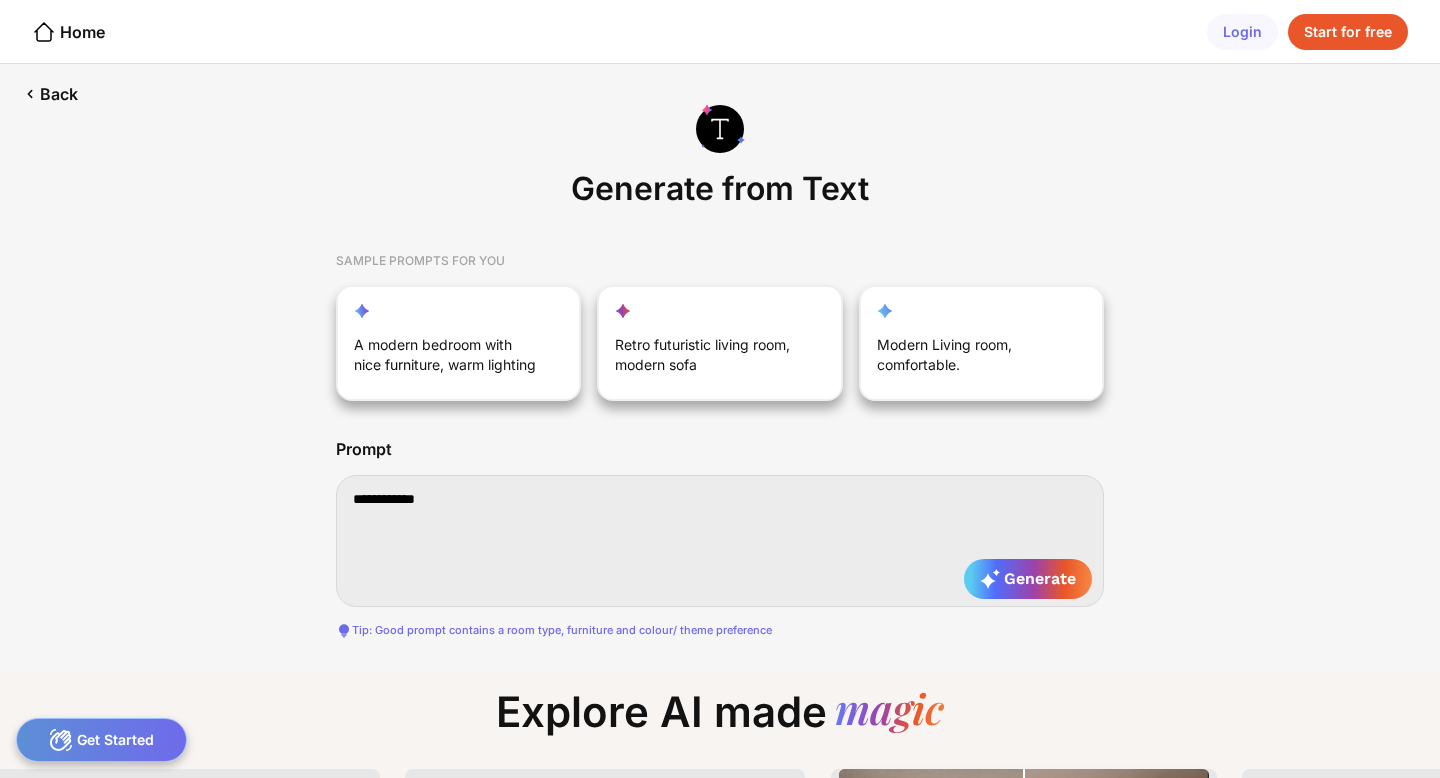 type on "**********" 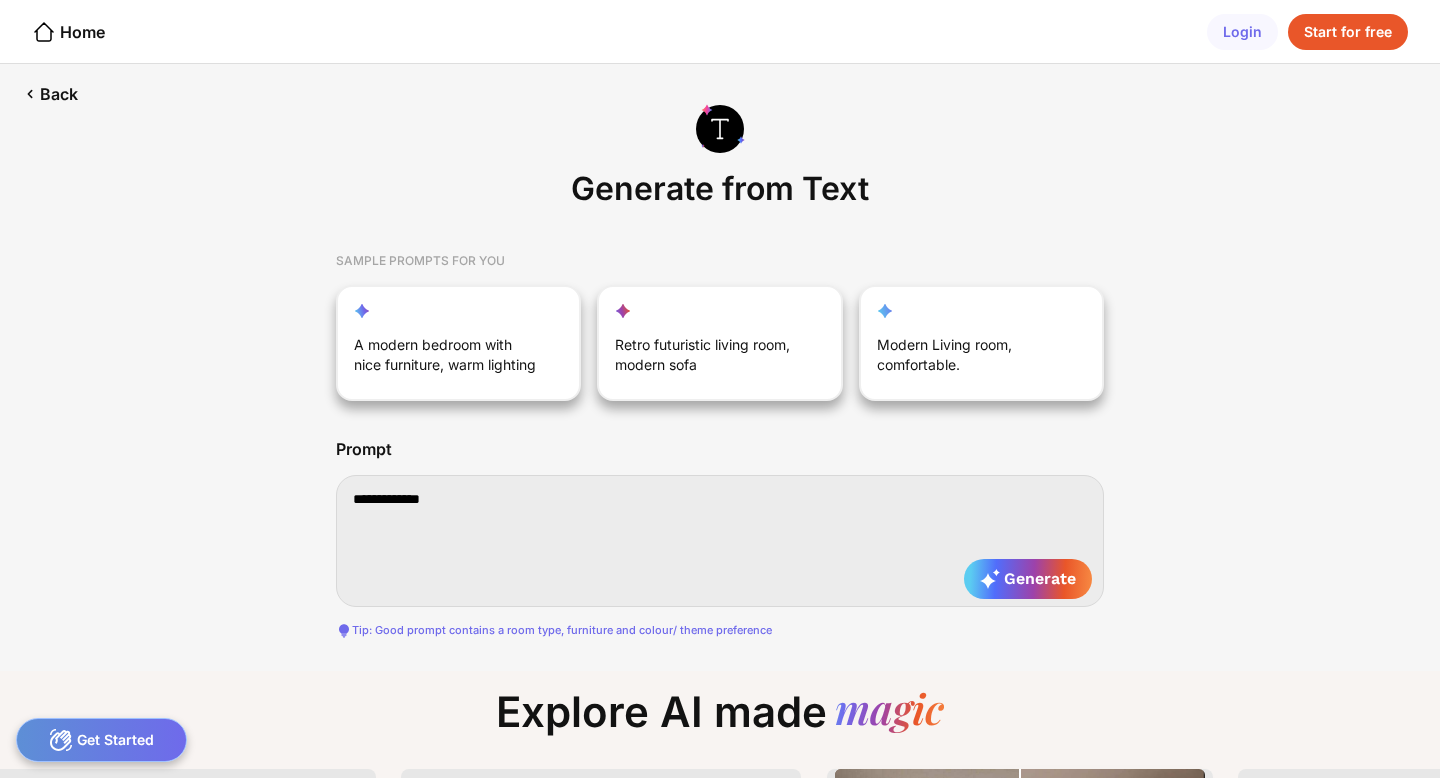 type on "**********" 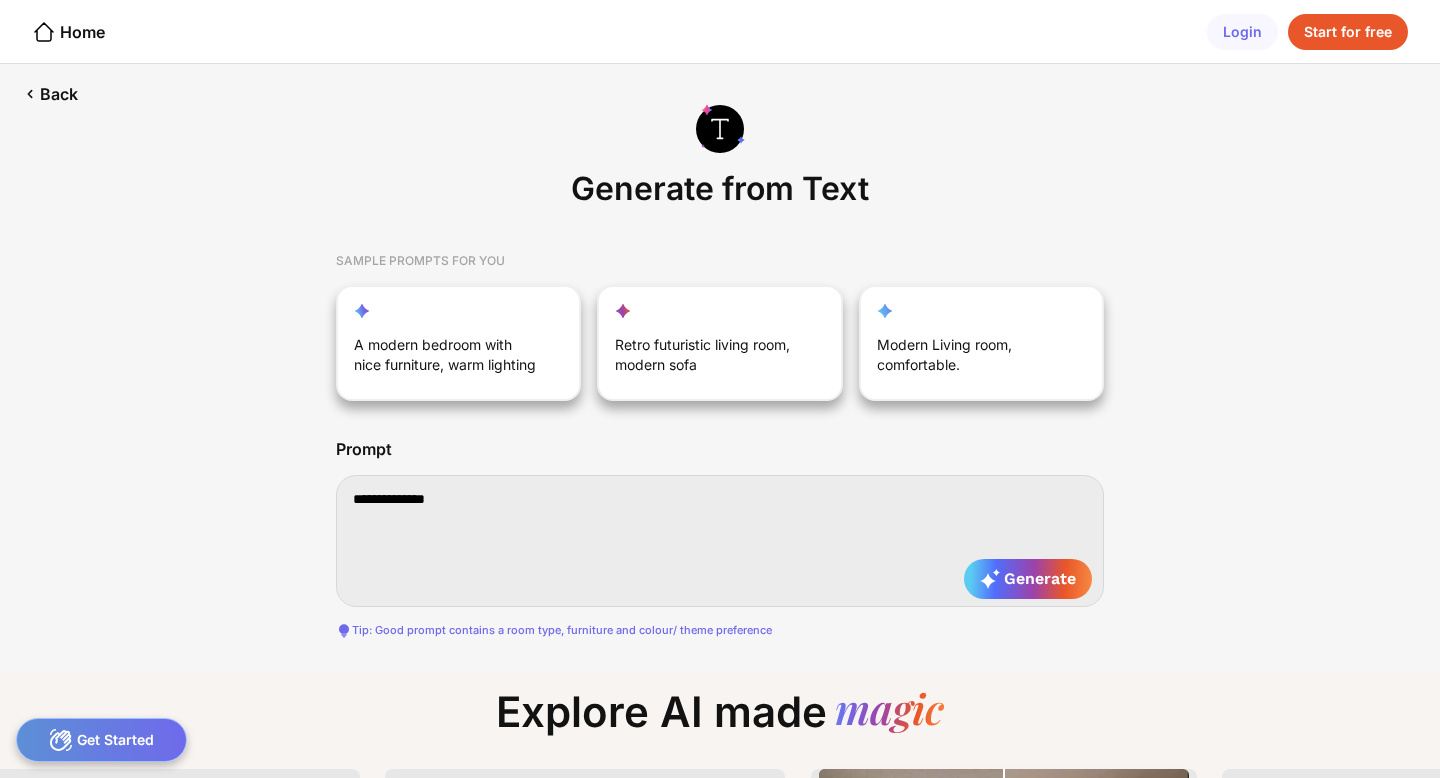 type on "**********" 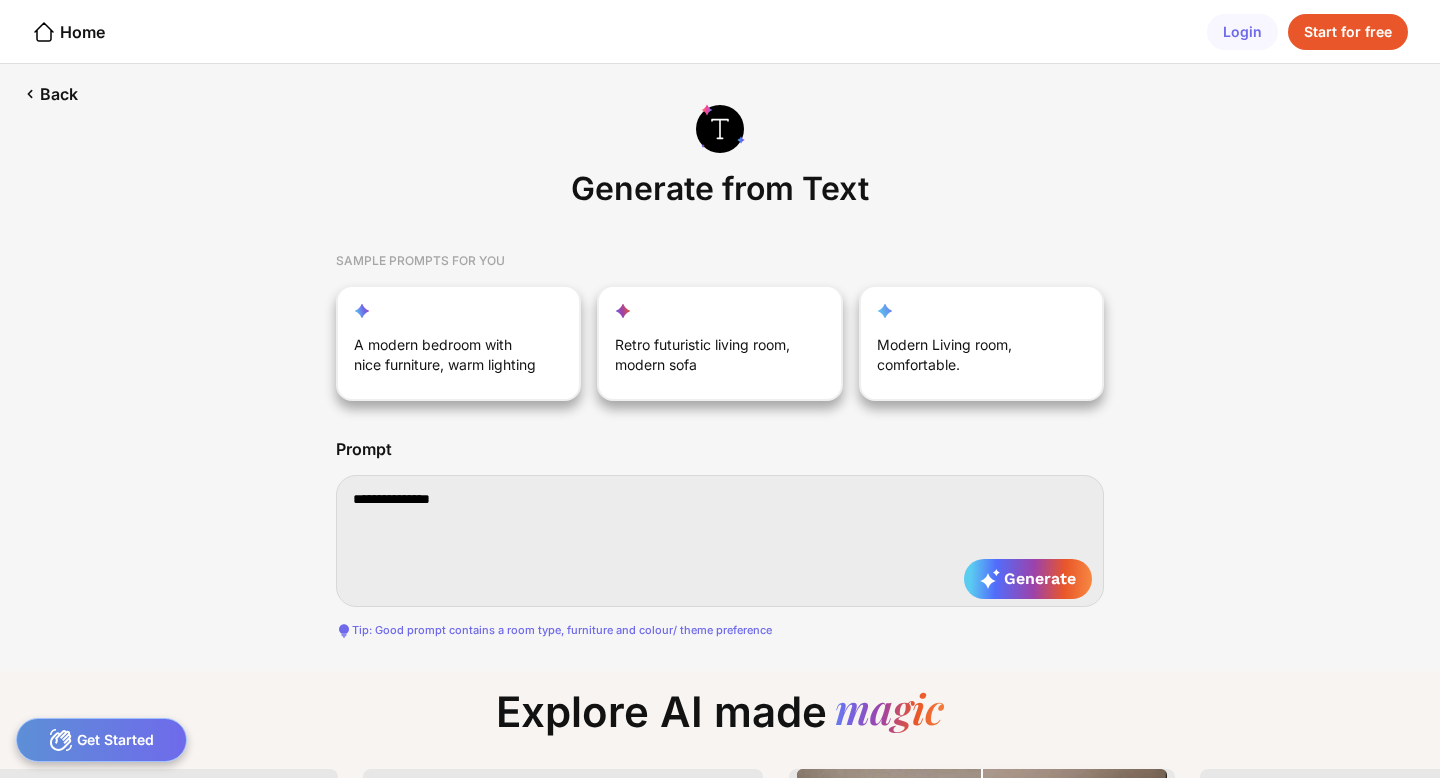 type on "**********" 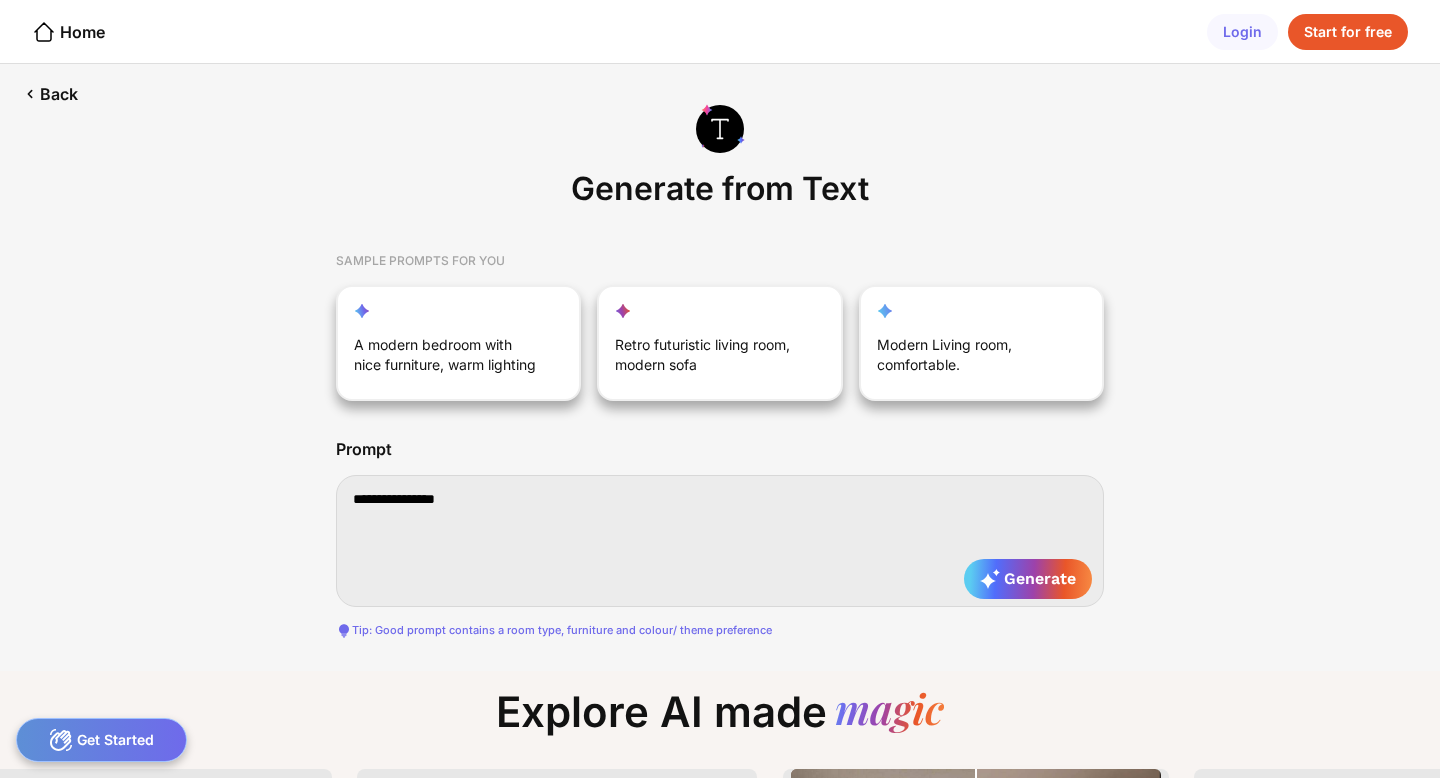 type on "**********" 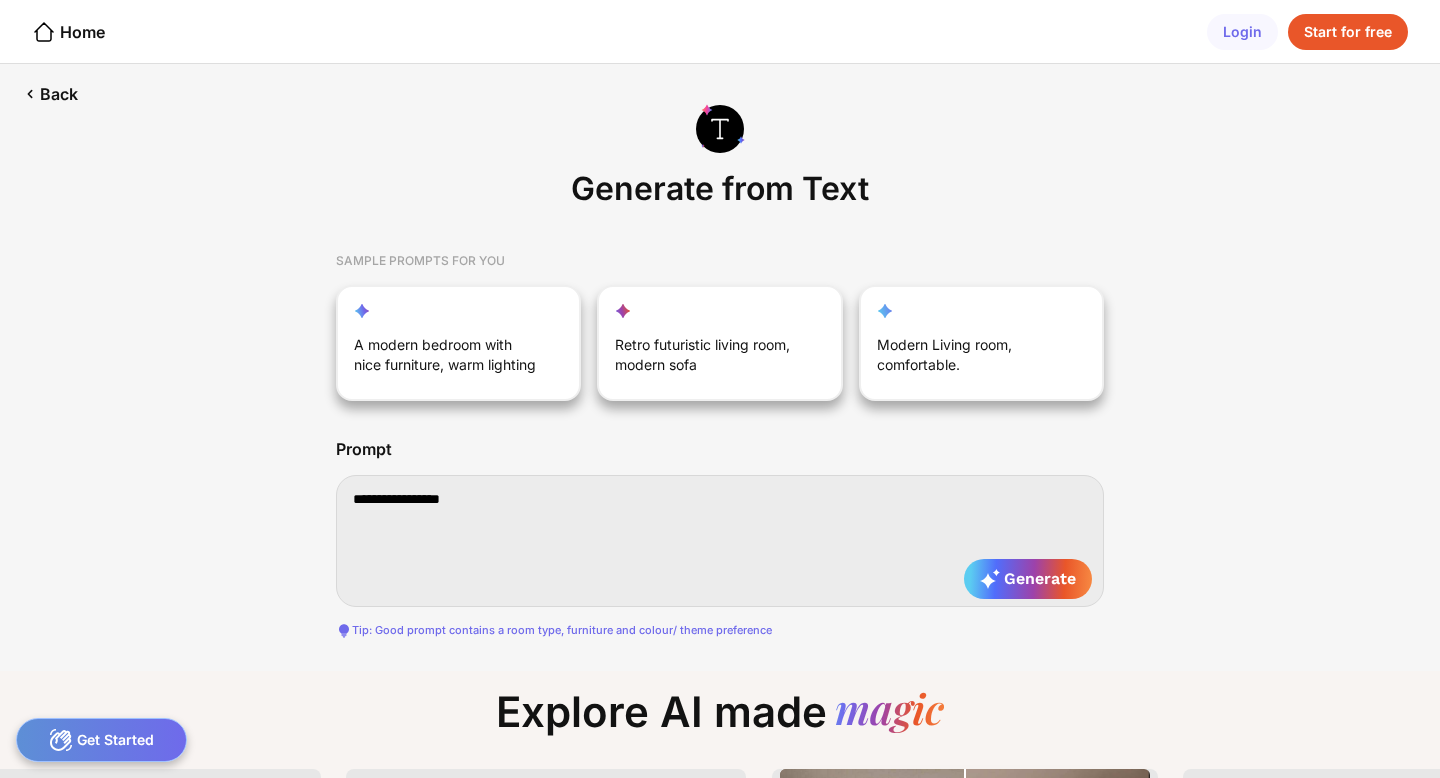 type on "**********" 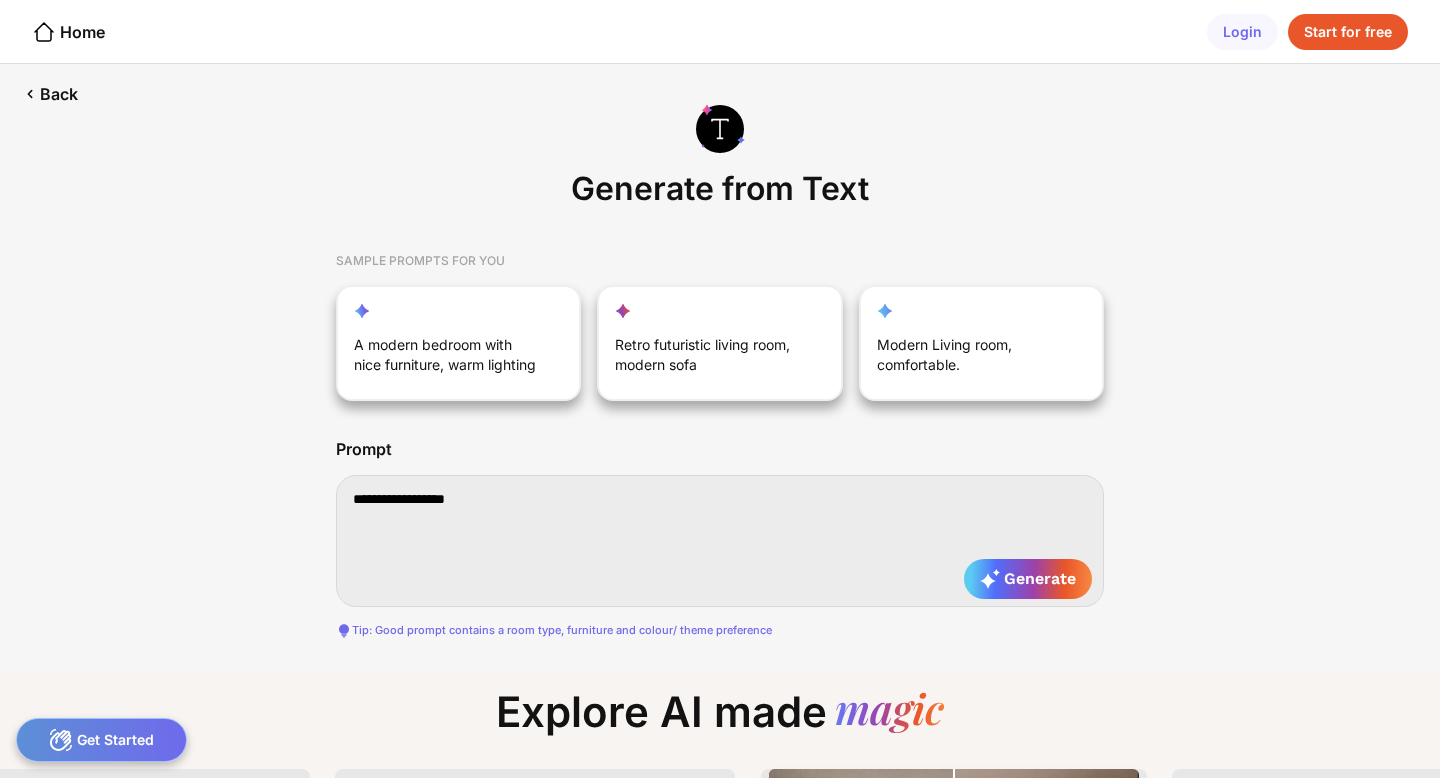 type on "**********" 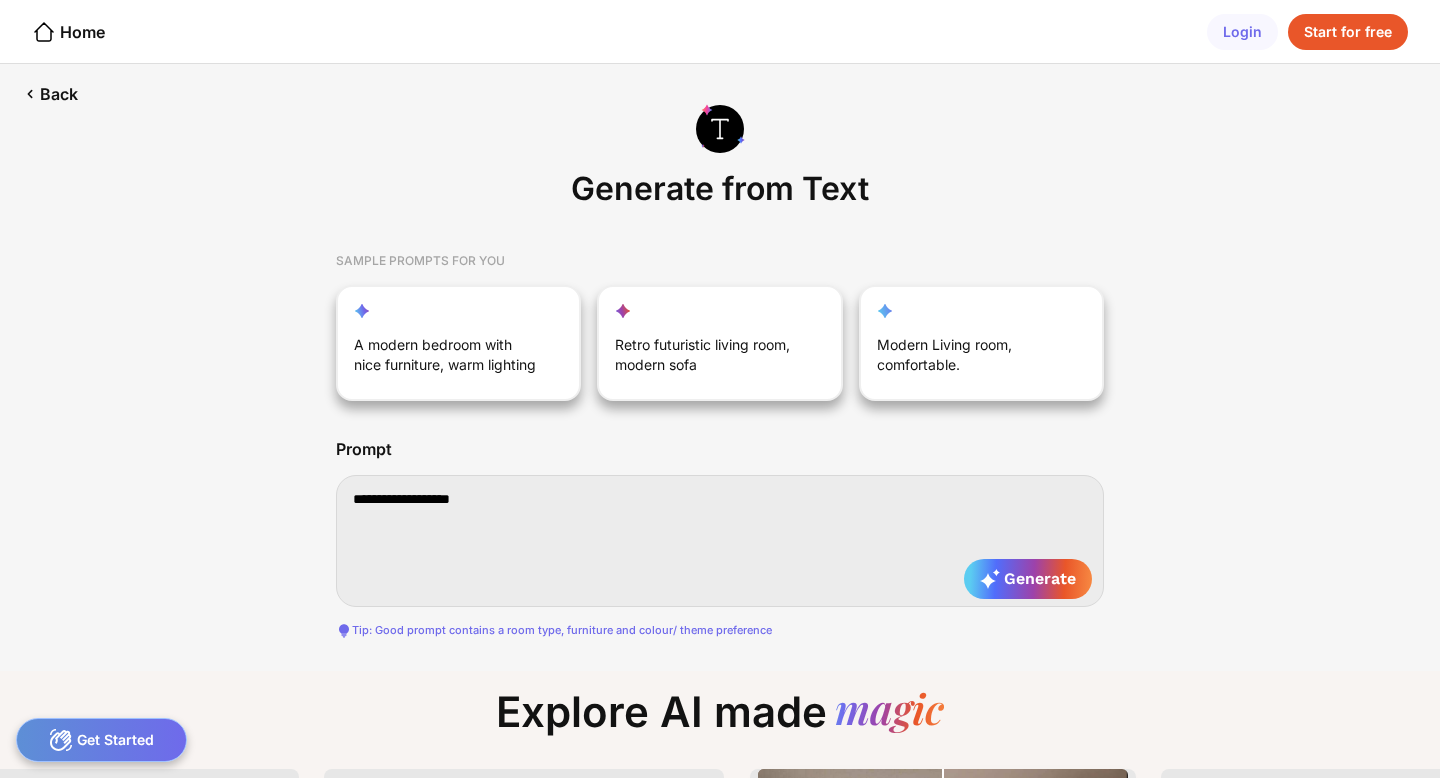 type on "**********" 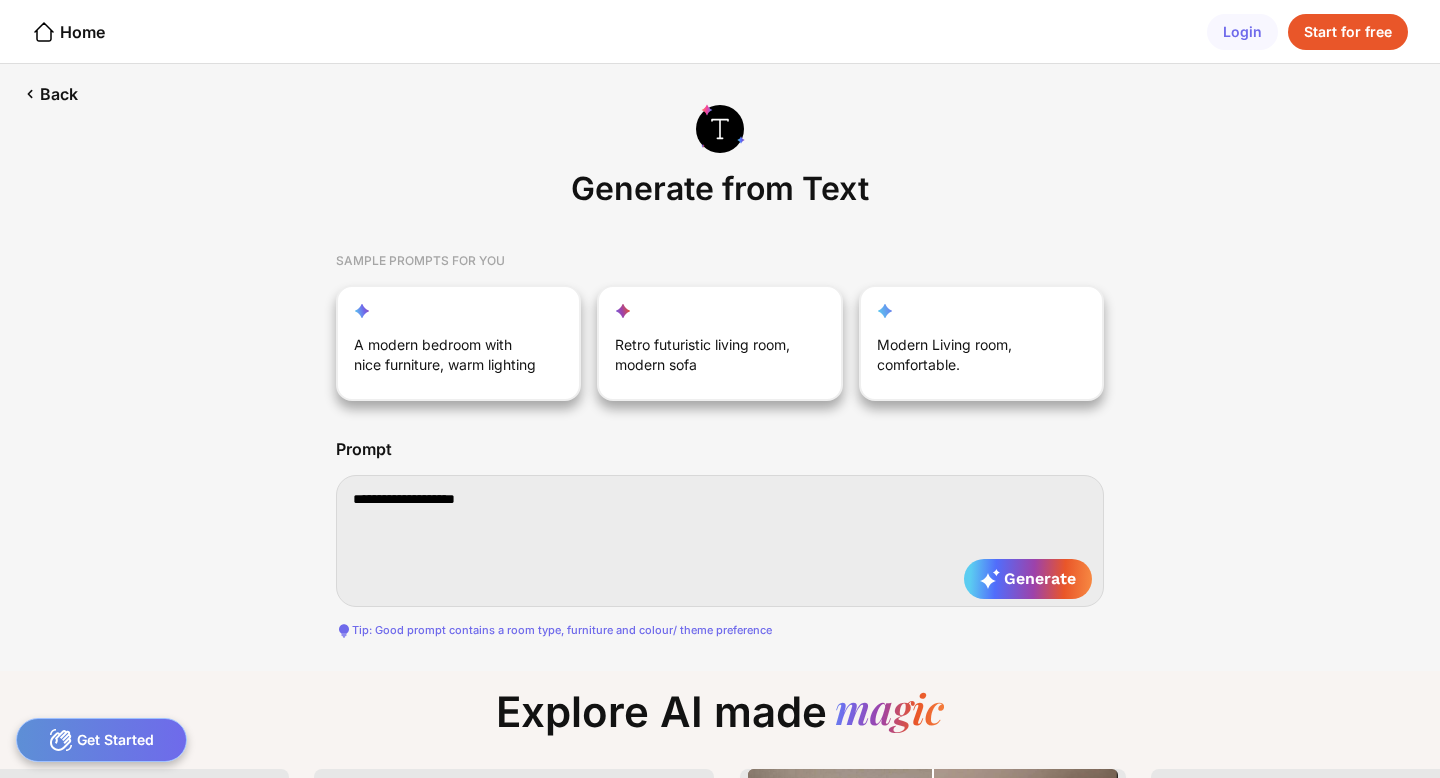 type on "**********" 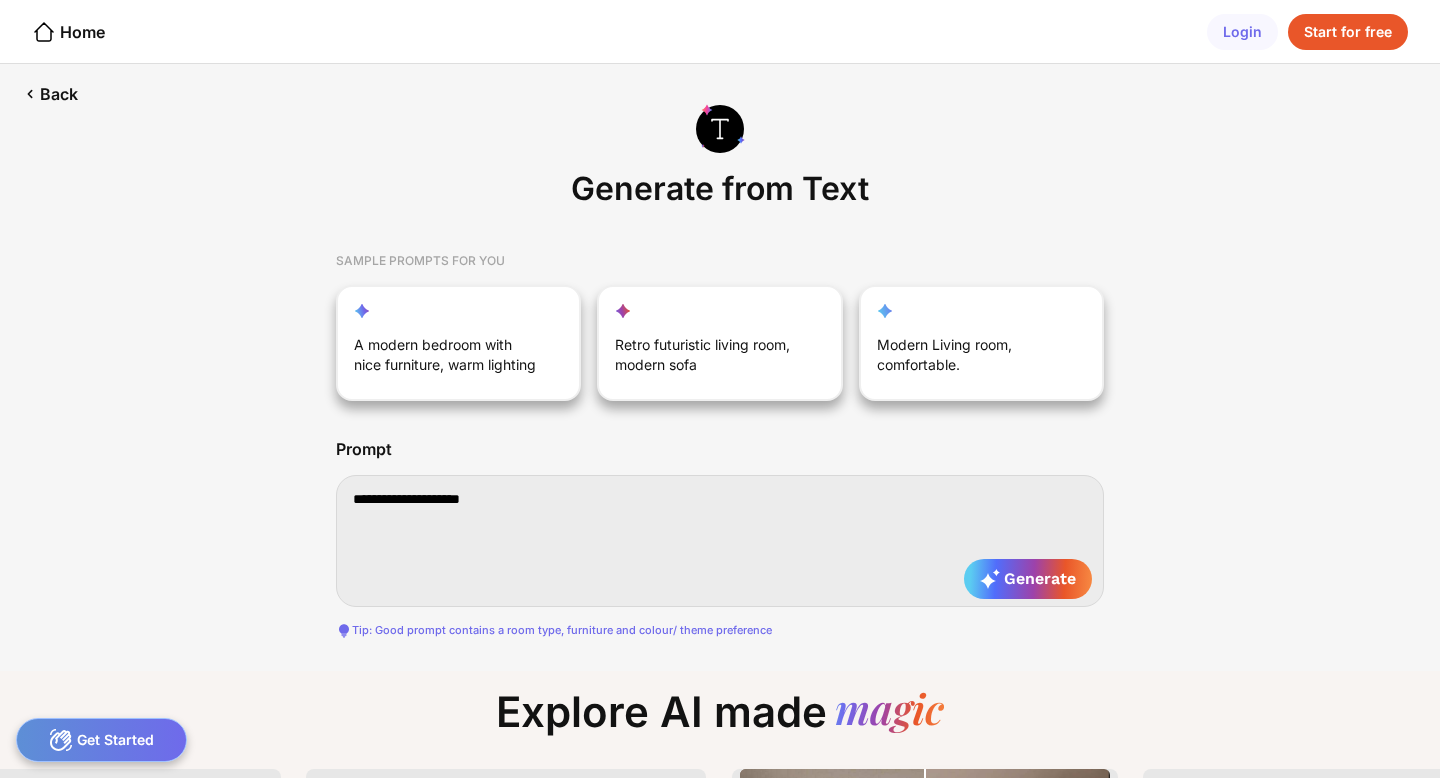 type on "**********" 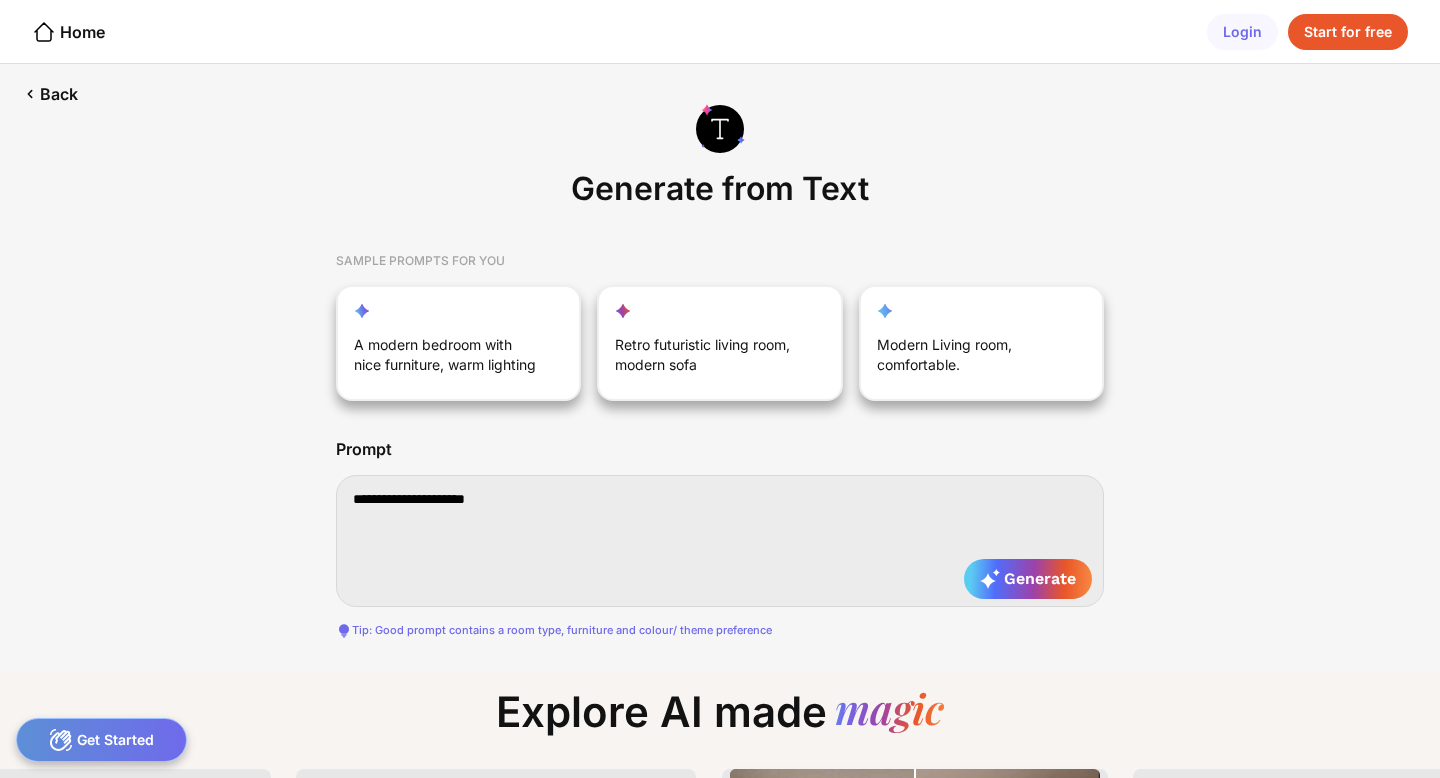 type on "**********" 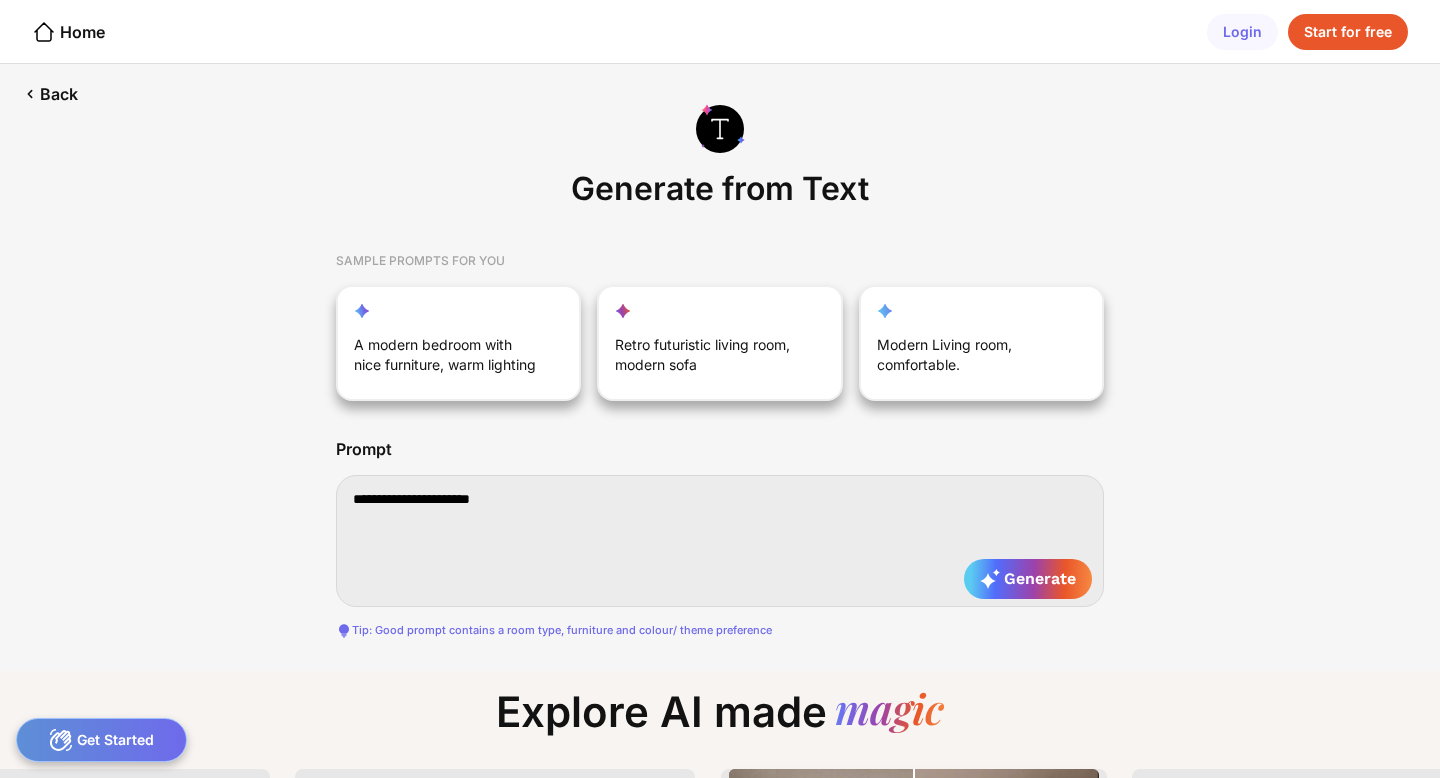 type on "**********" 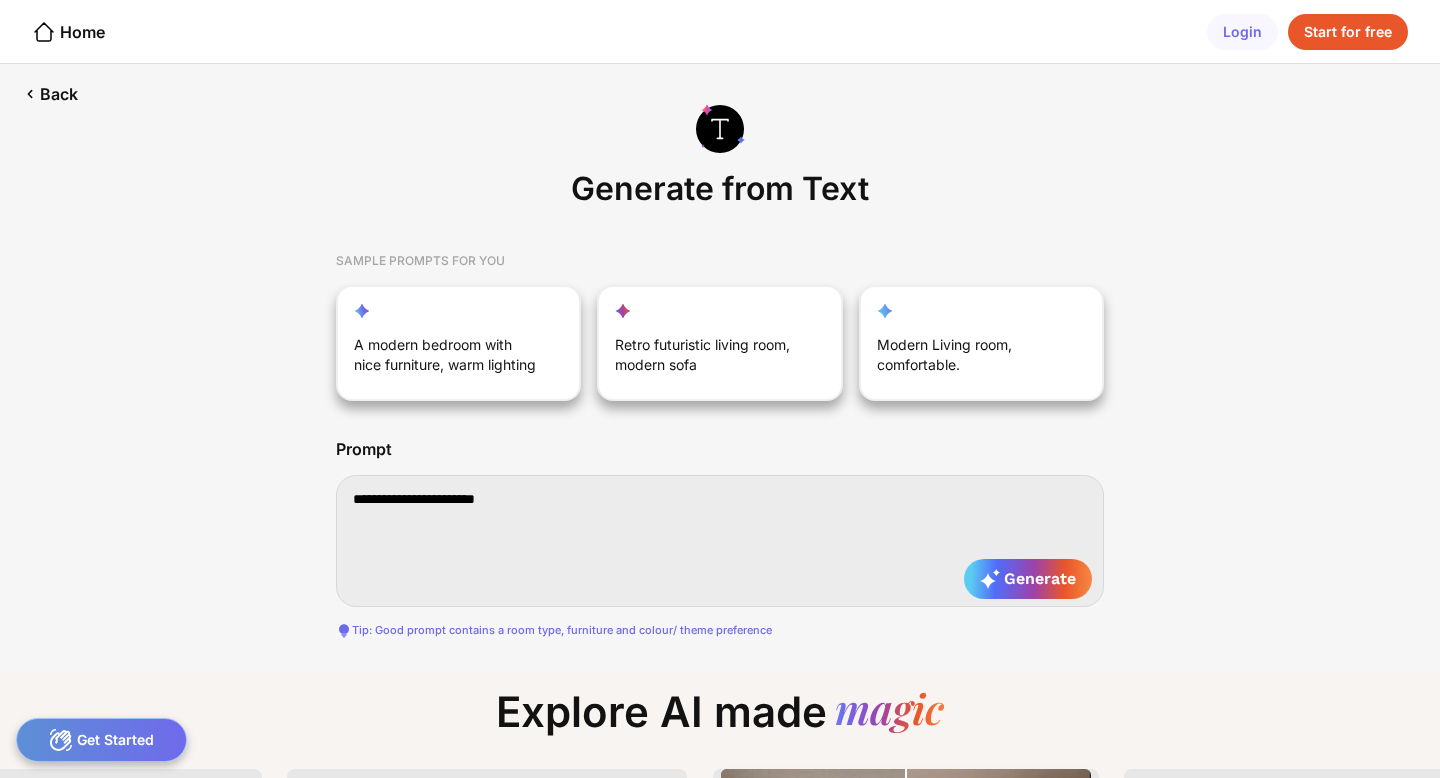 type on "**********" 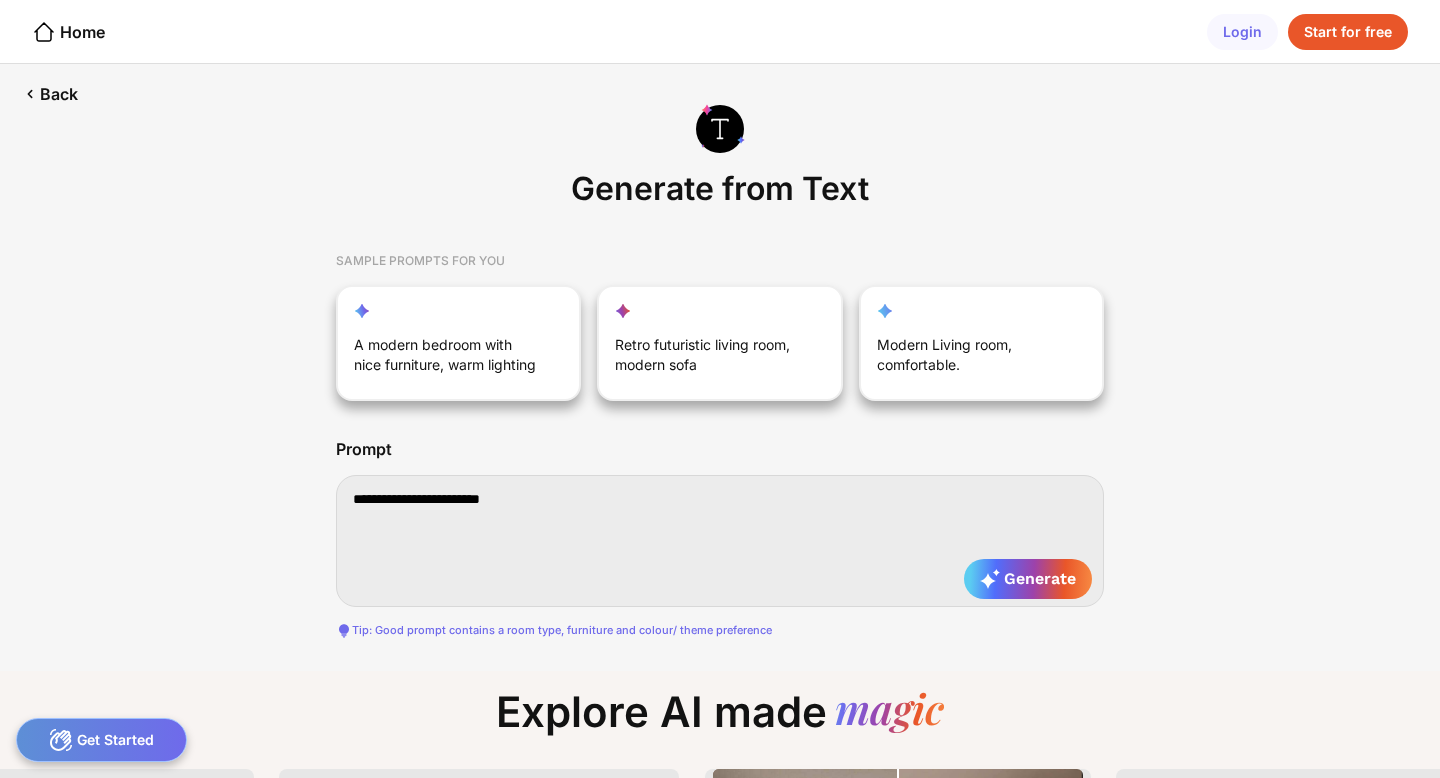 type on "**********" 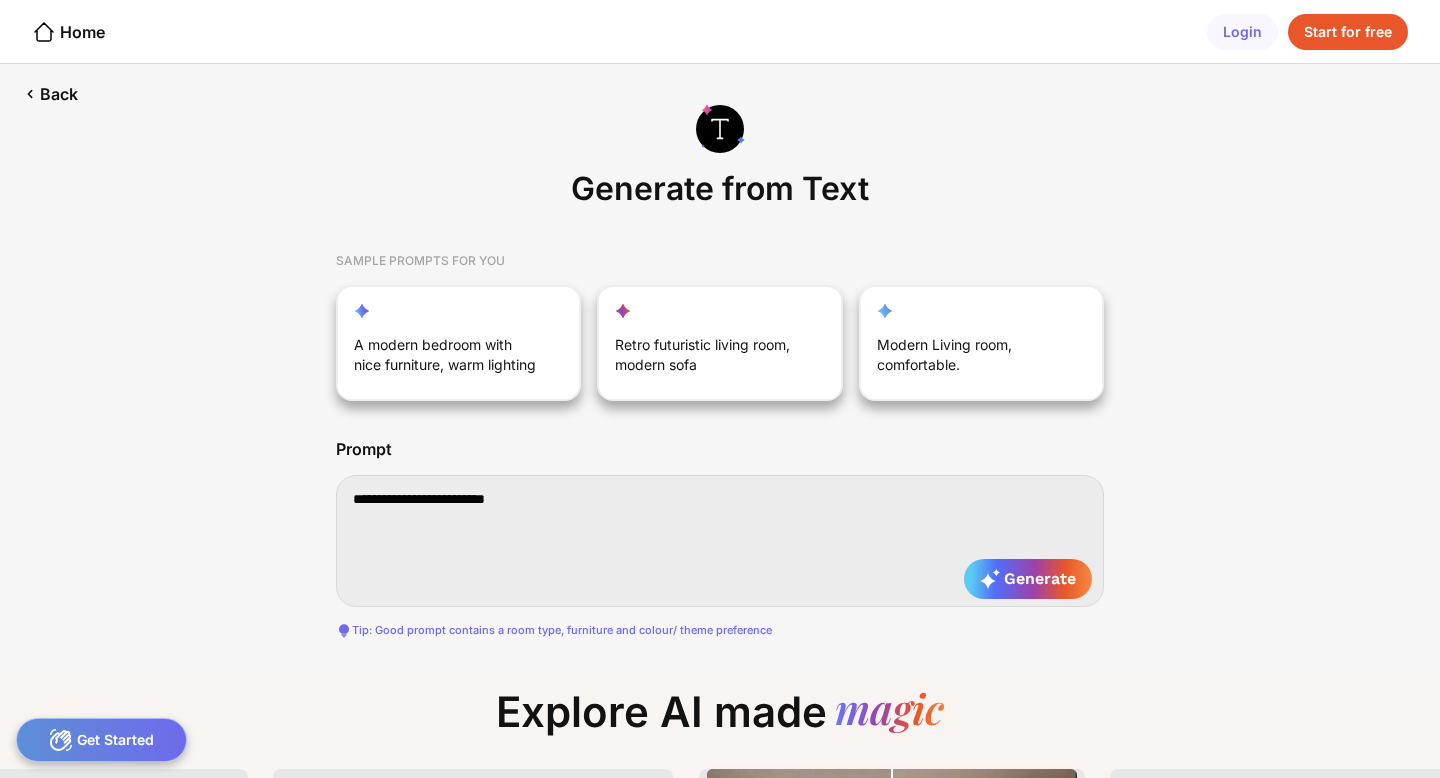 type on "**********" 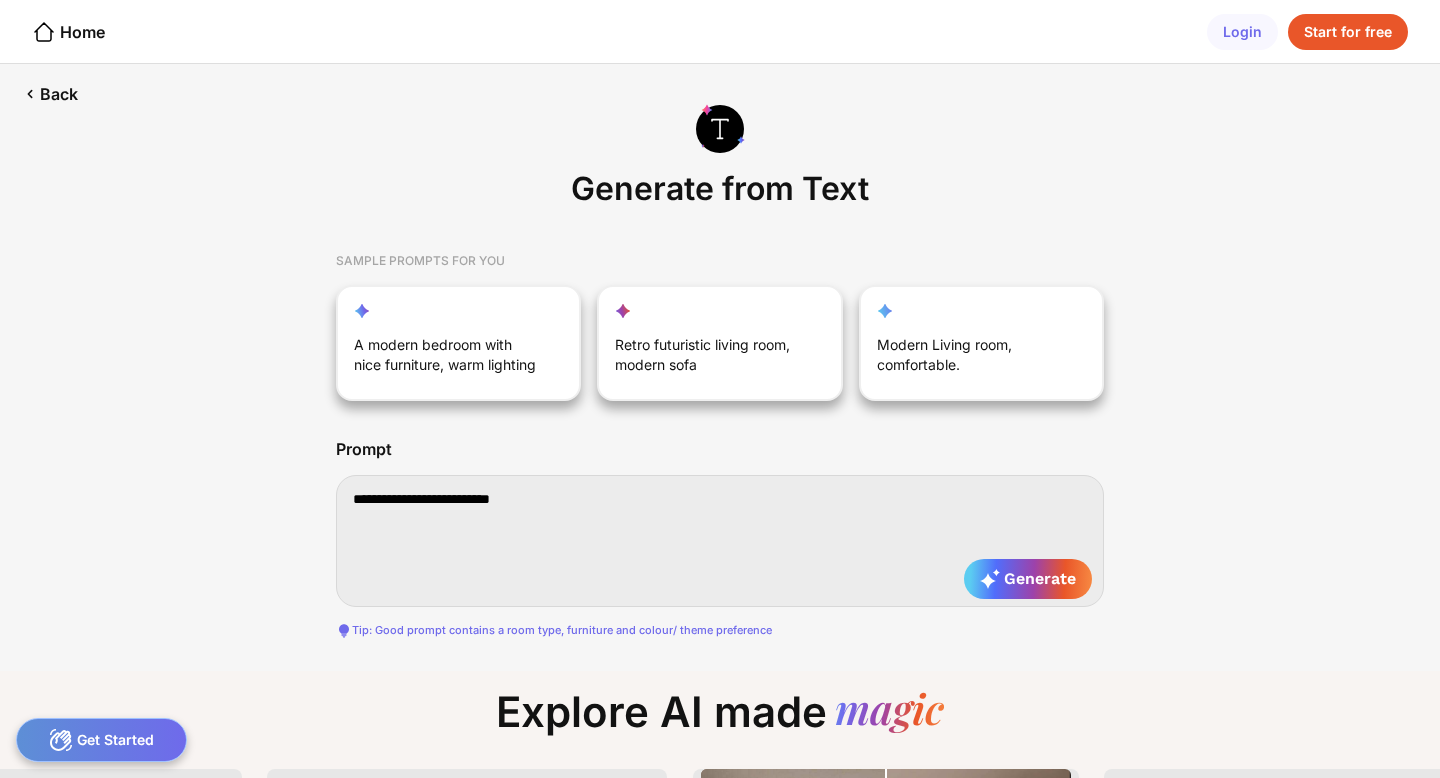 type on "**********" 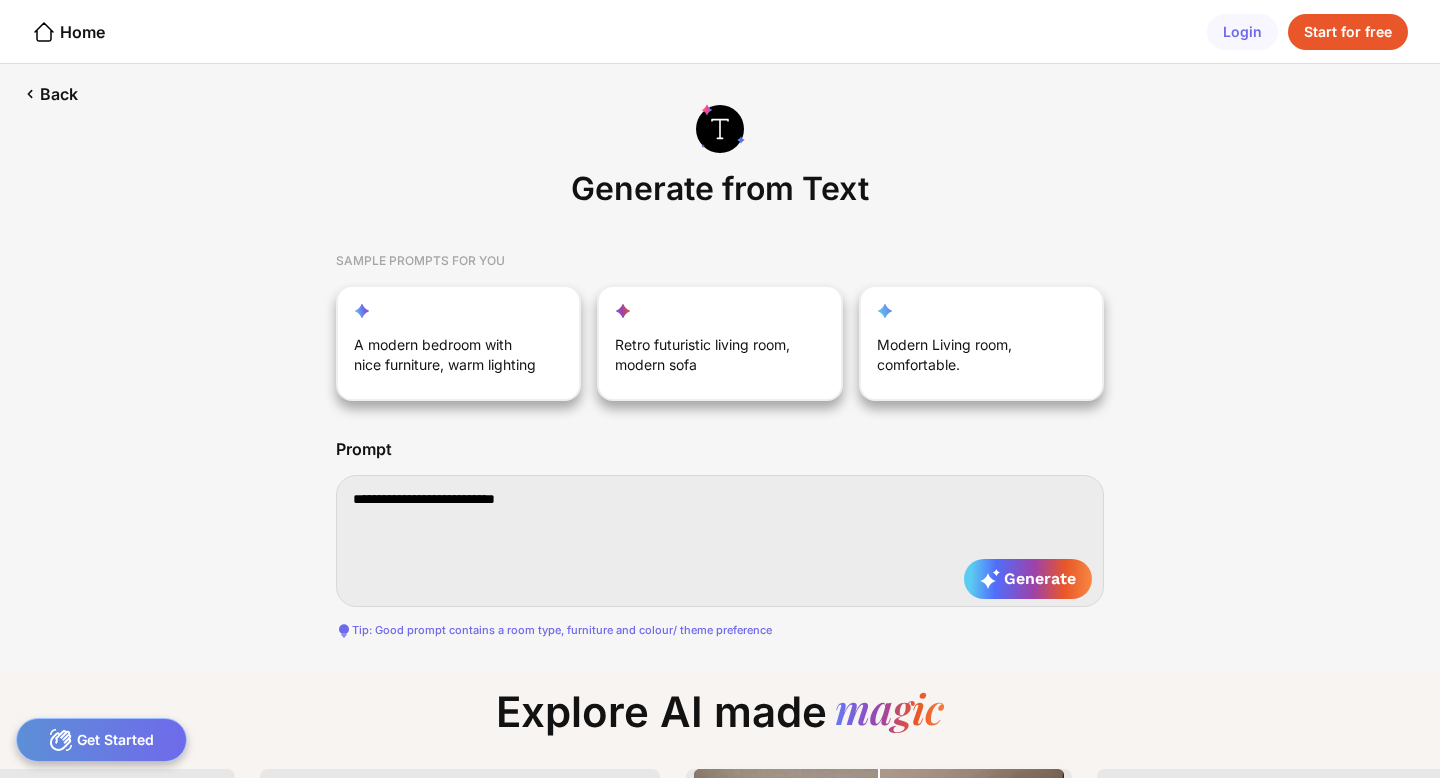 type on "**********" 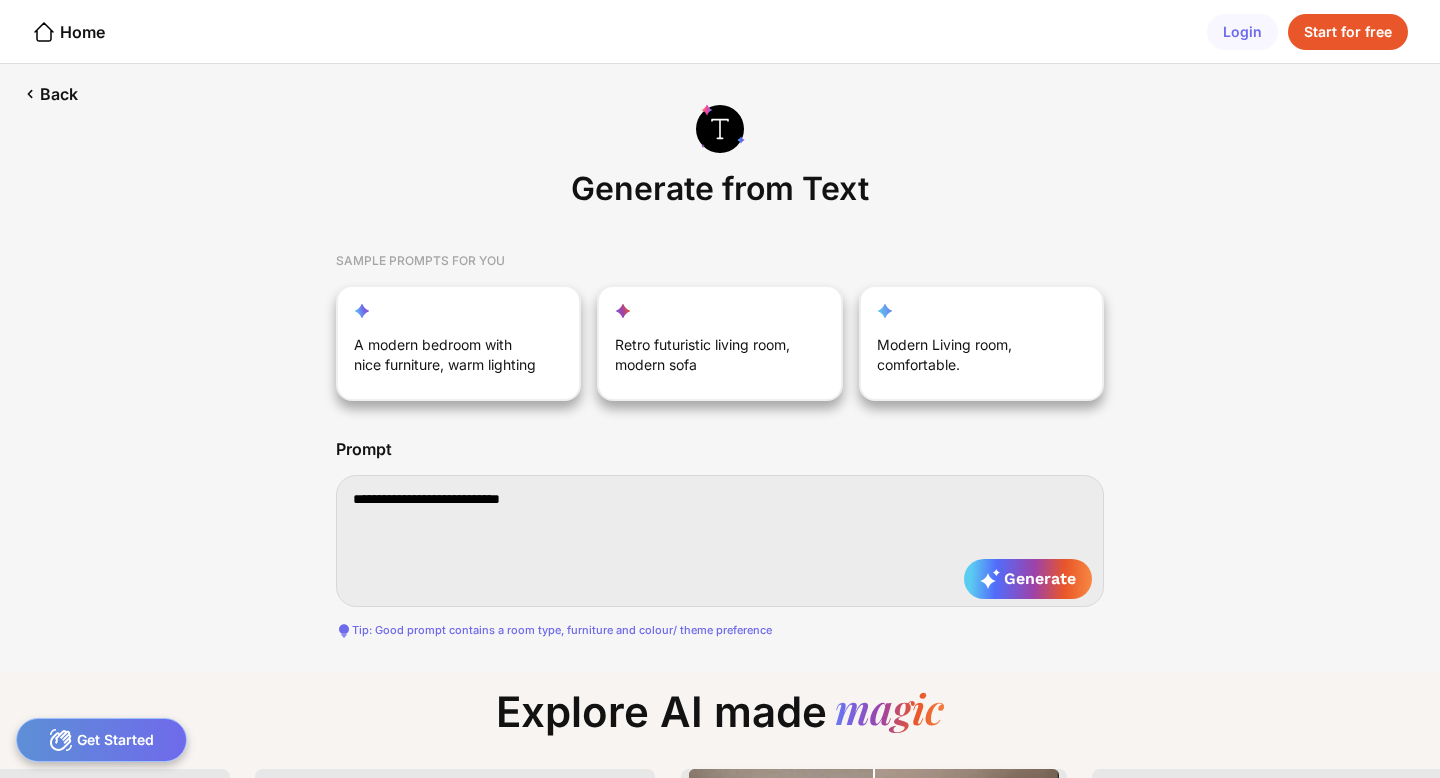 type on "**********" 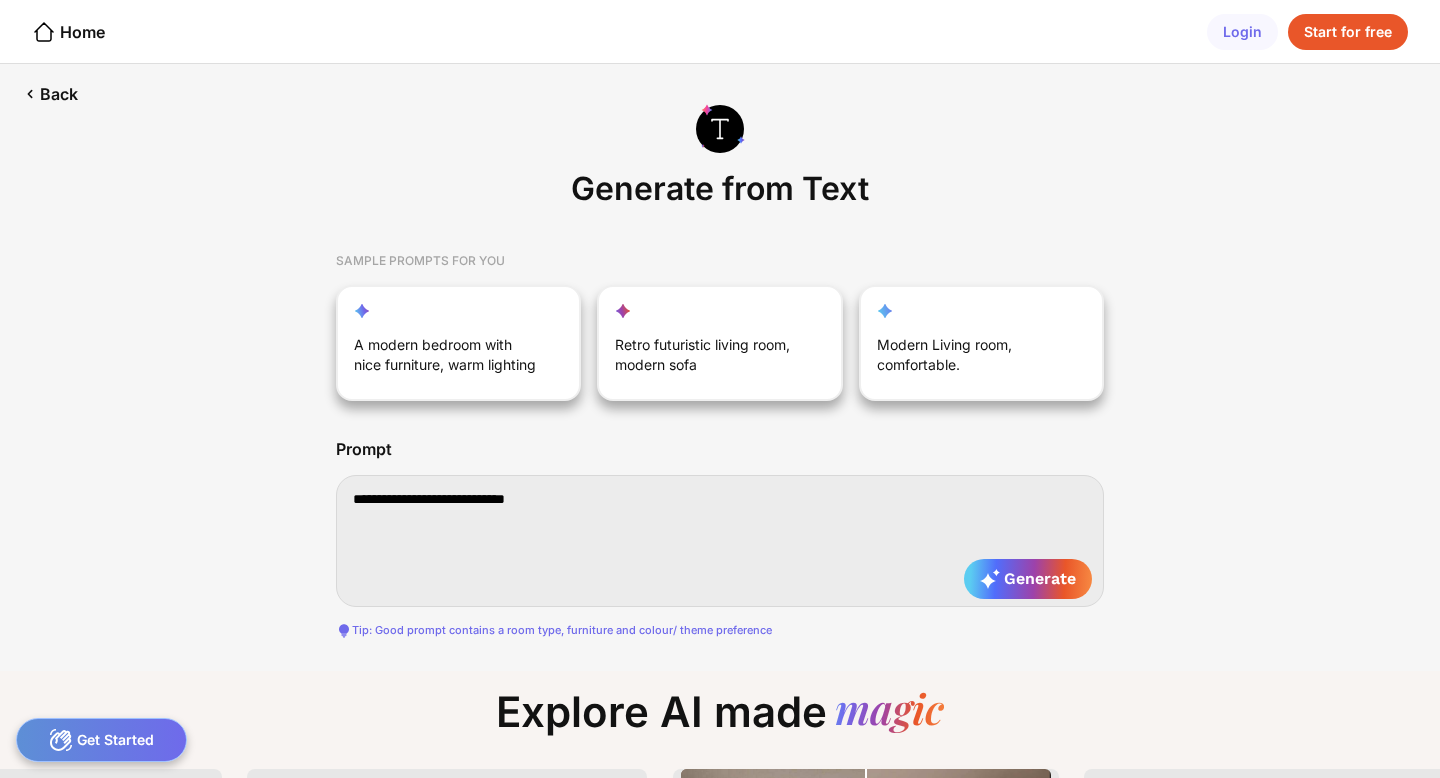 type on "**********" 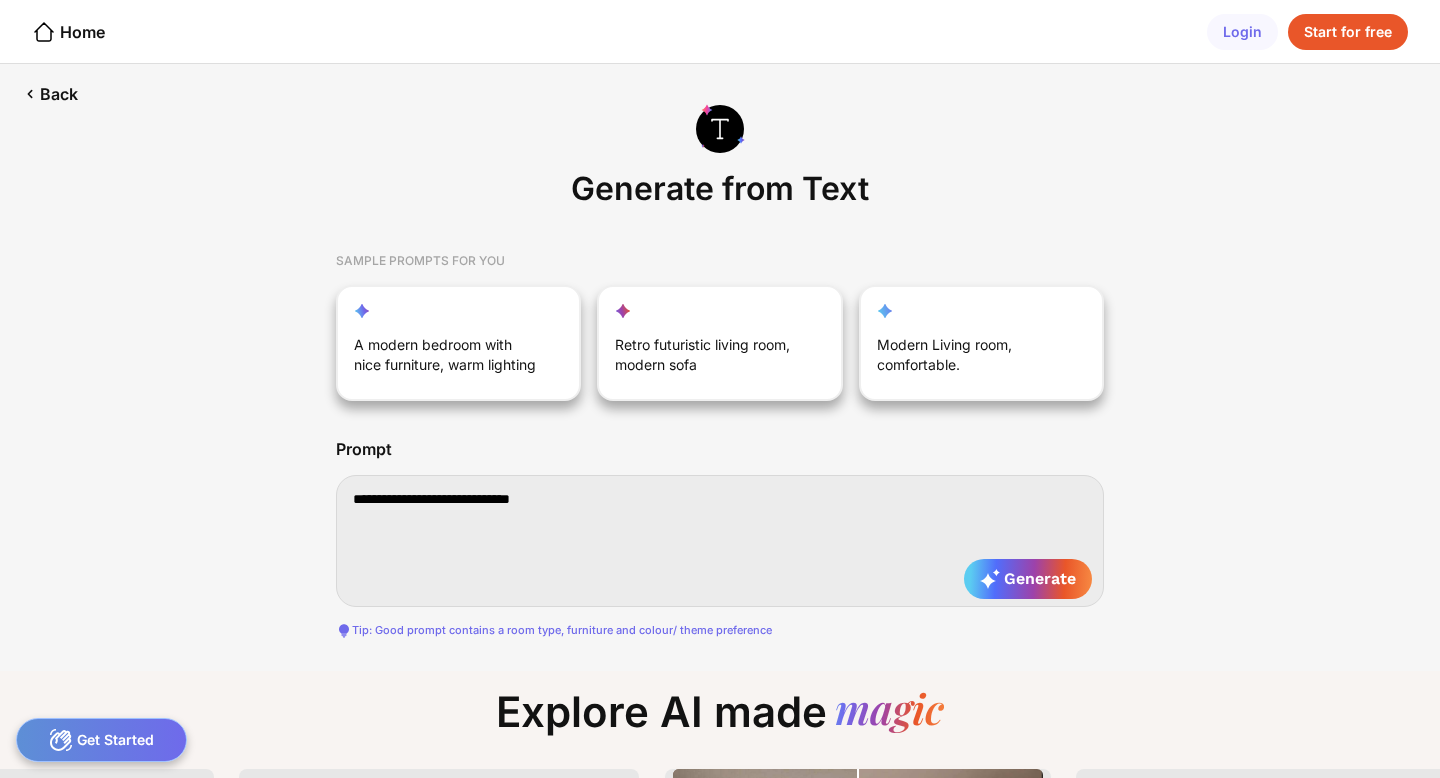 type on "**********" 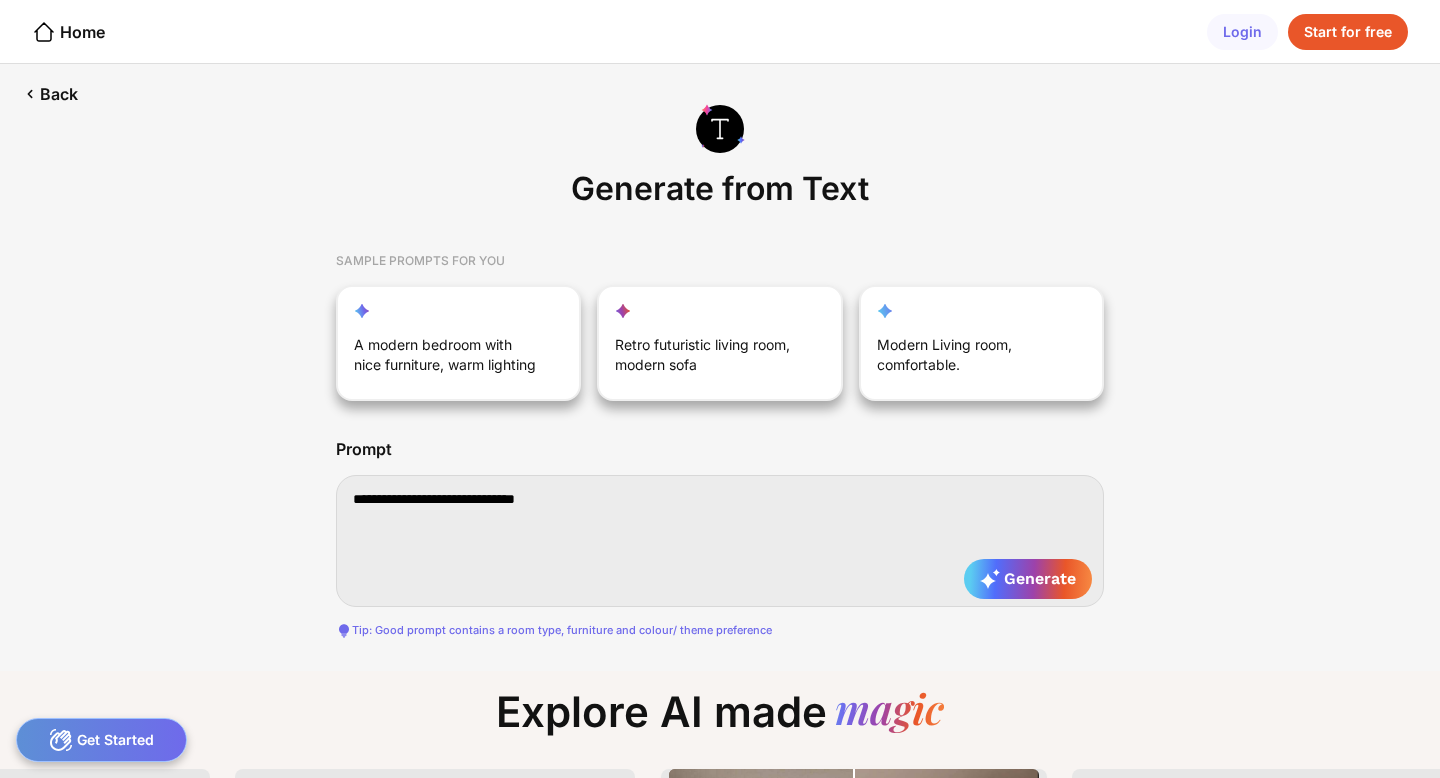 type on "**********" 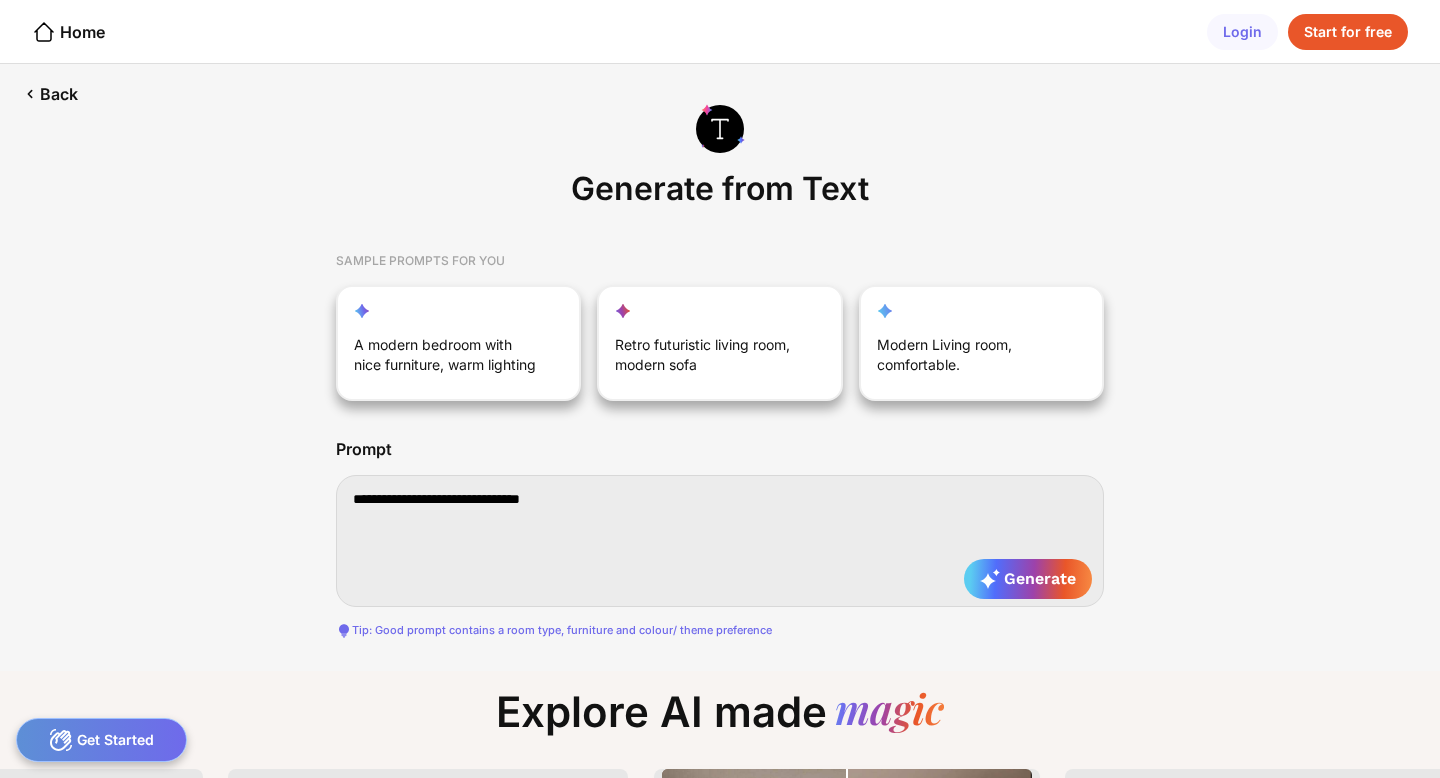 type on "**********" 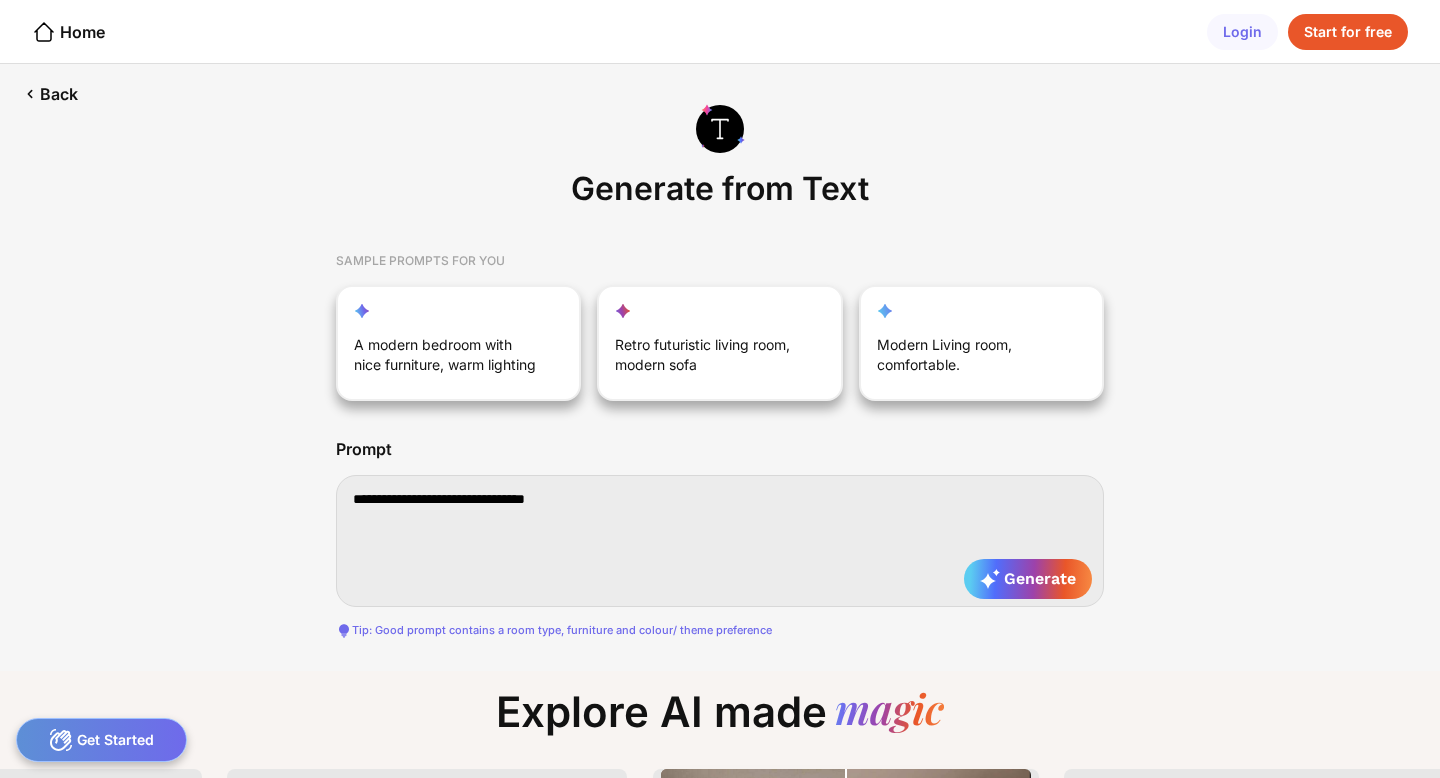 type on "**********" 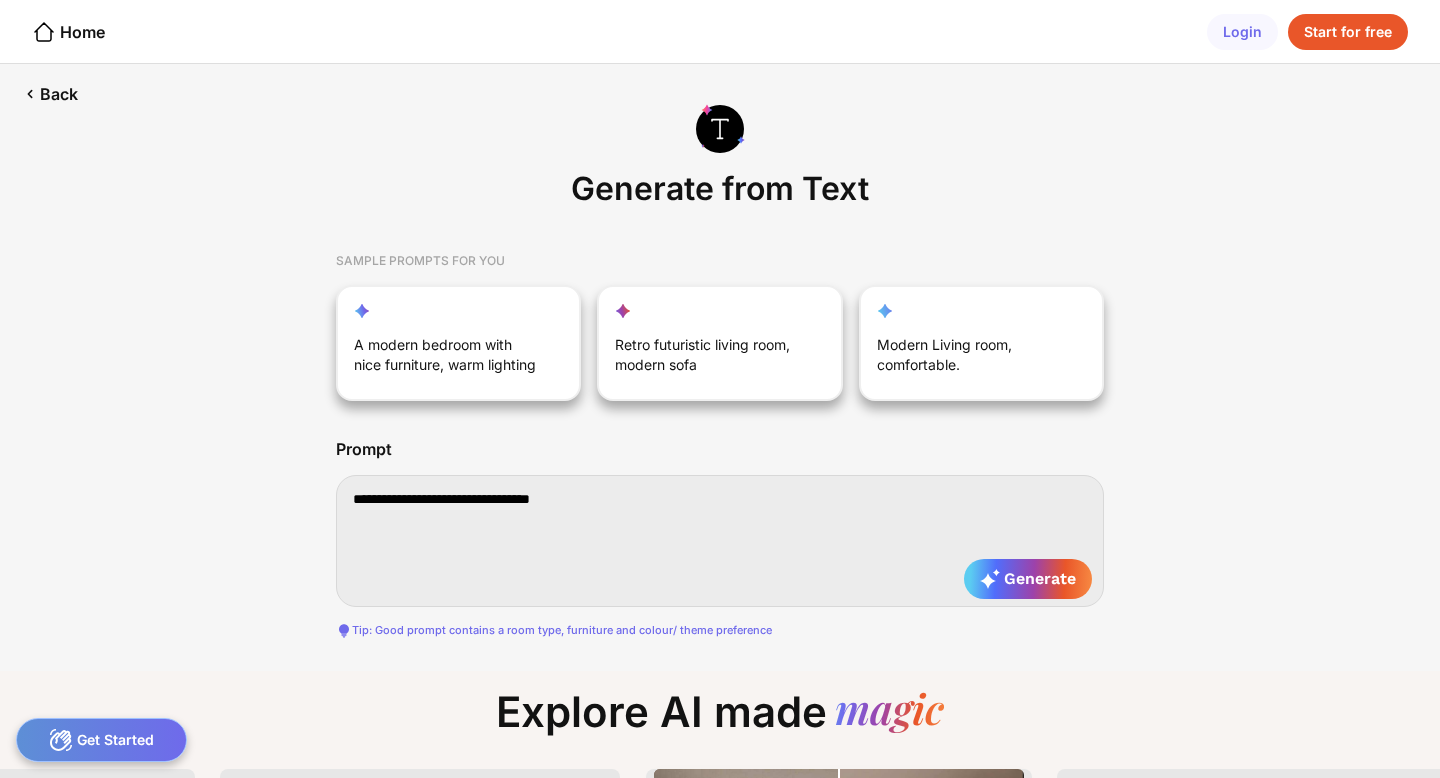 type on "**********" 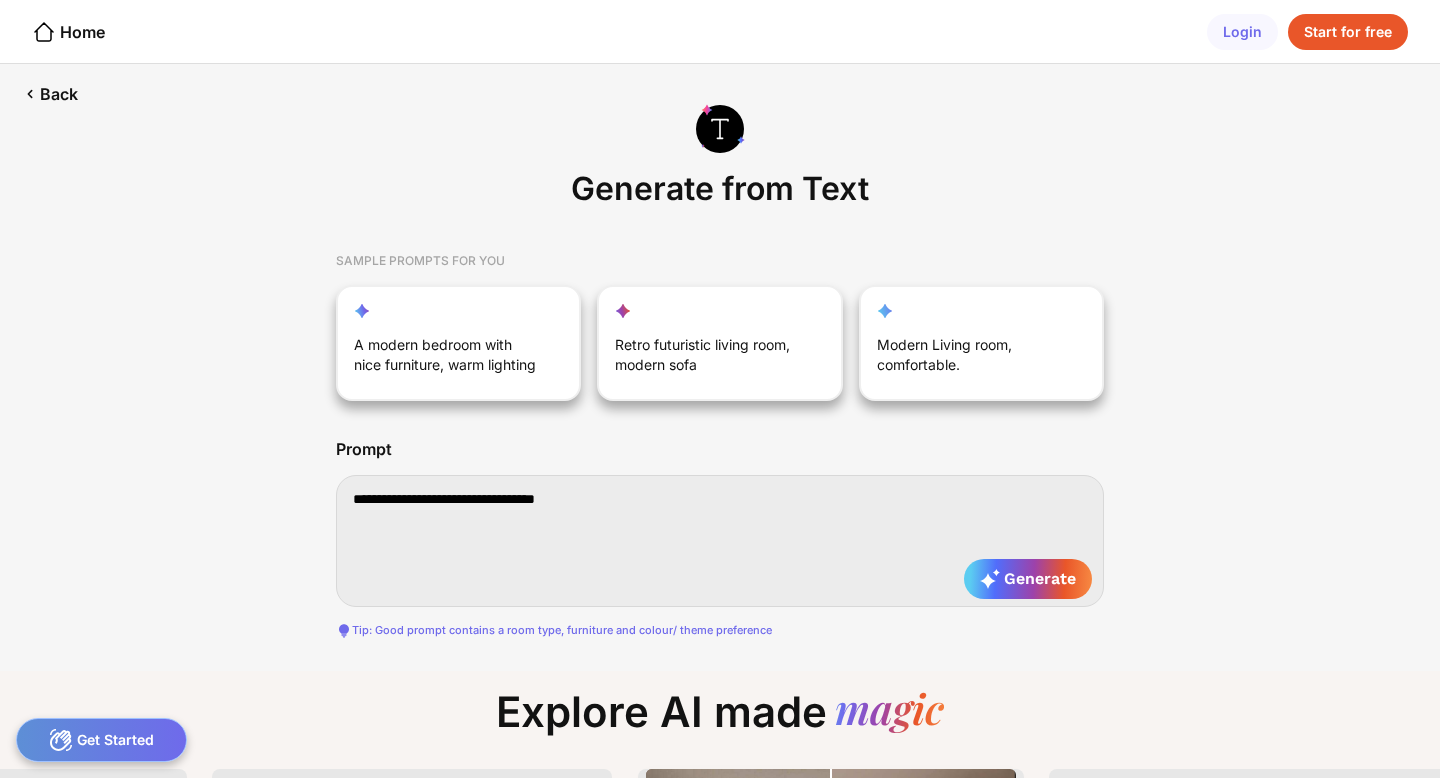 type on "**********" 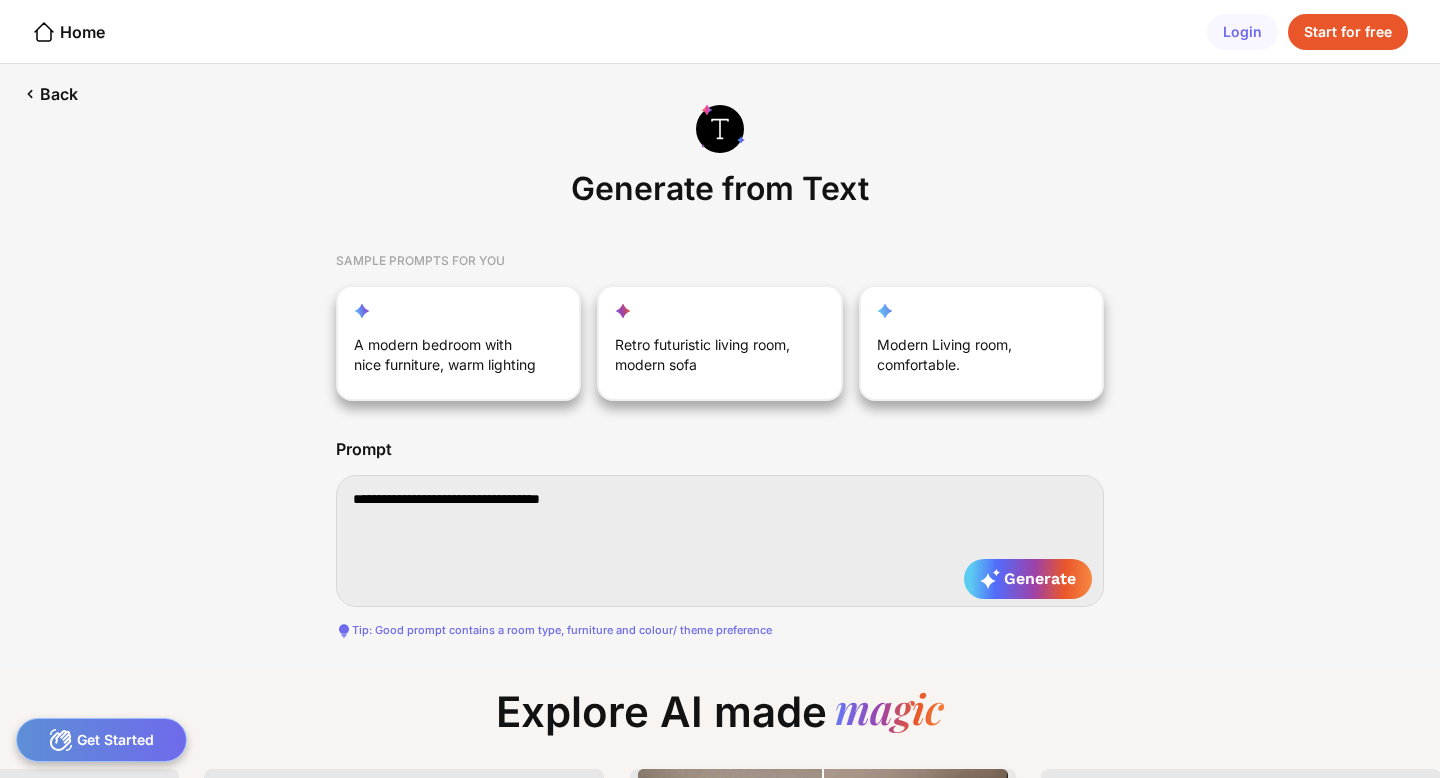 type on "**********" 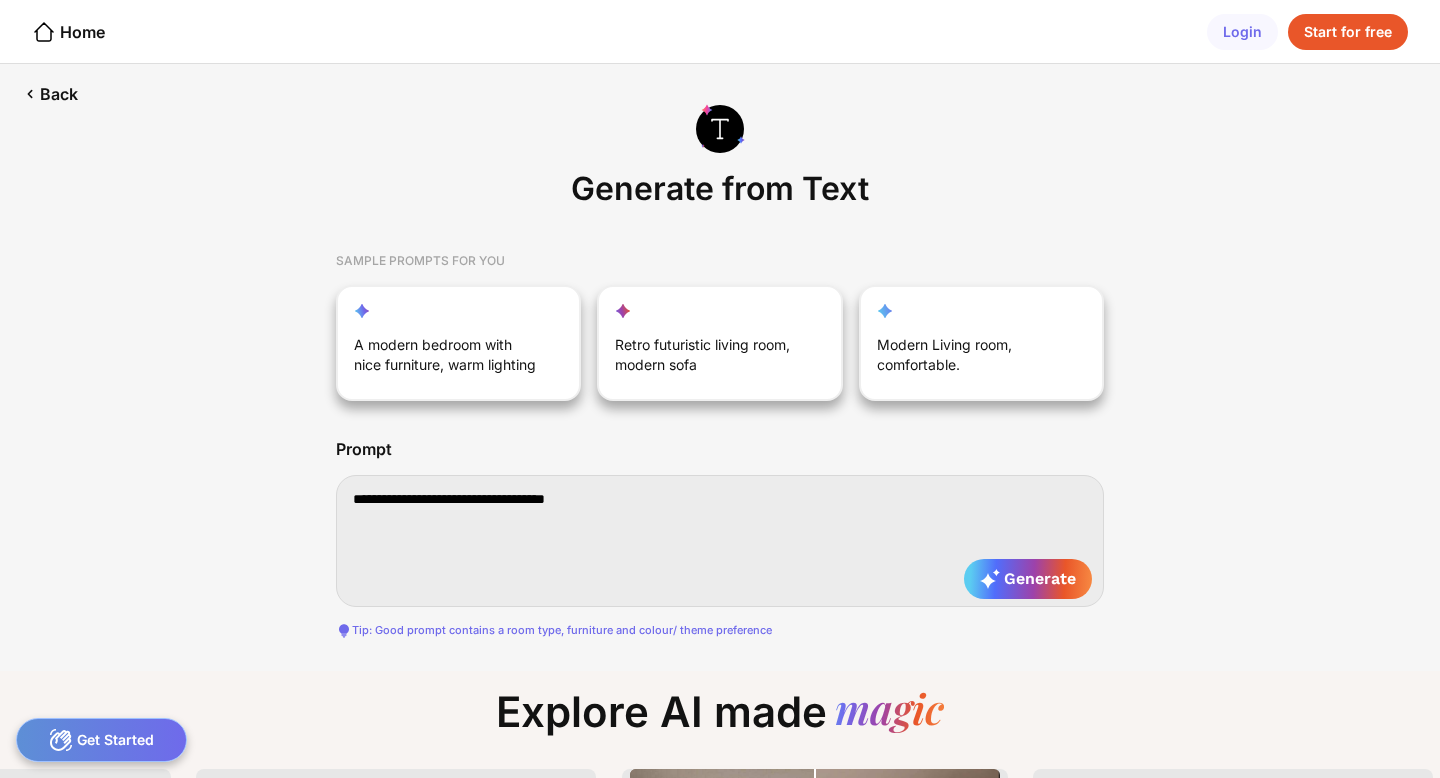 type on "**********" 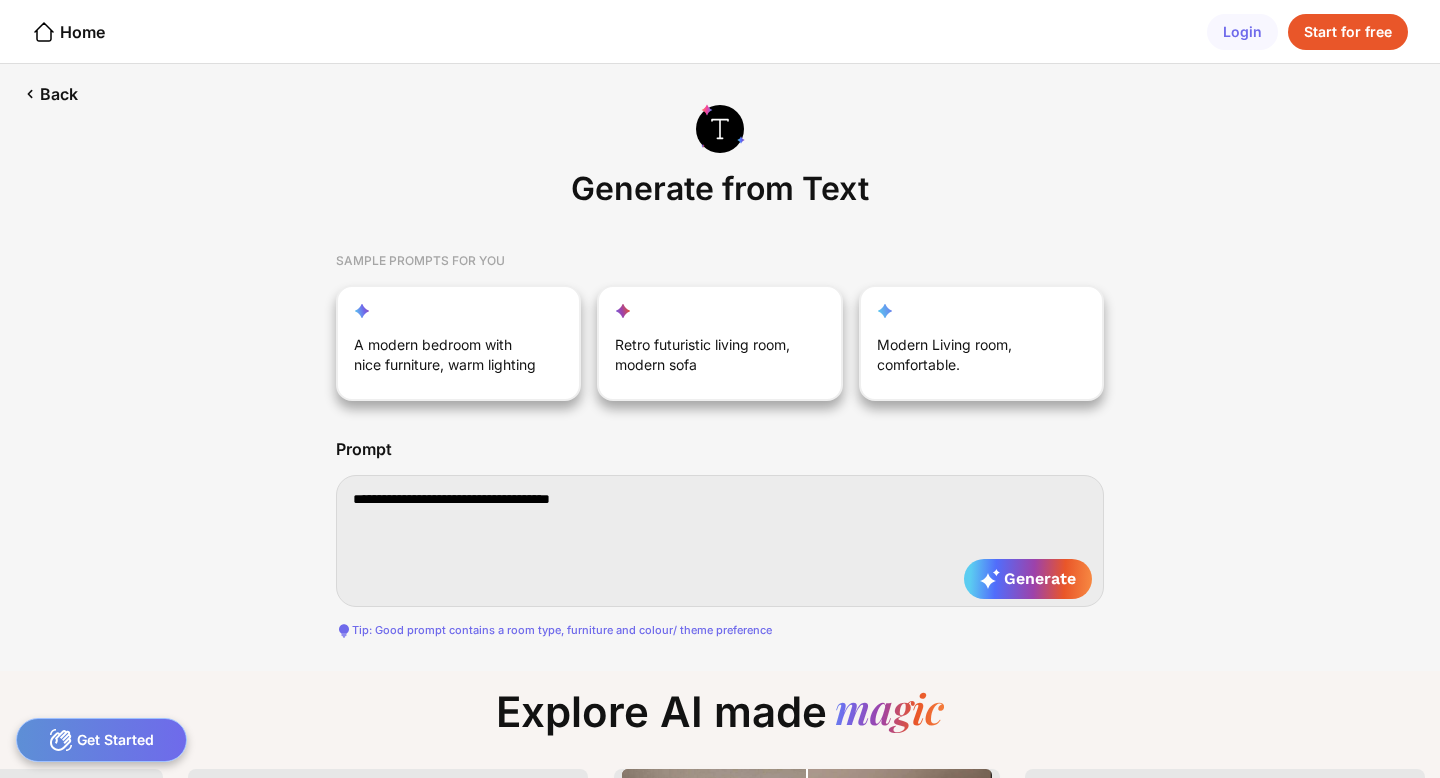 type on "**********" 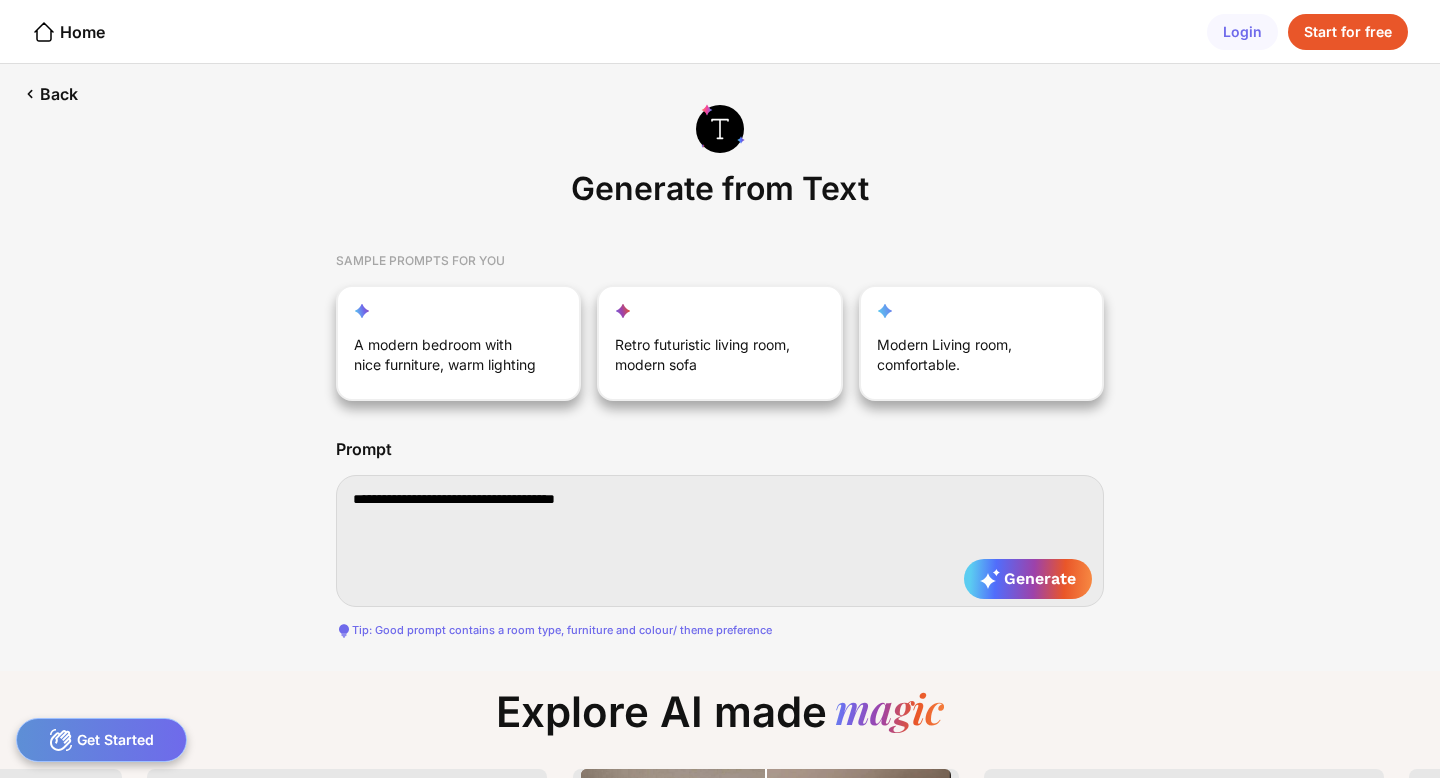 type on "**********" 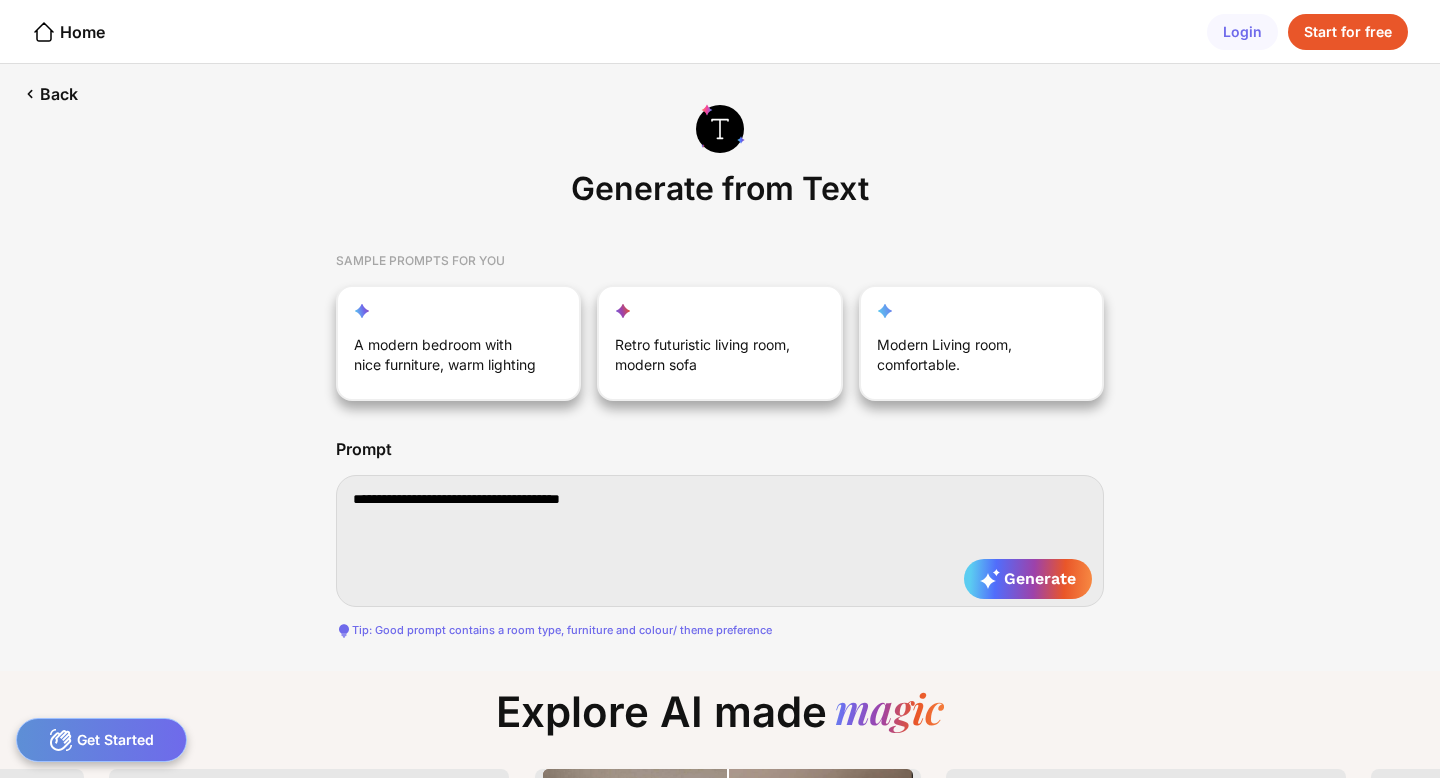 type on "**********" 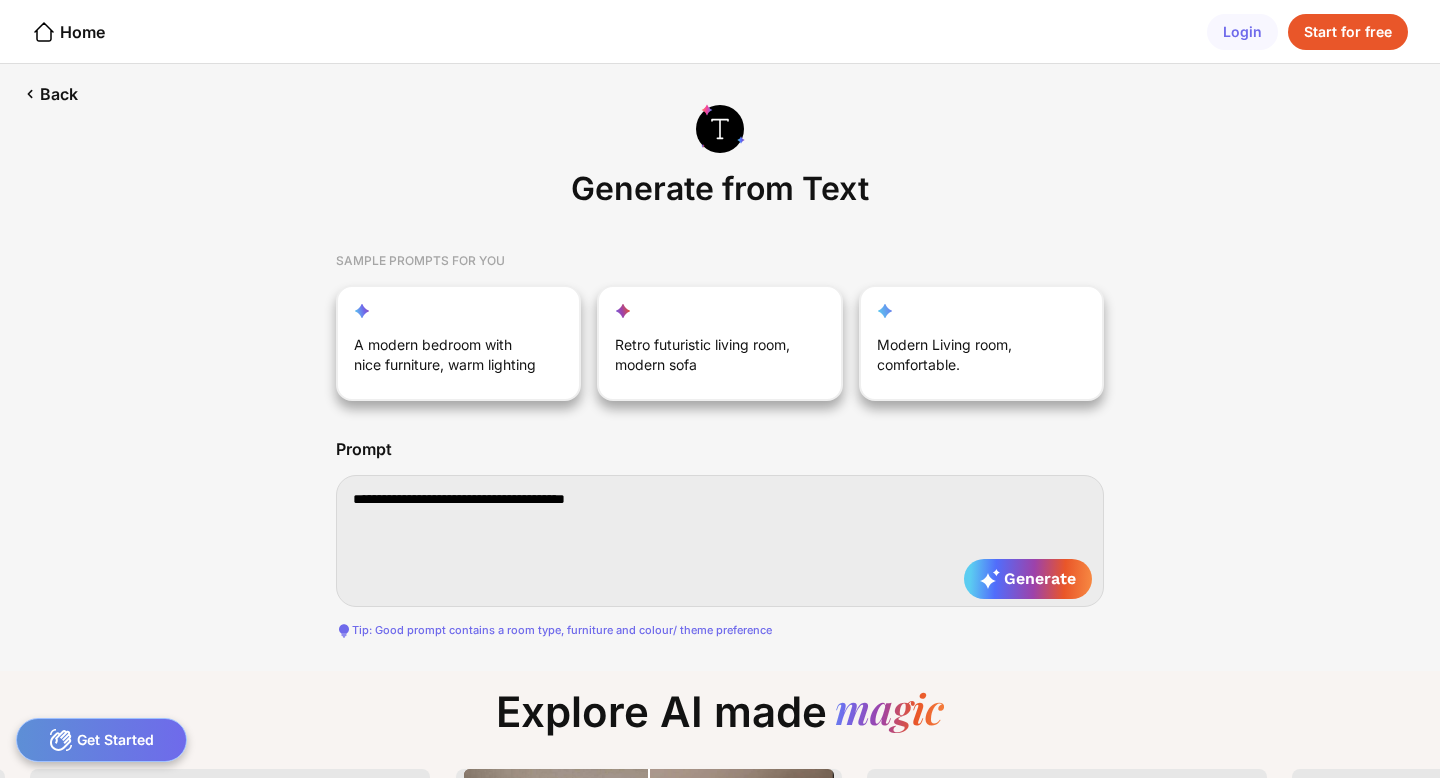 type on "**********" 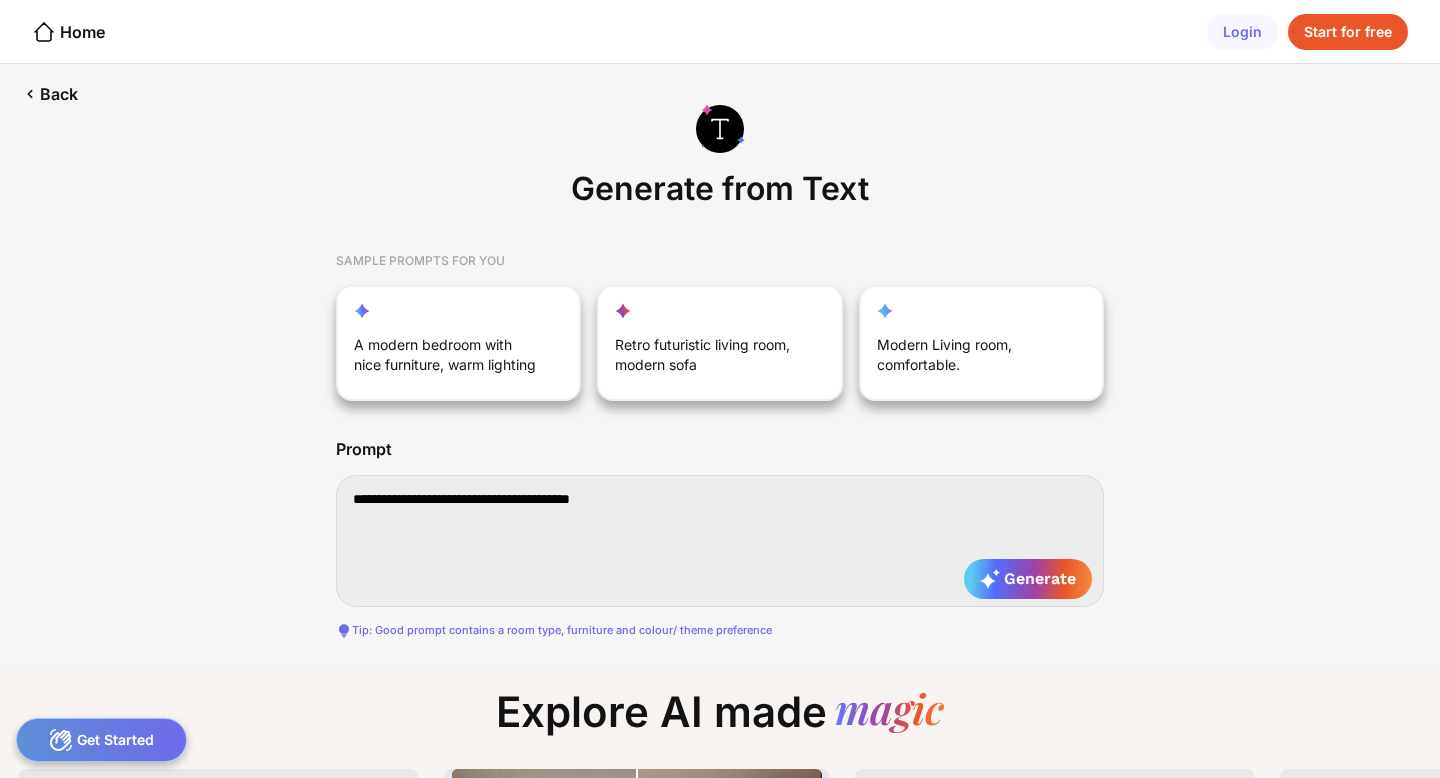 type on "**********" 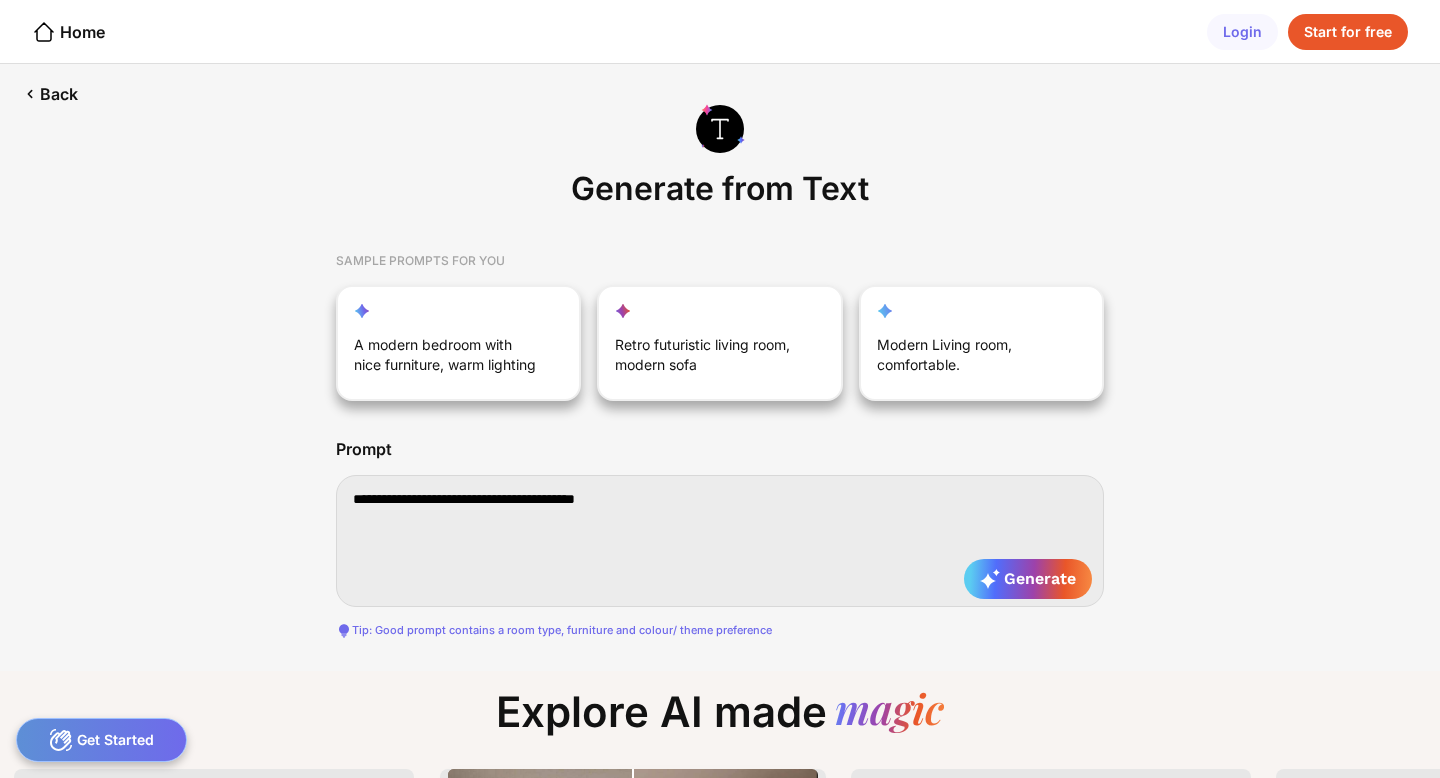 type on "**********" 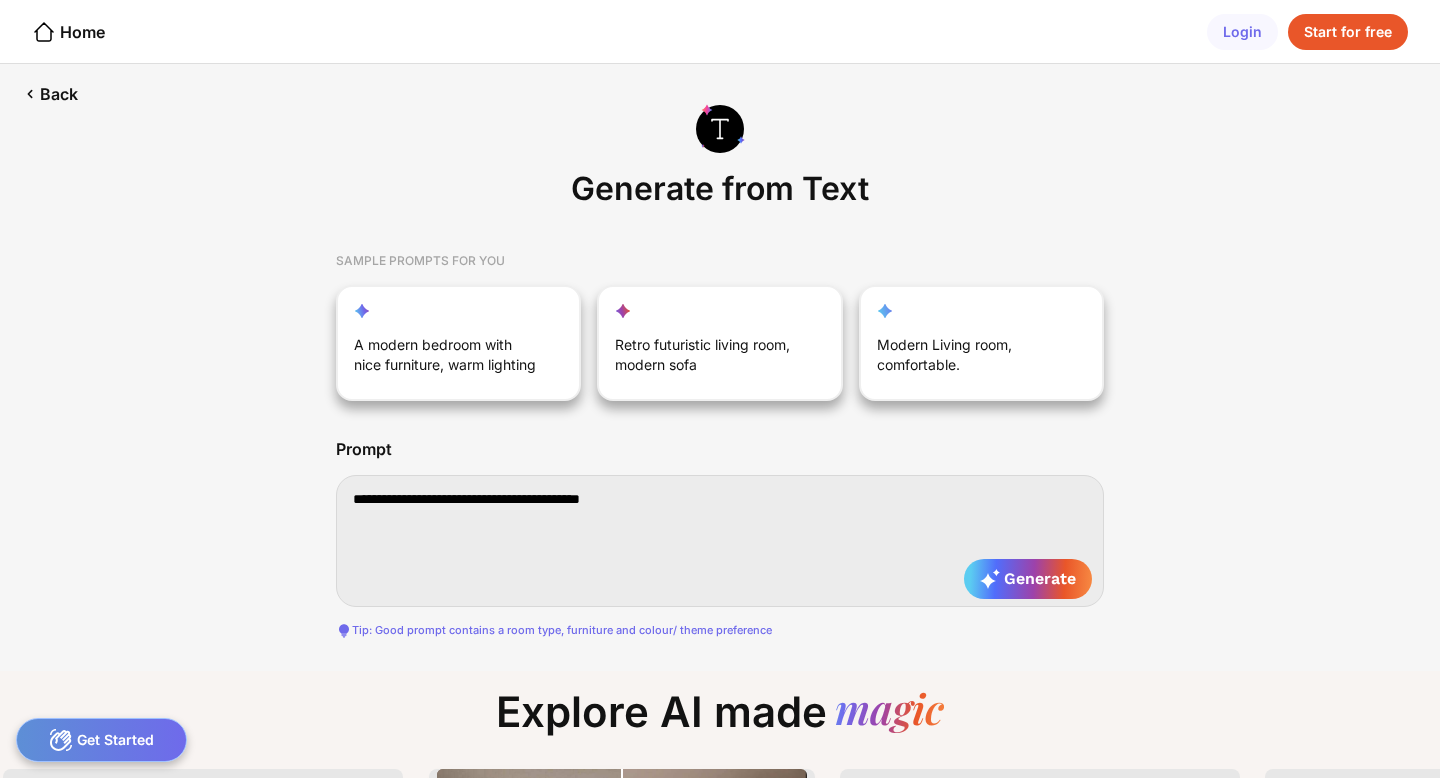 type on "**********" 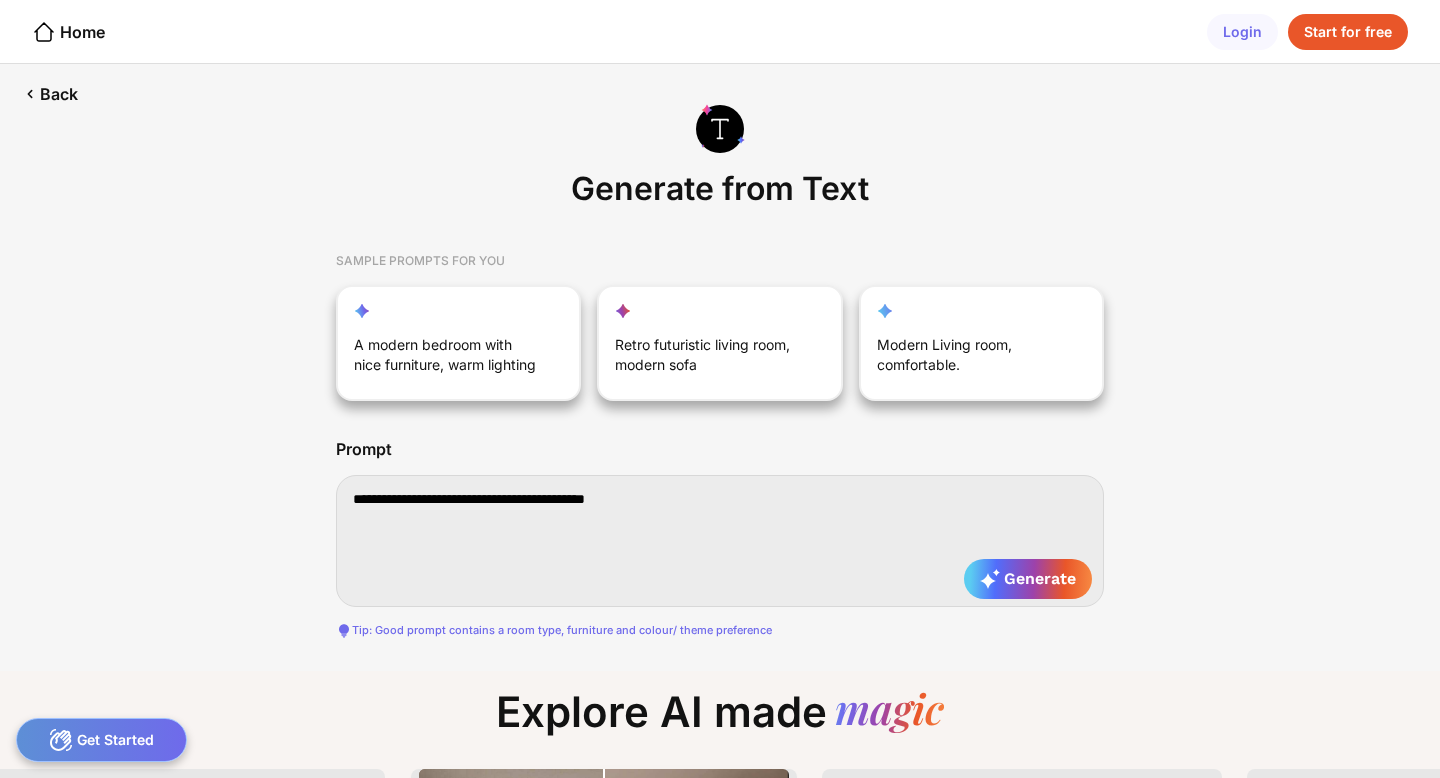 type on "**********" 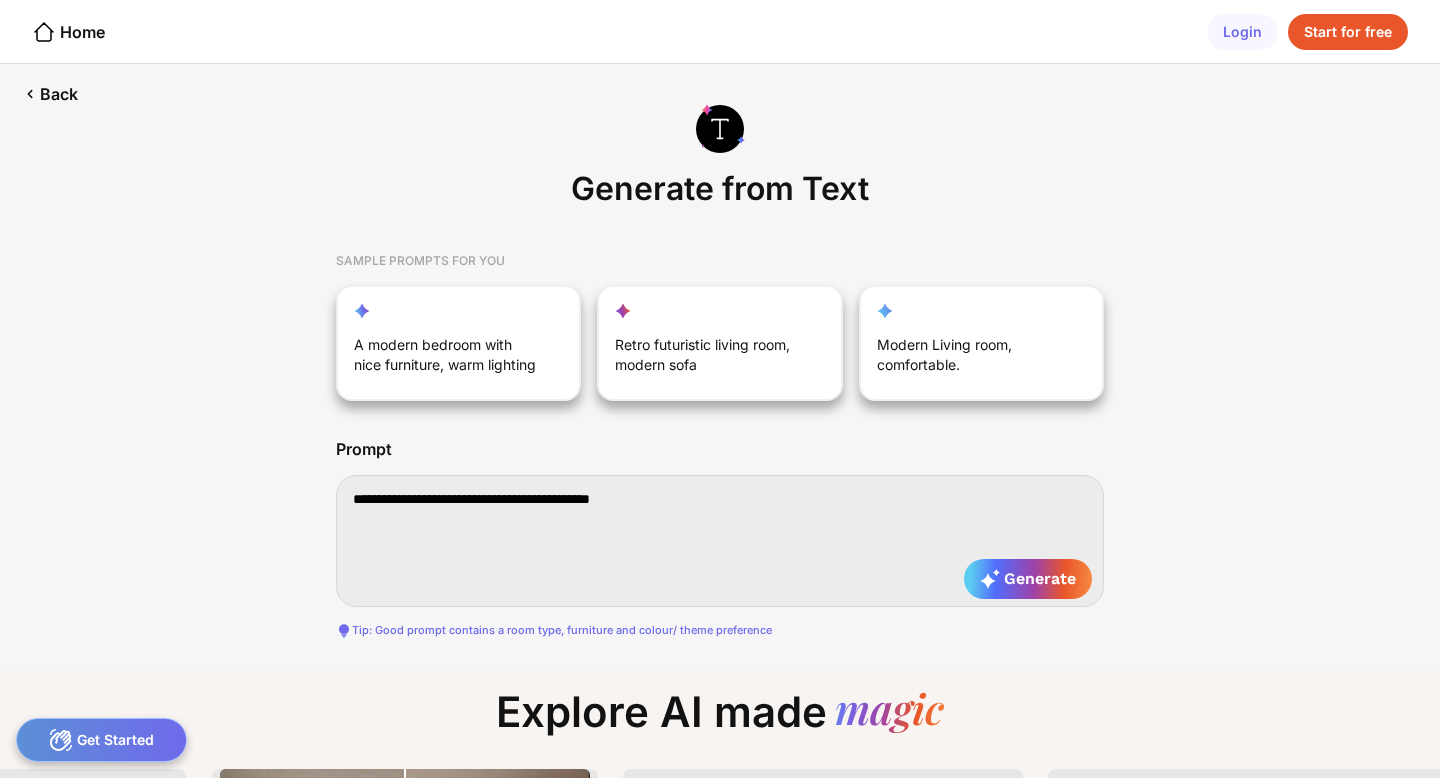 type on "**********" 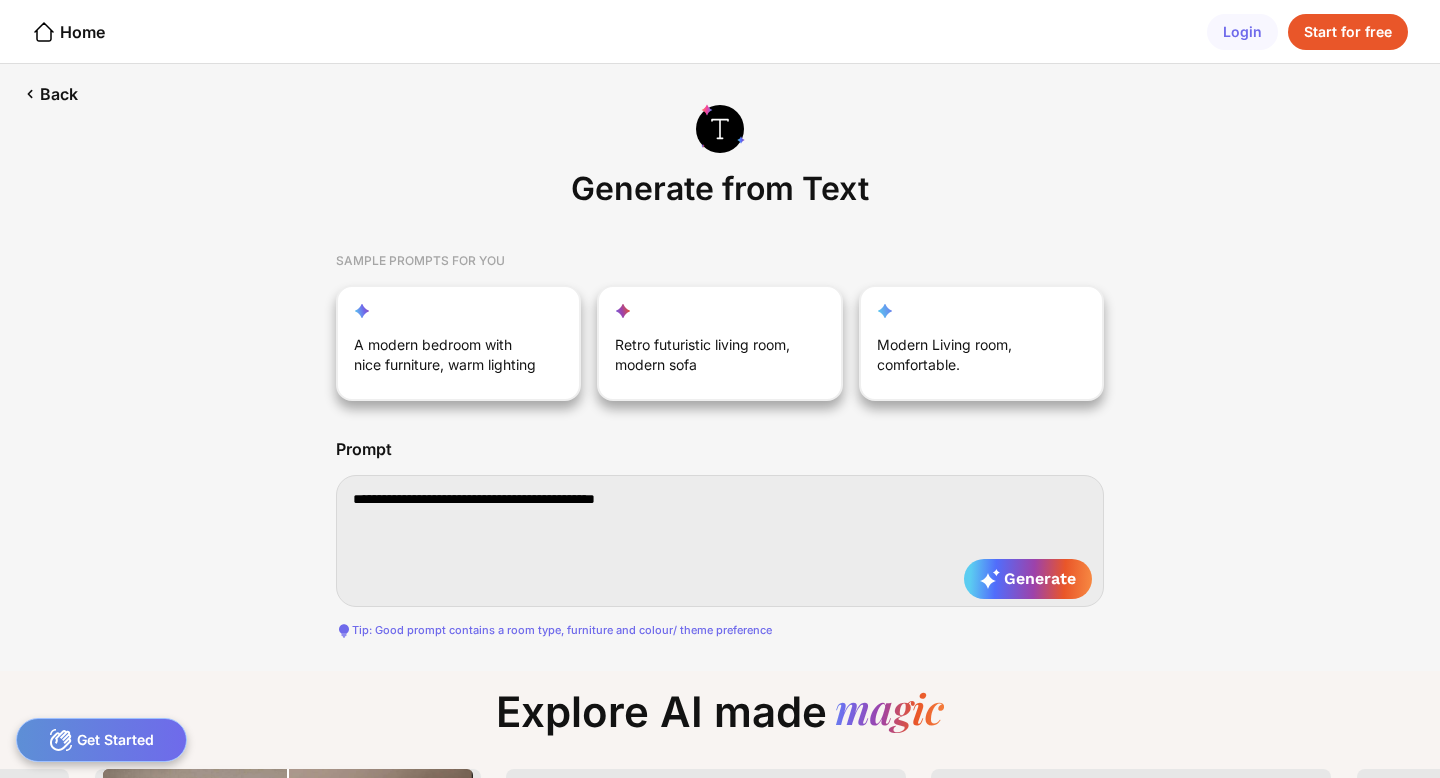 type on "**********" 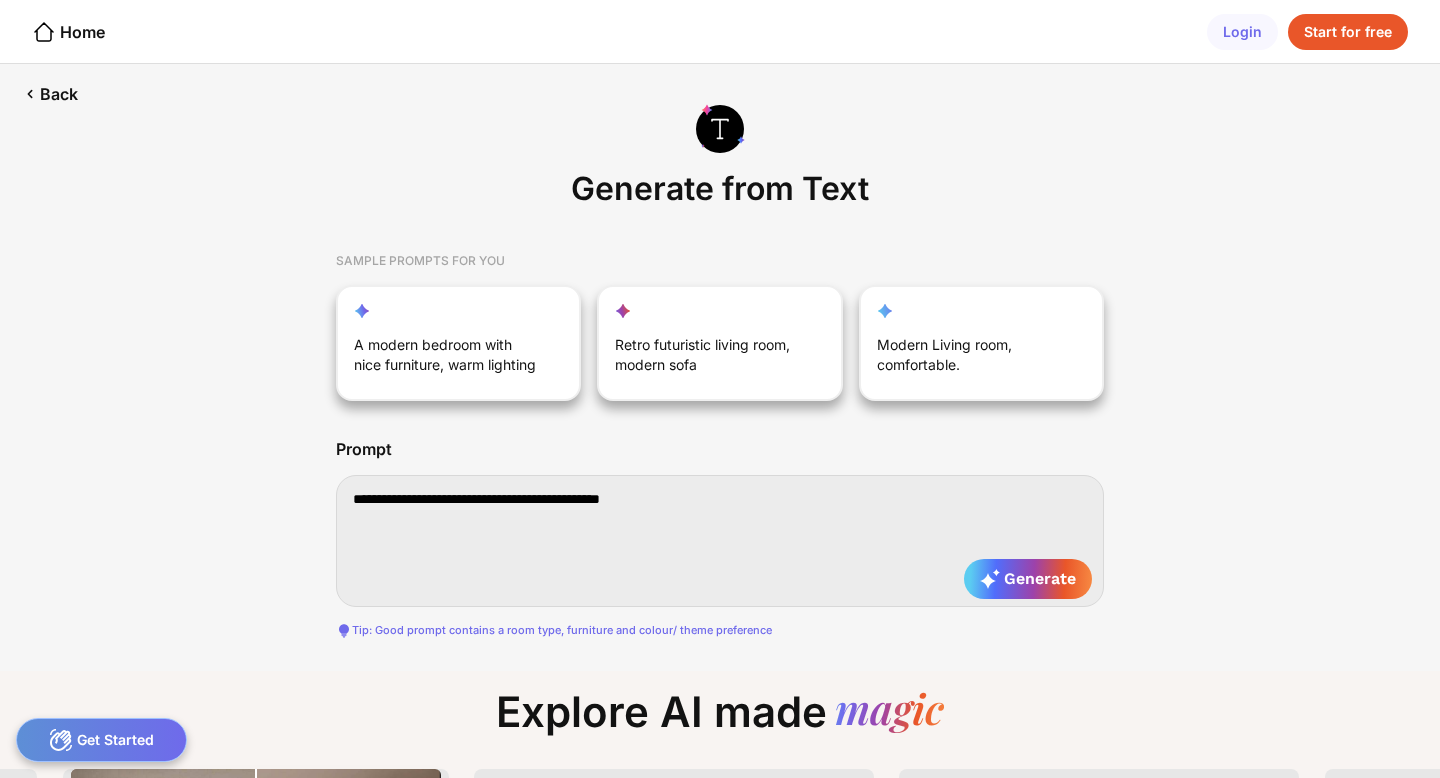 type on "**********" 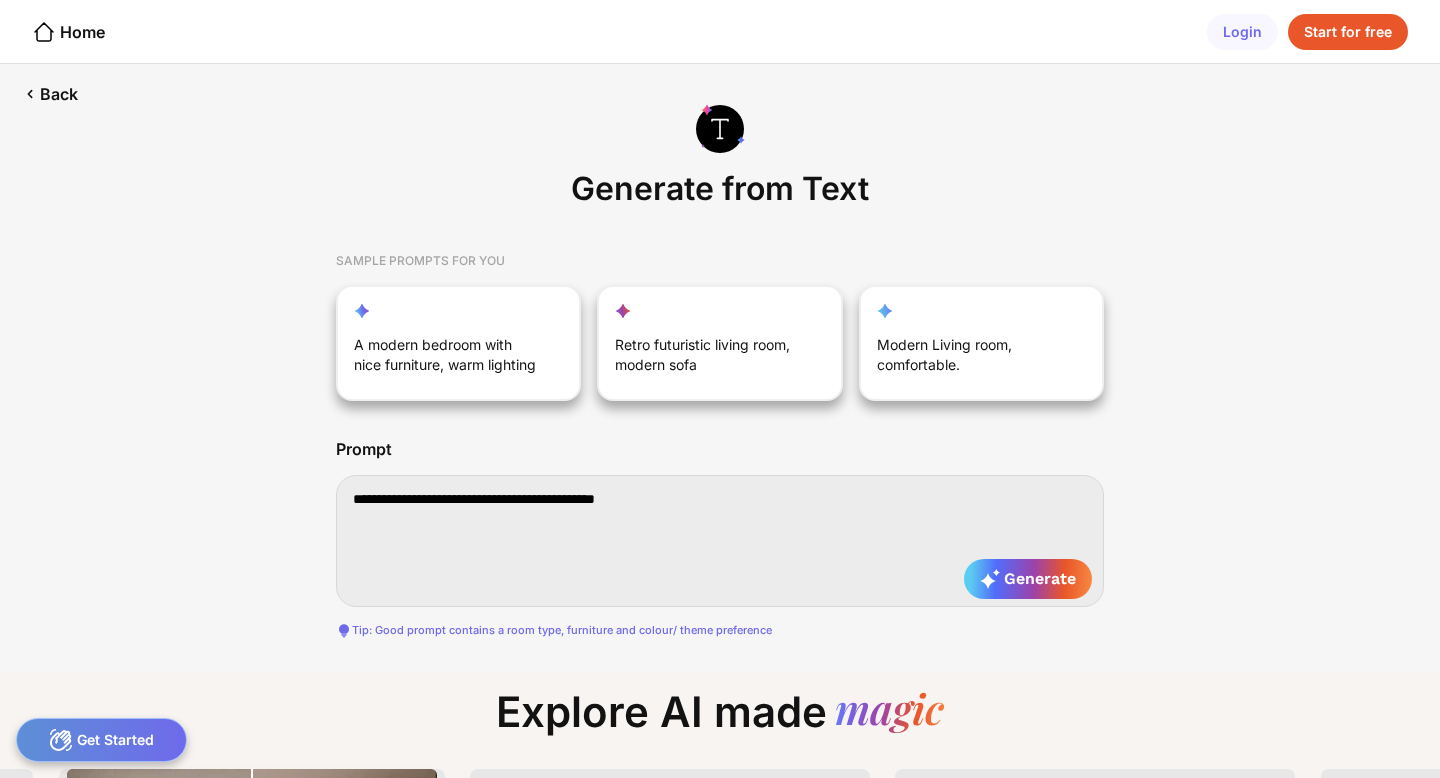 type on "**********" 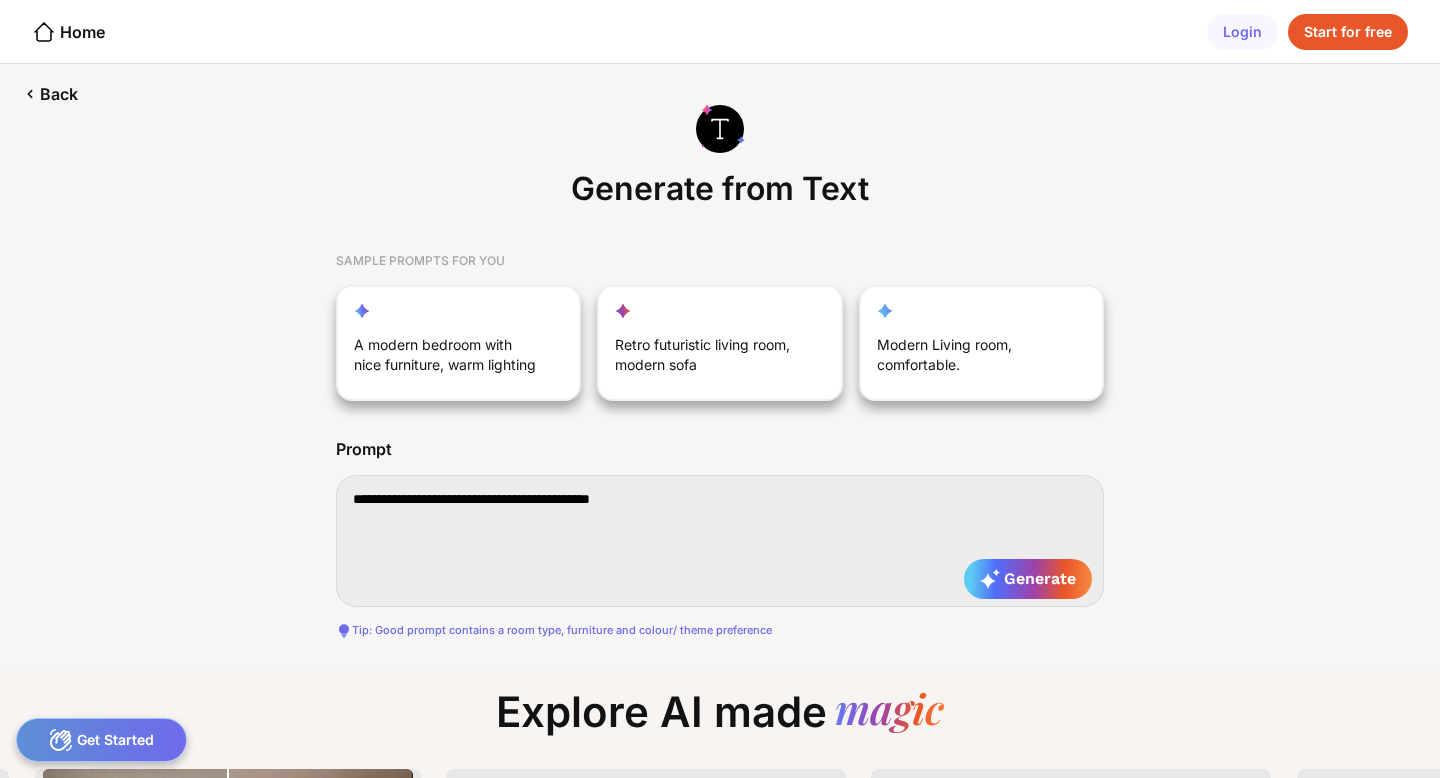 type on "**********" 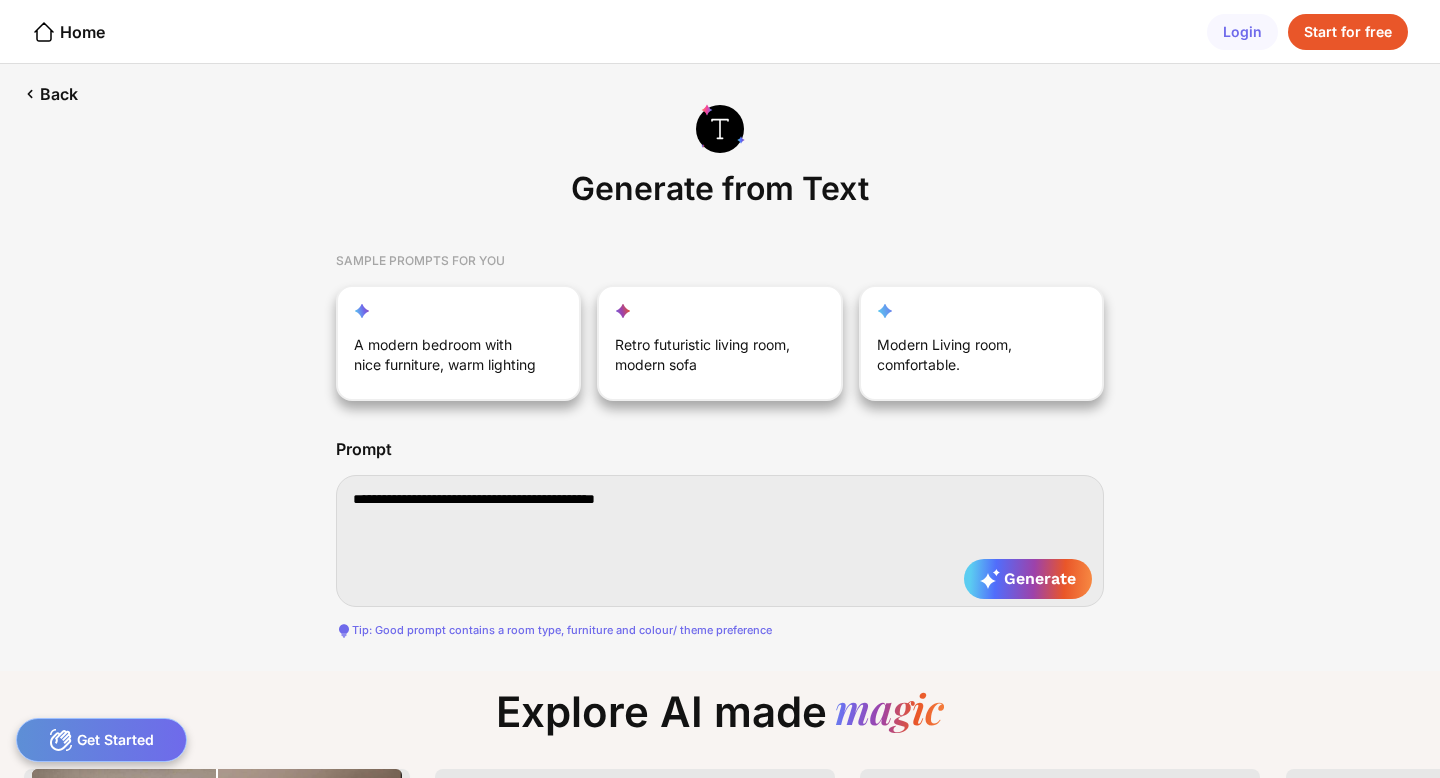 type on "**********" 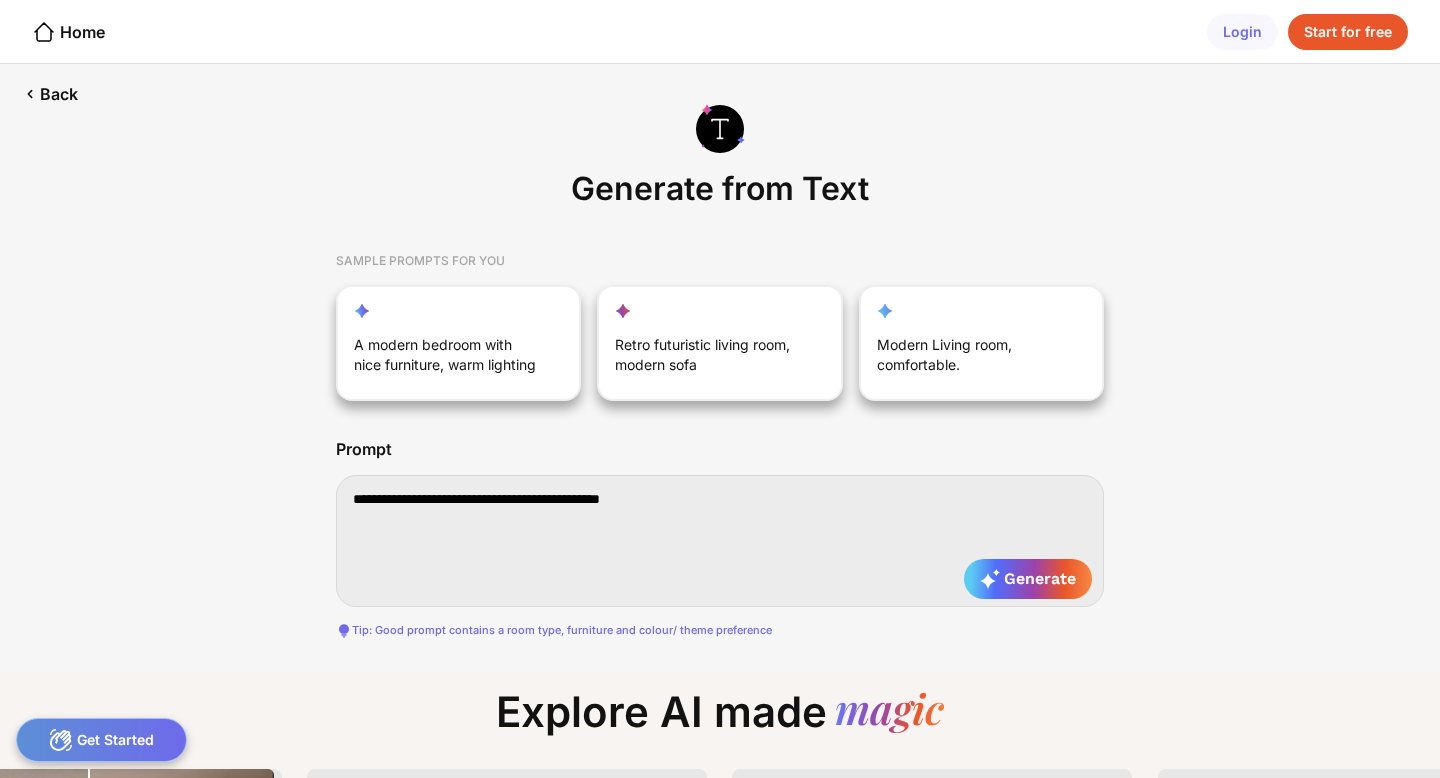 type on "**********" 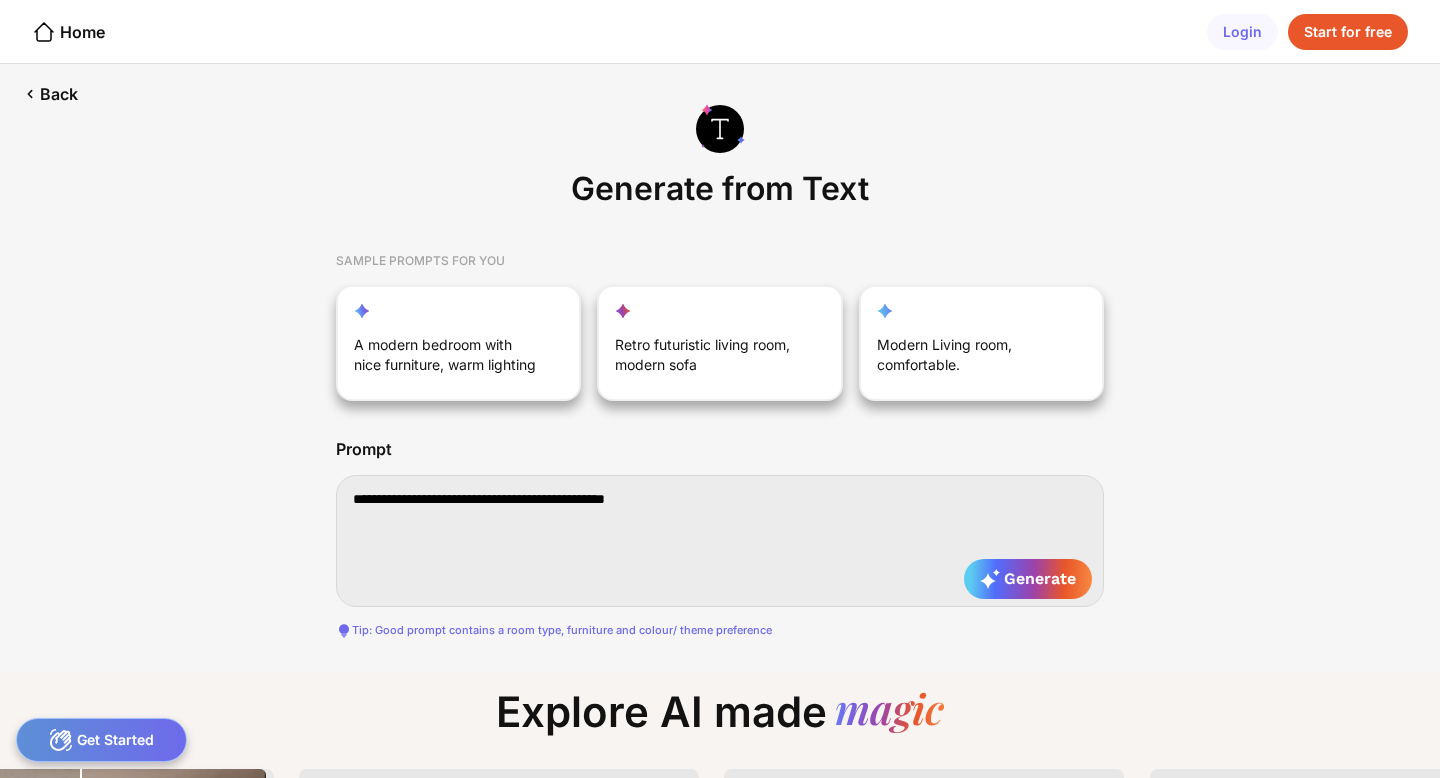 type on "**********" 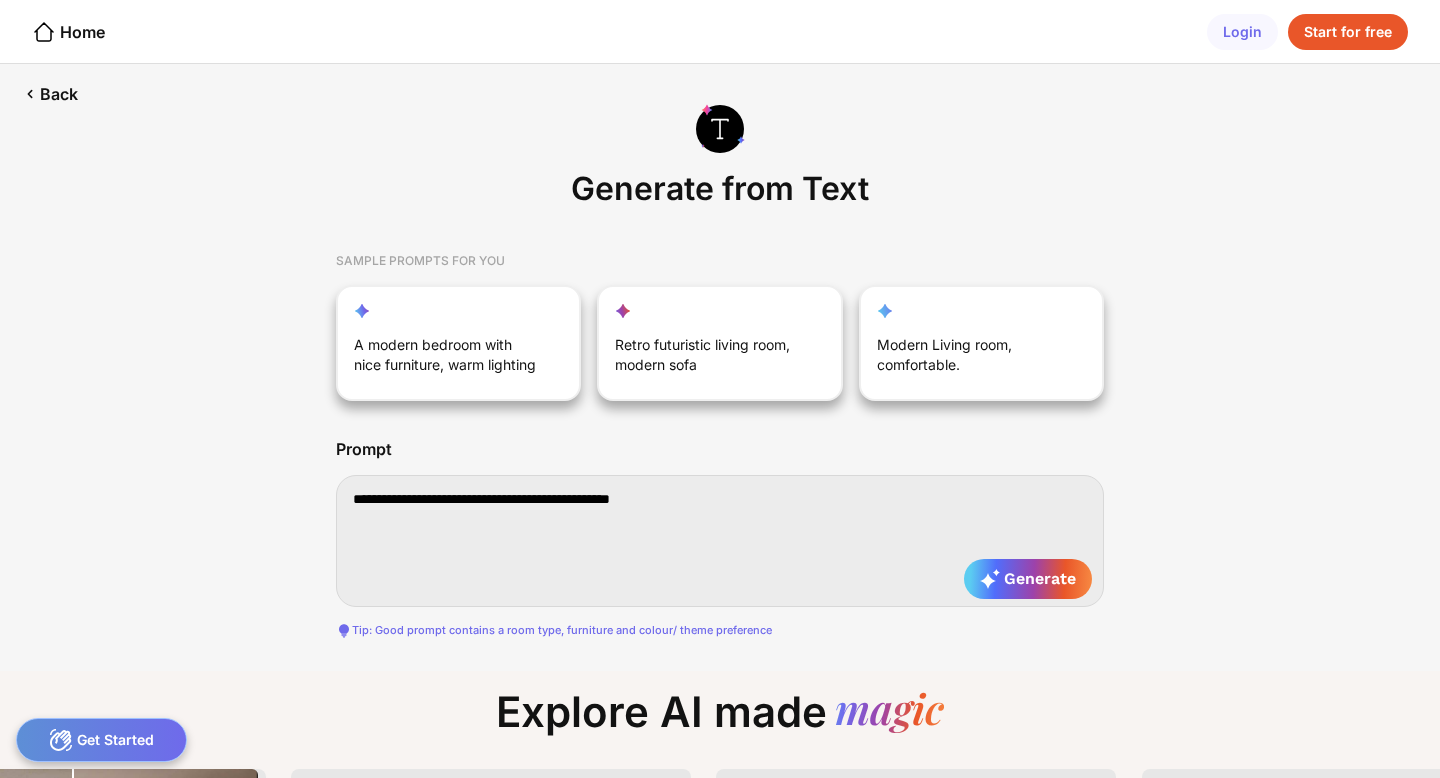 type on "**********" 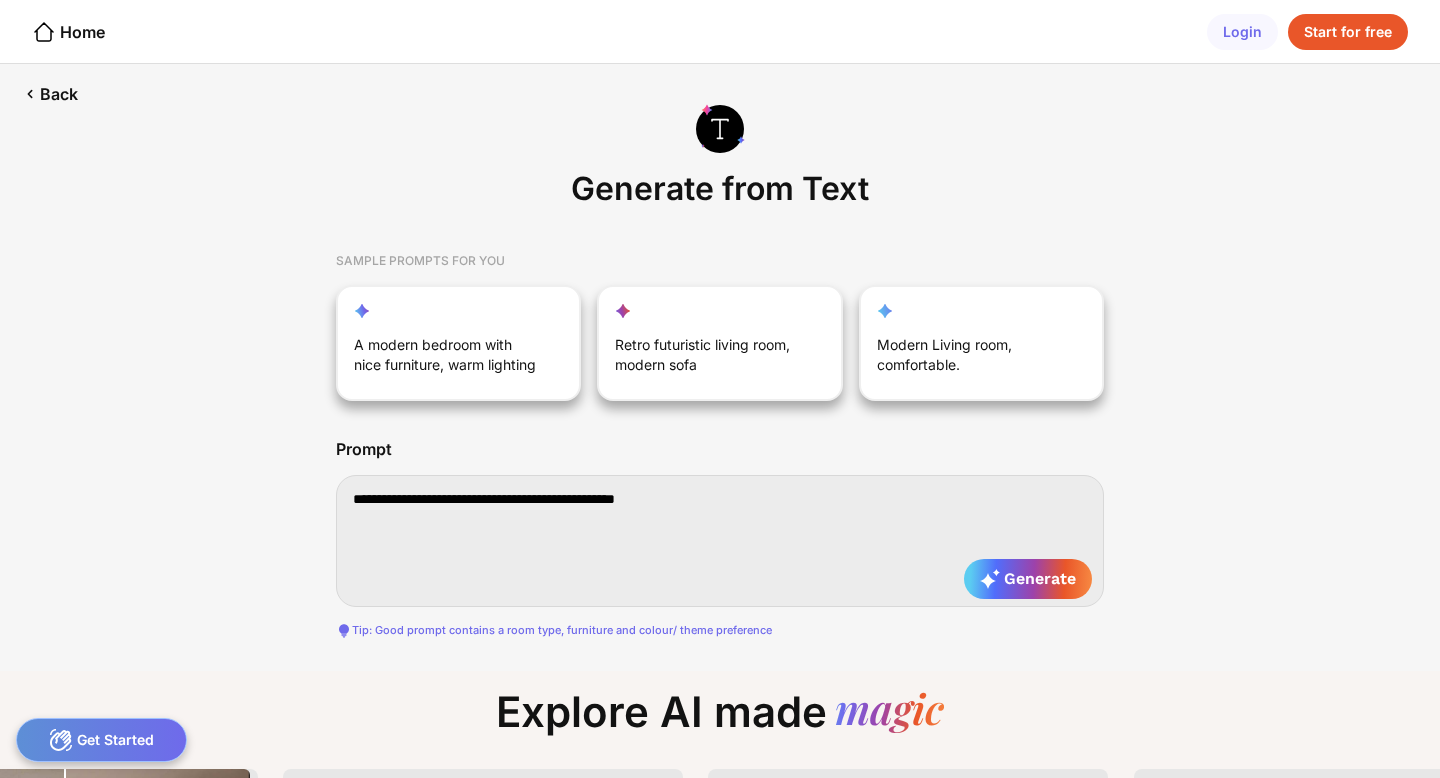 type on "**********" 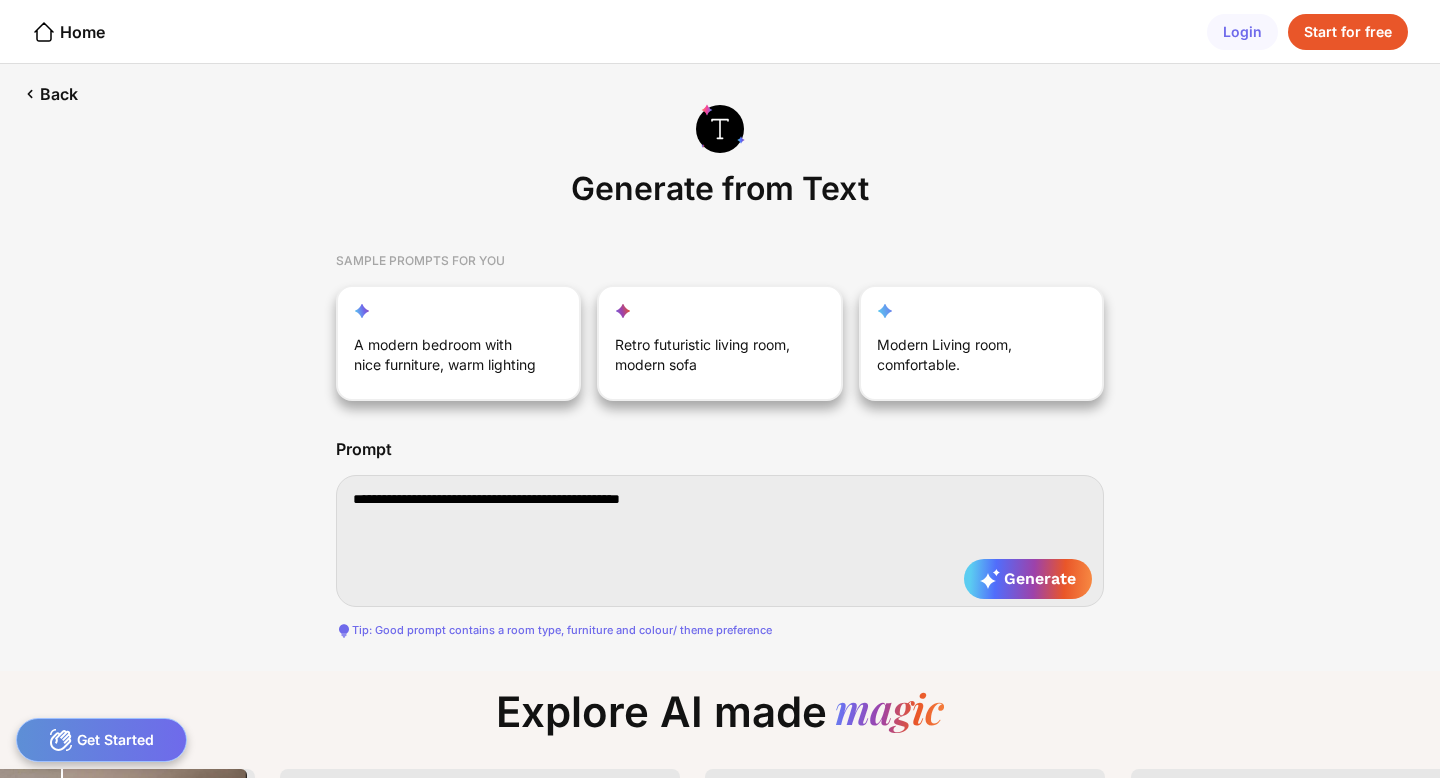 type on "**********" 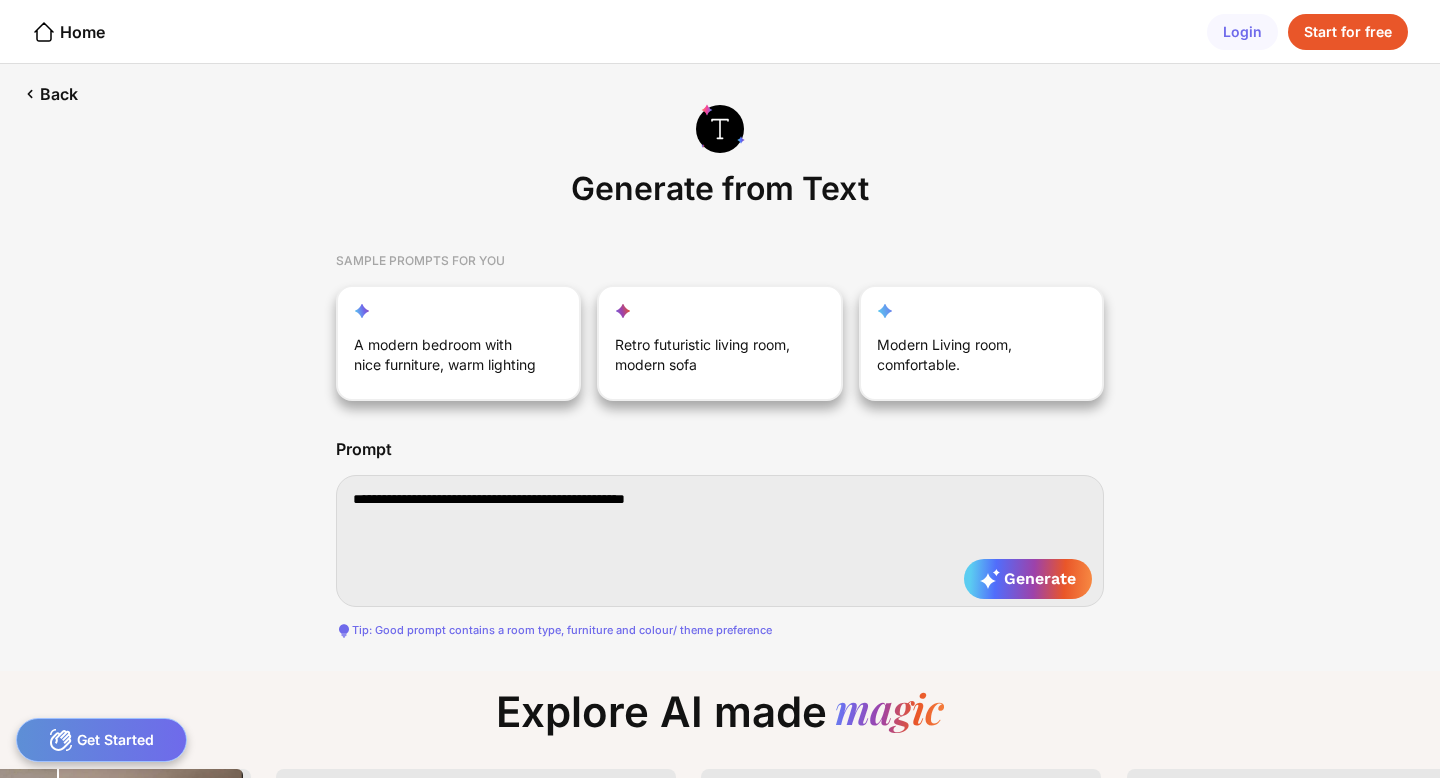 type on "**********" 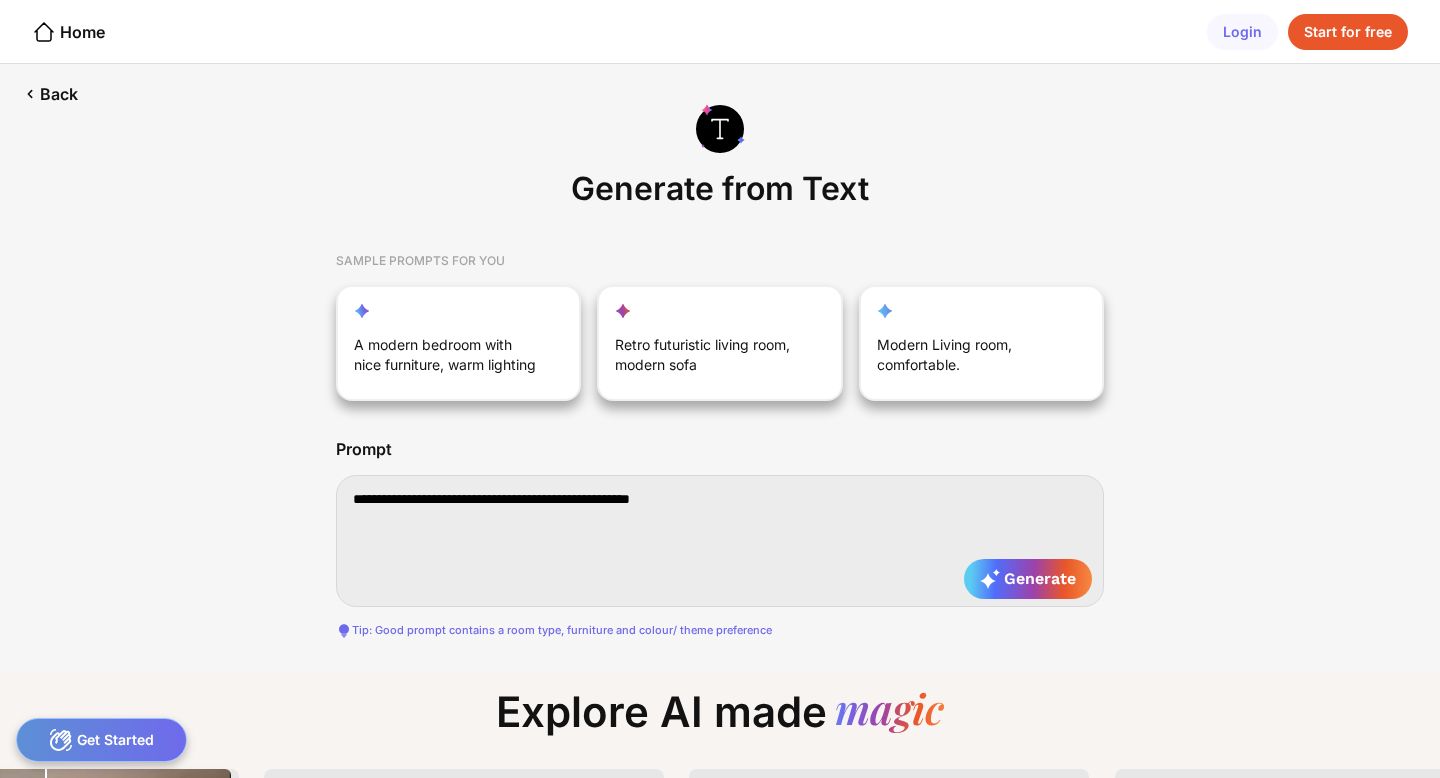 type on "**********" 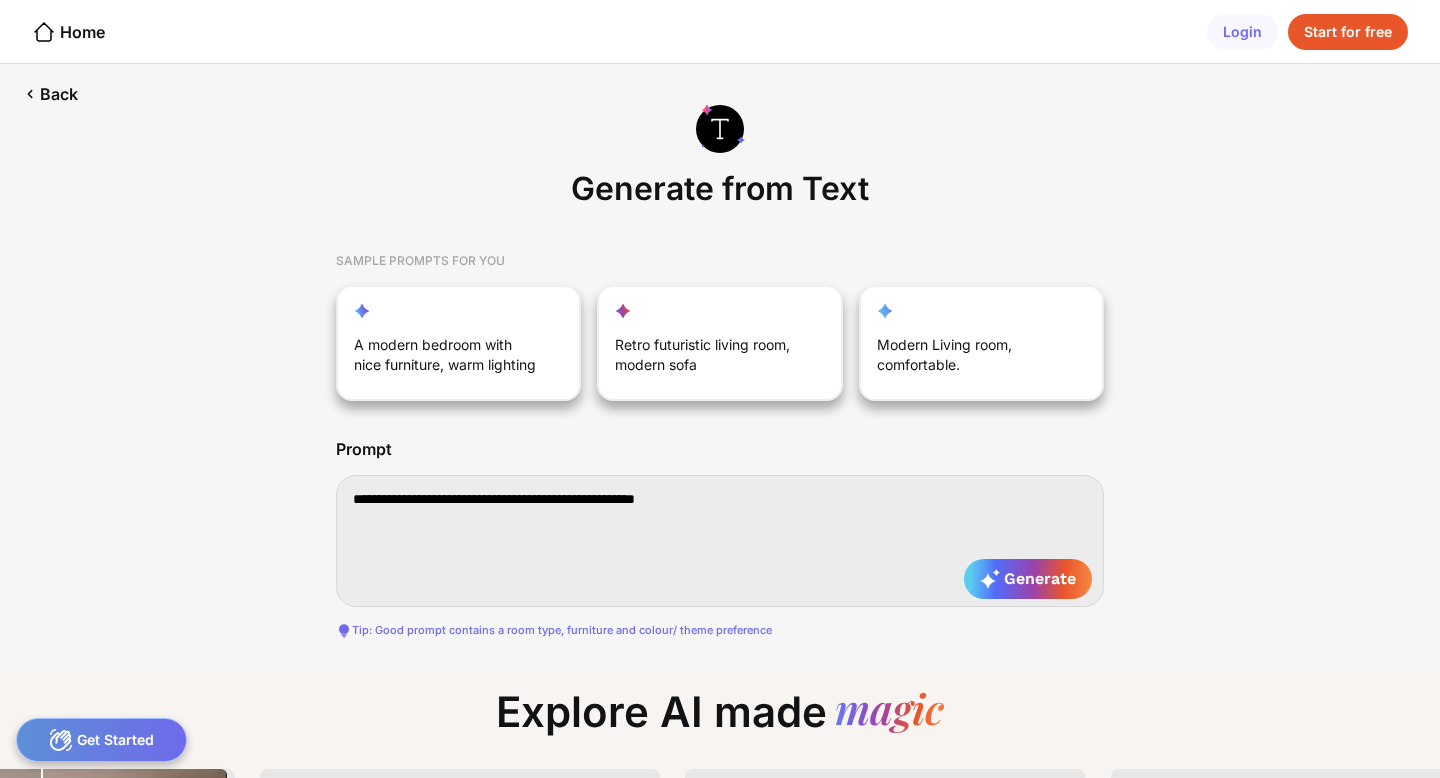 type on "**********" 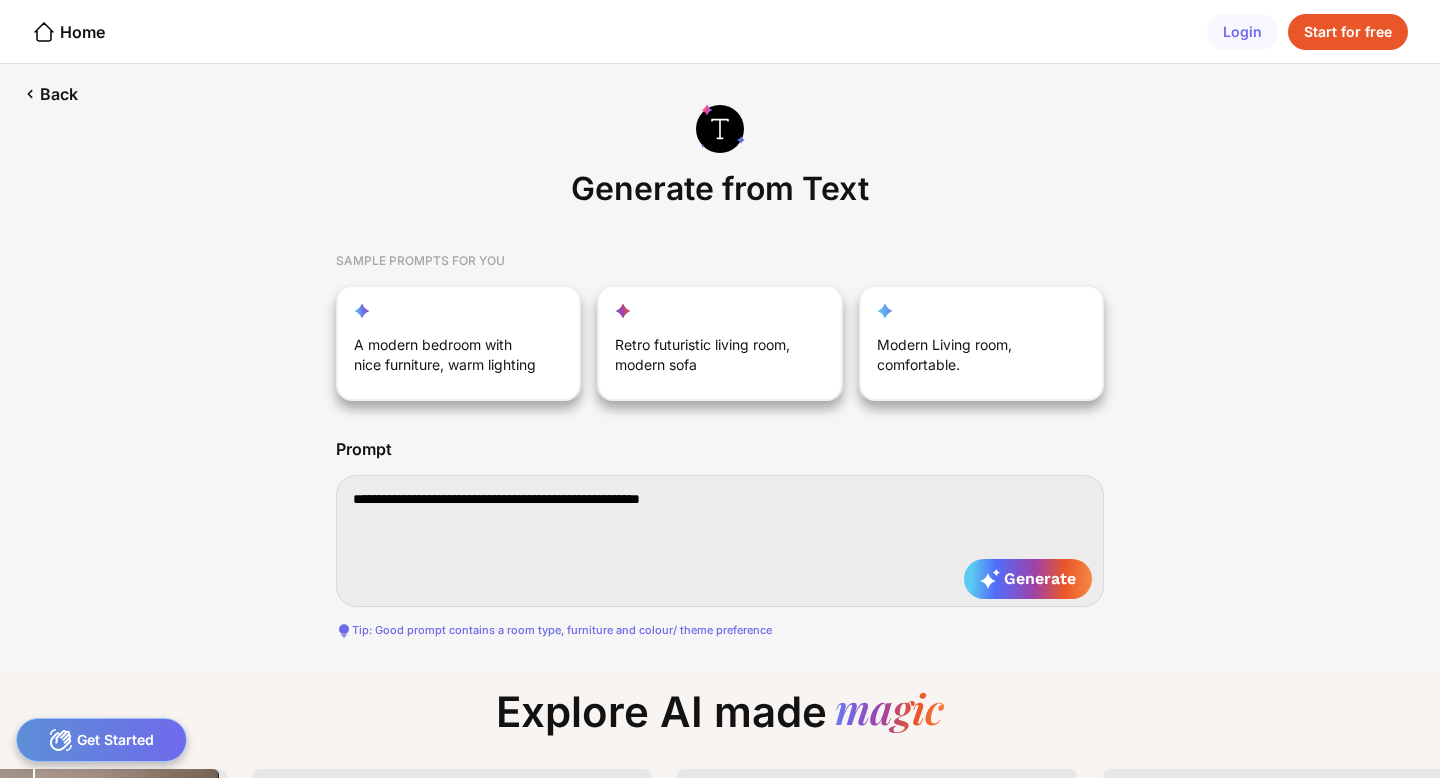 type on "**********" 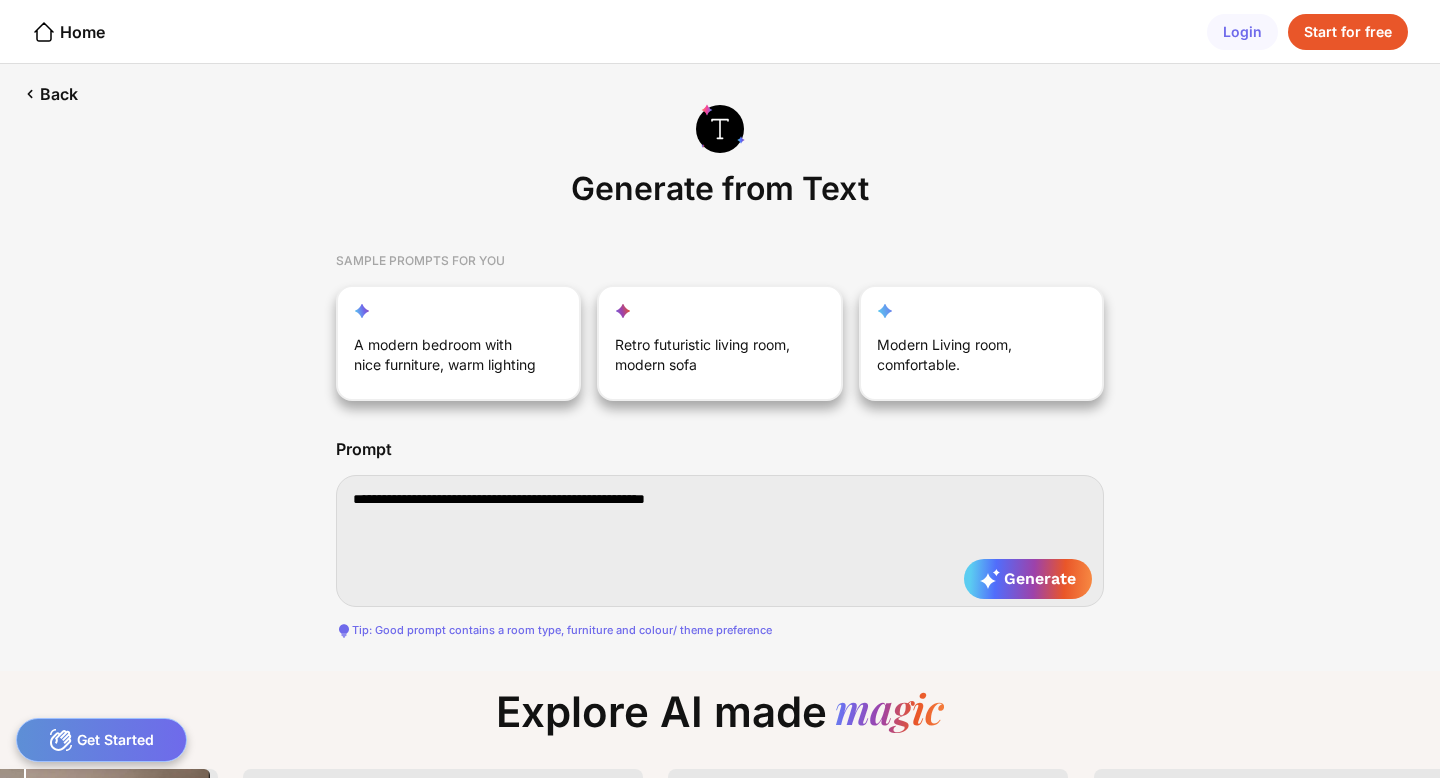 type on "**********" 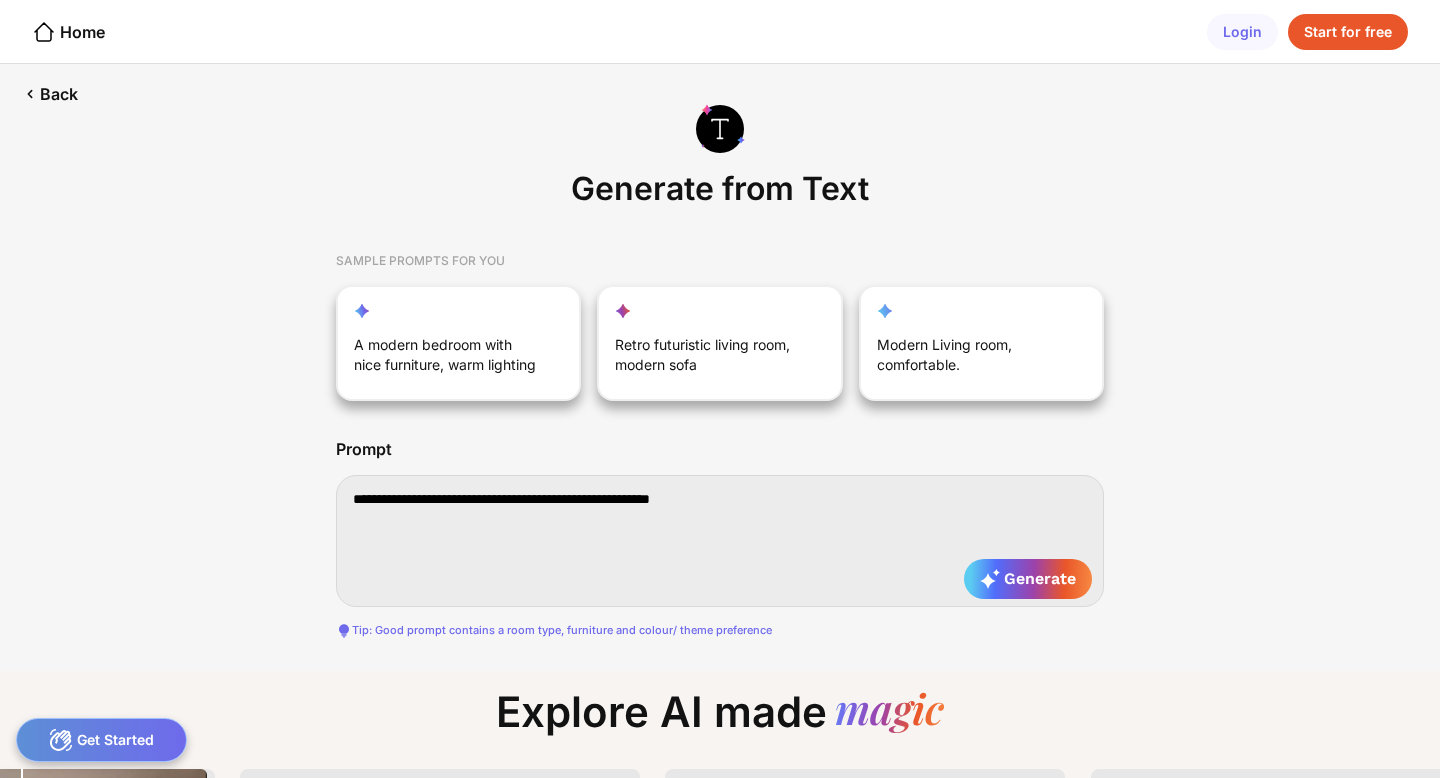 type on "**********" 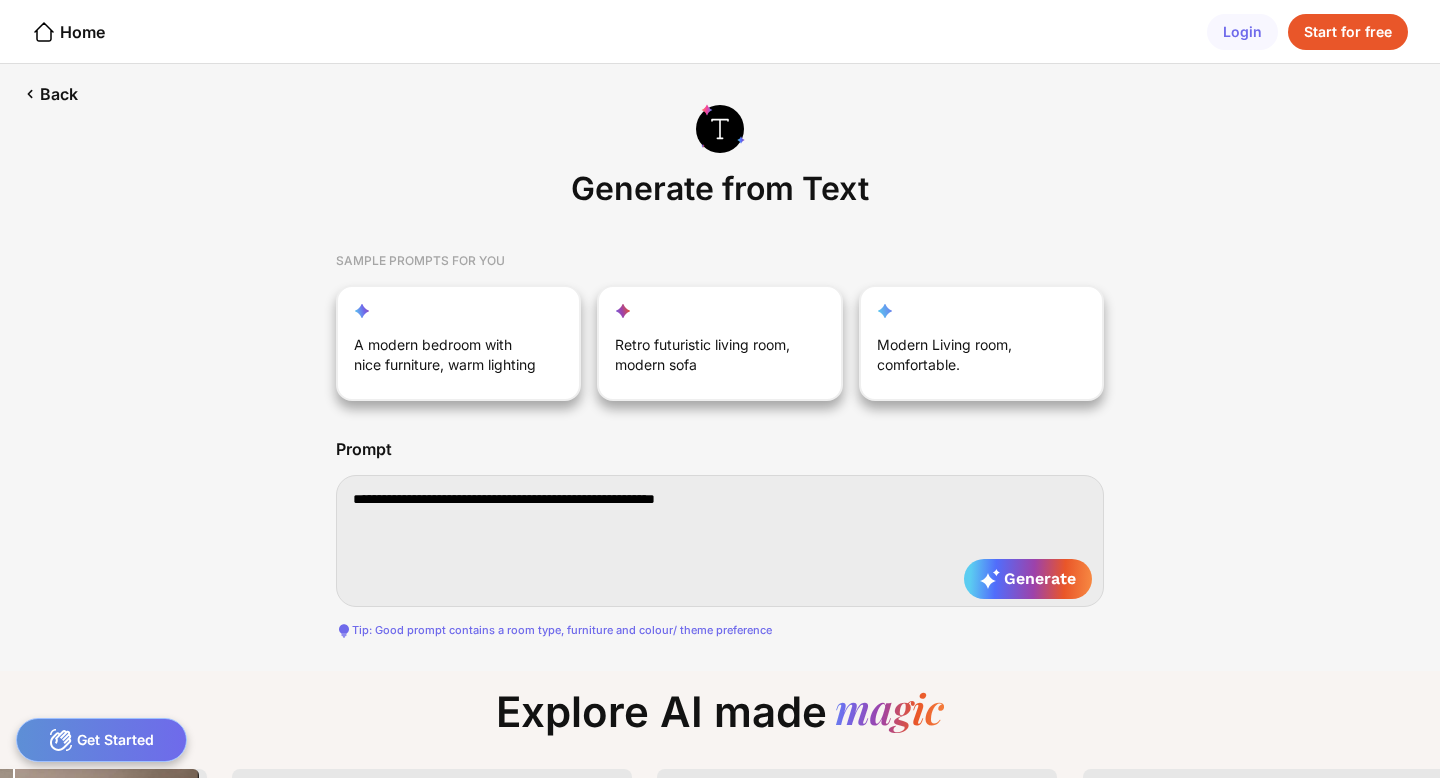 type on "**********" 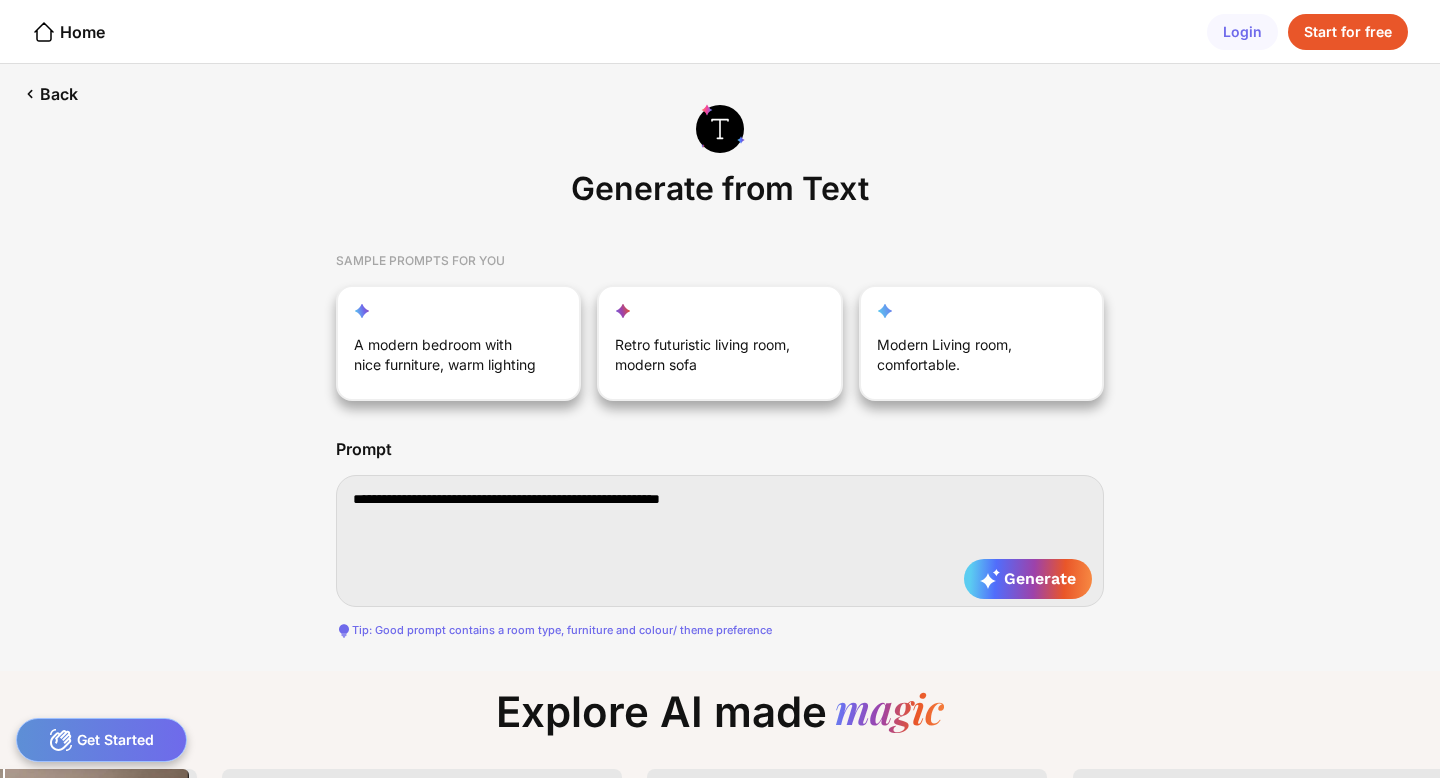 type on "**********" 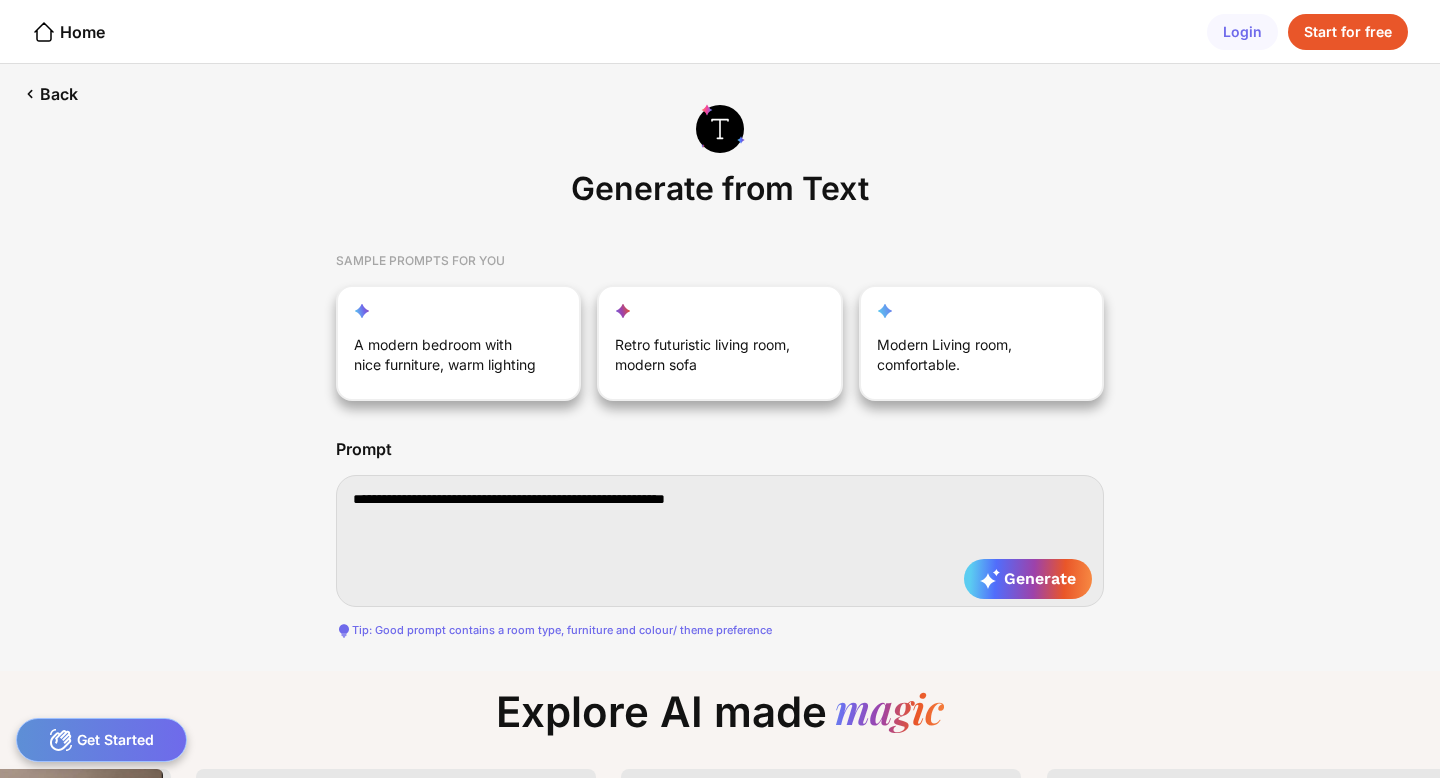 type on "**********" 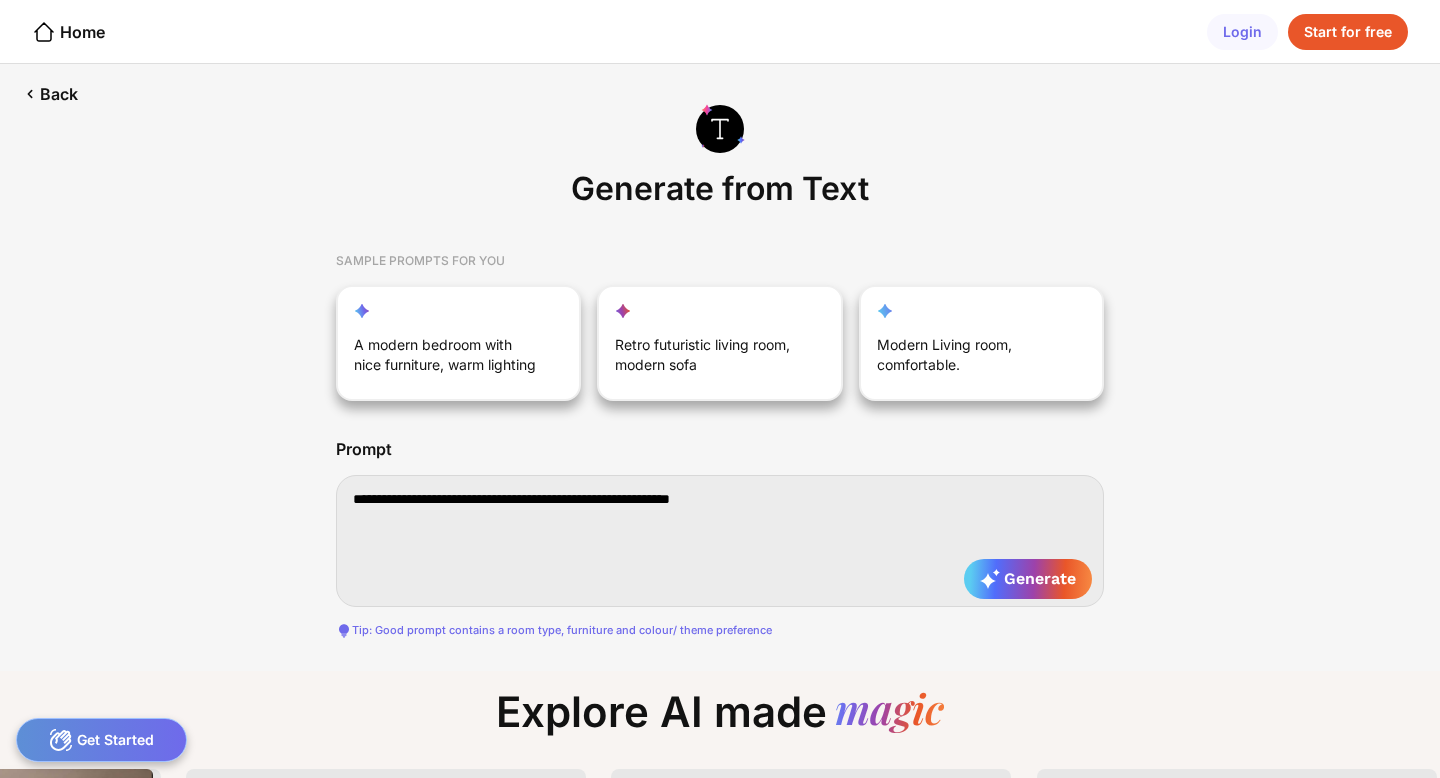 type on "**********" 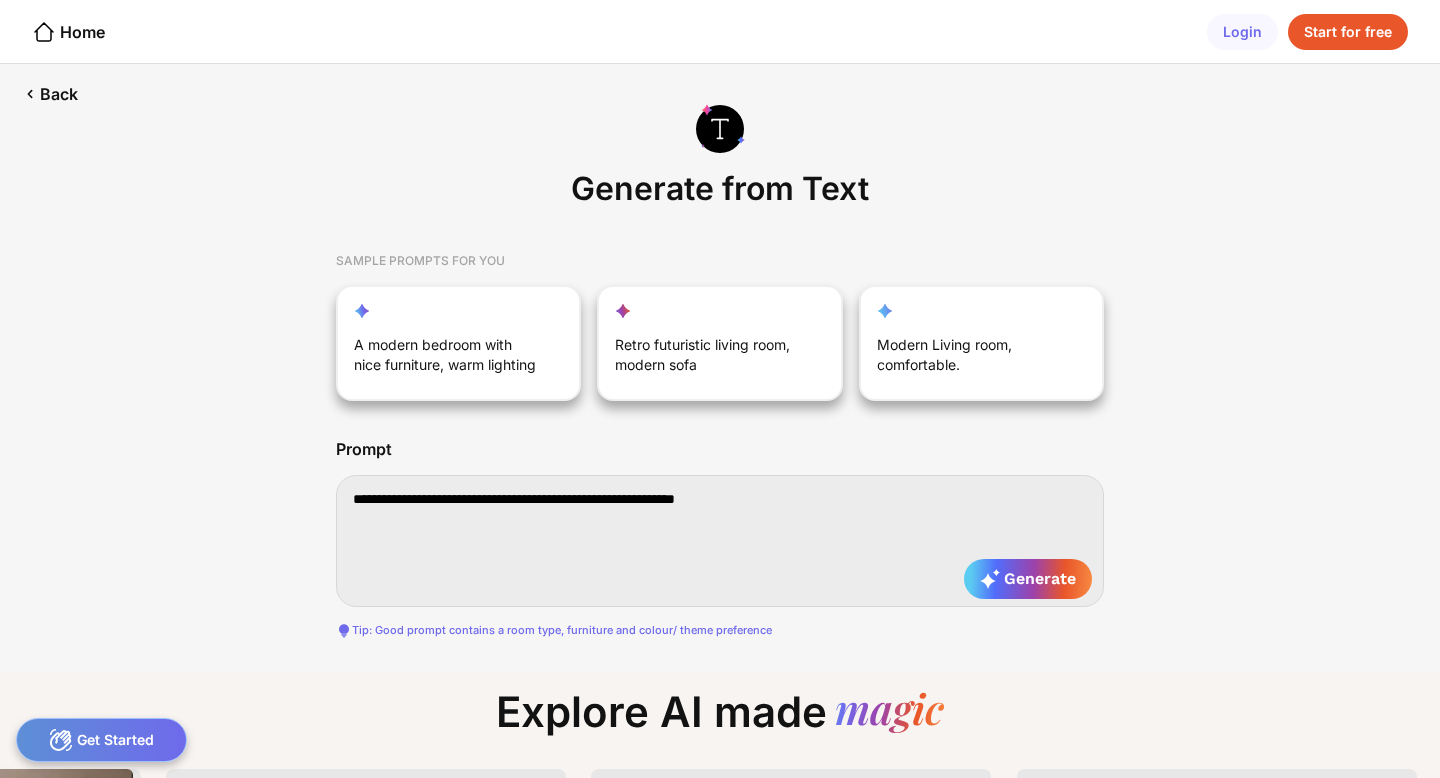 type on "**********" 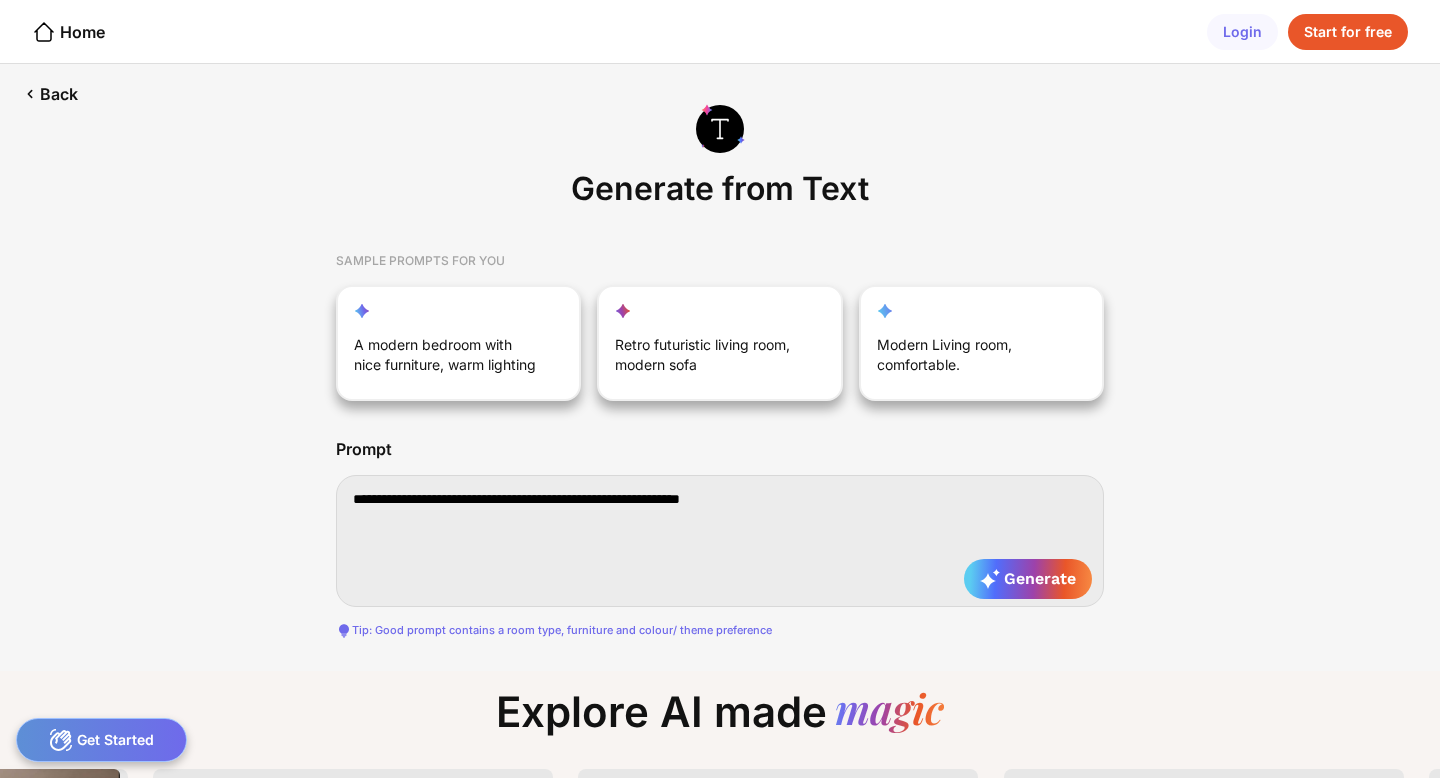 type on "**********" 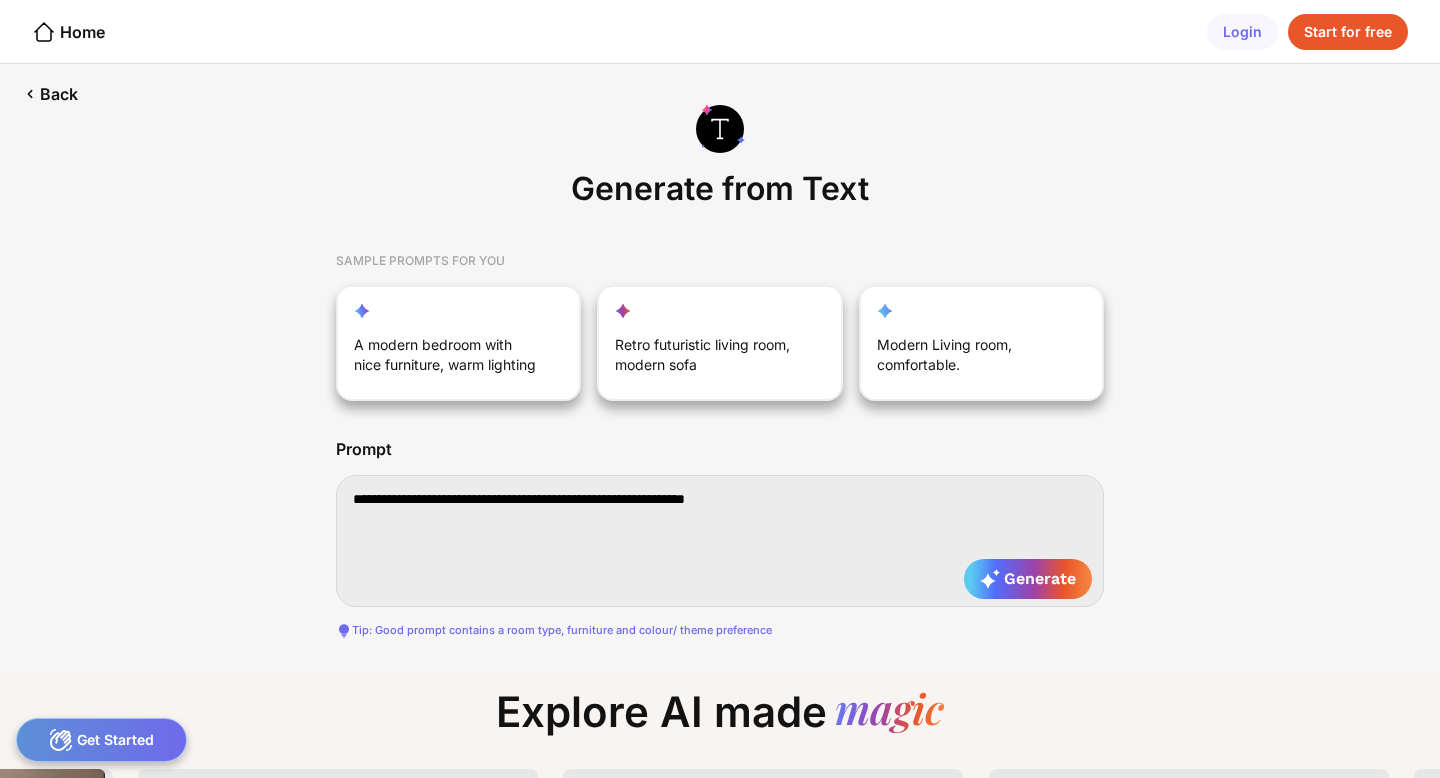 type on "**********" 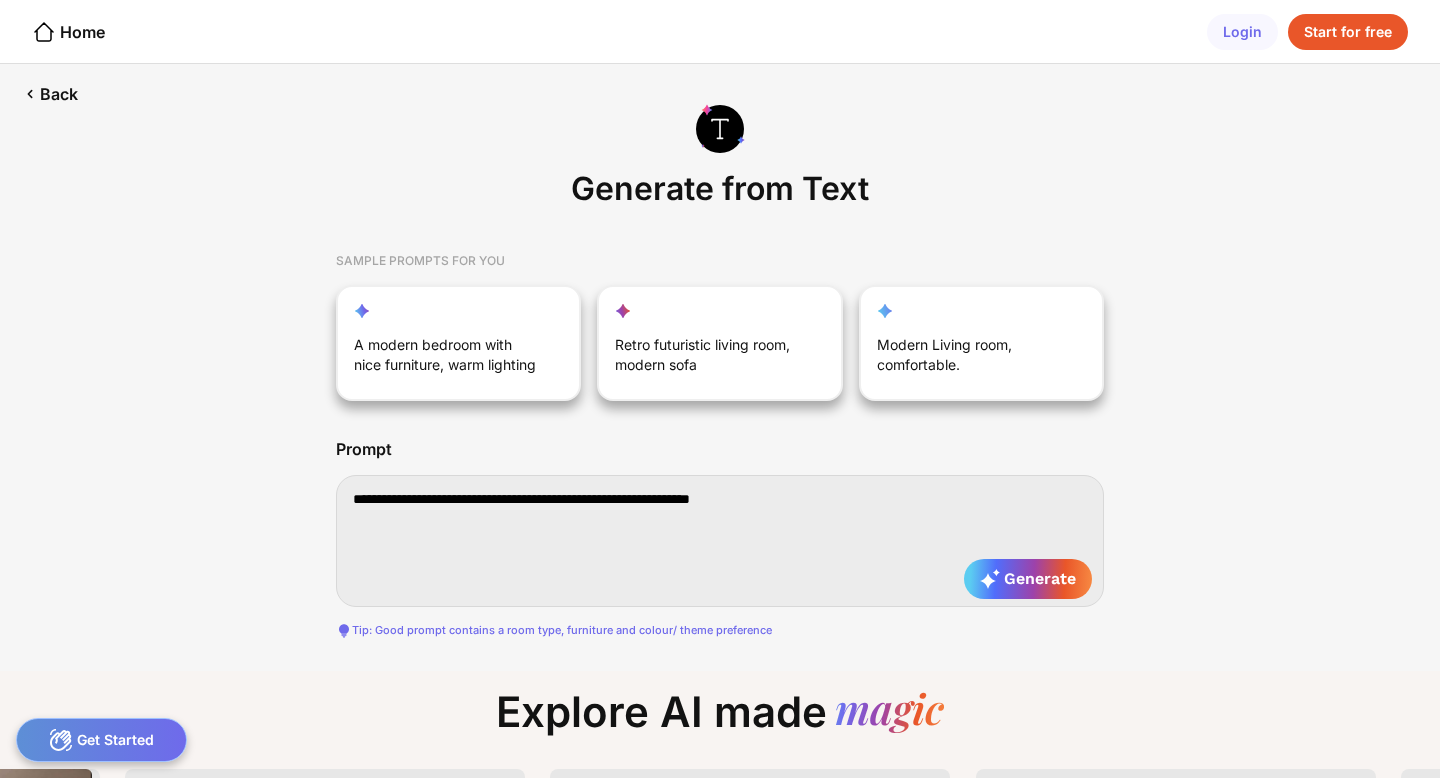 type on "**********" 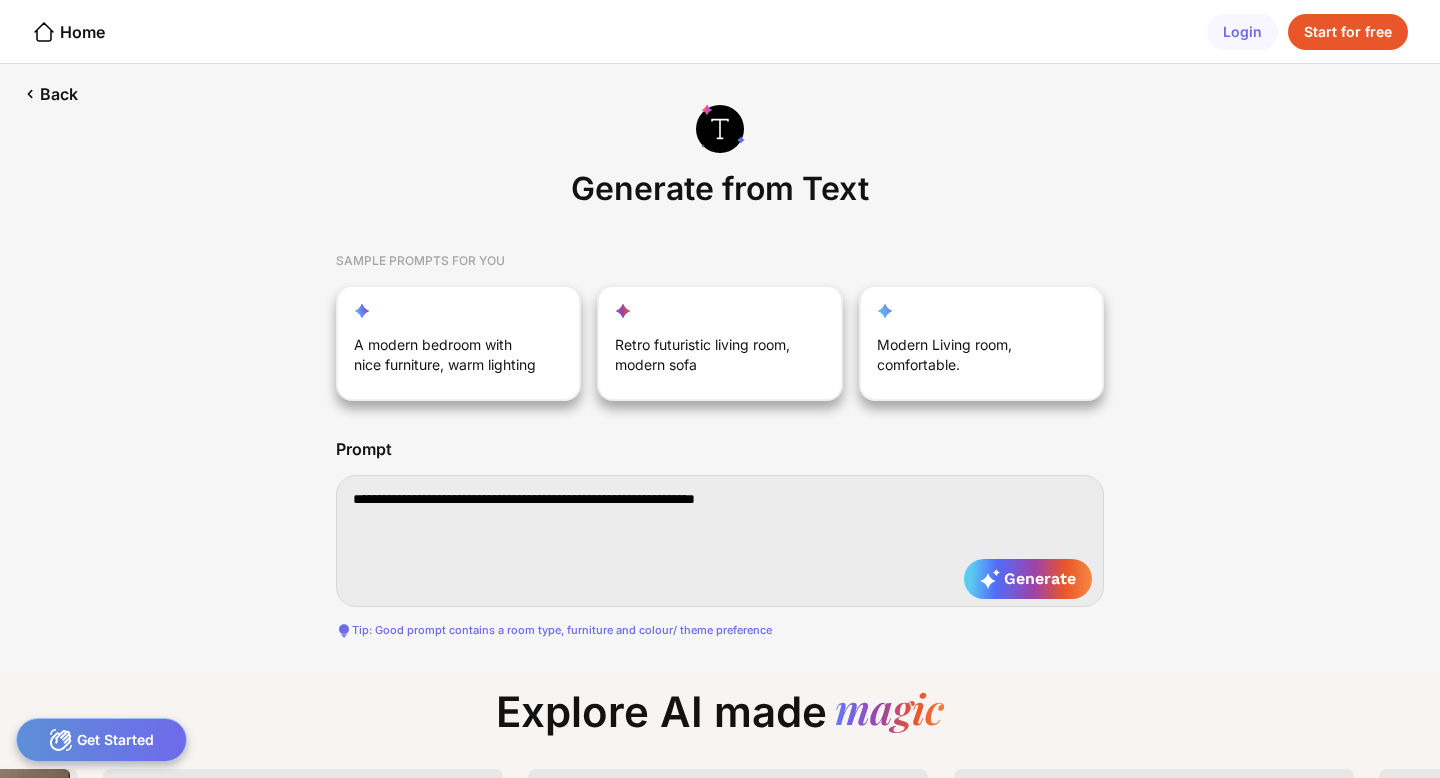 type on "**********" 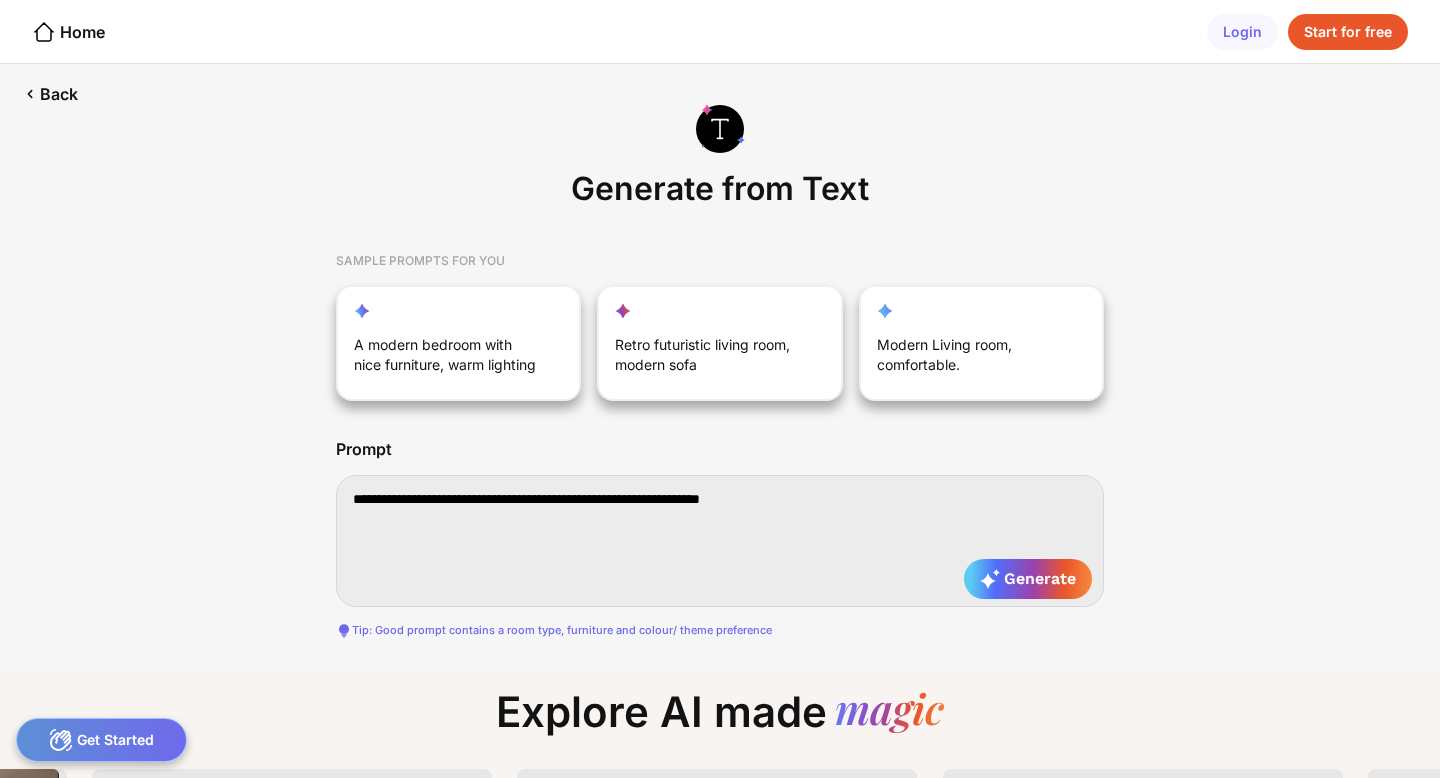 type on "**********" 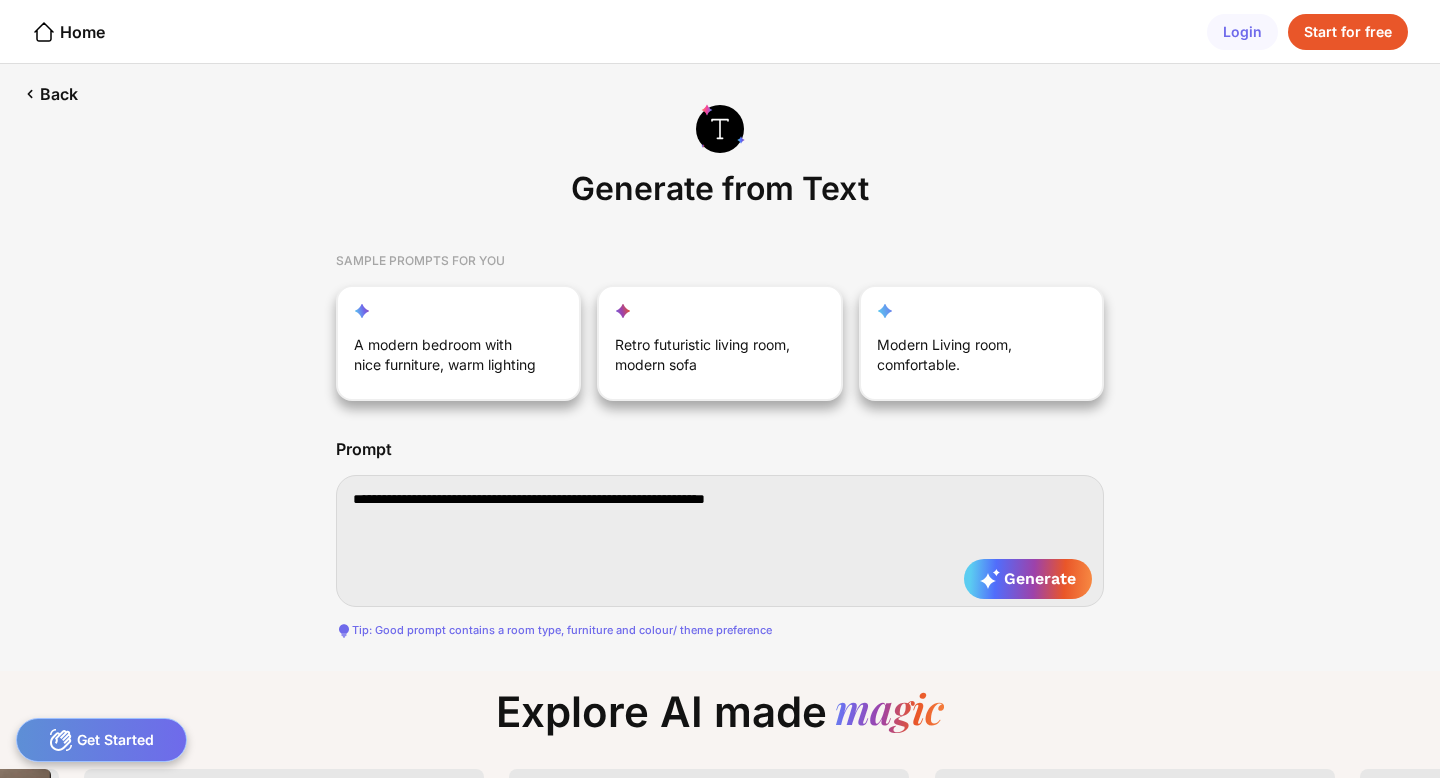 type on "**********" 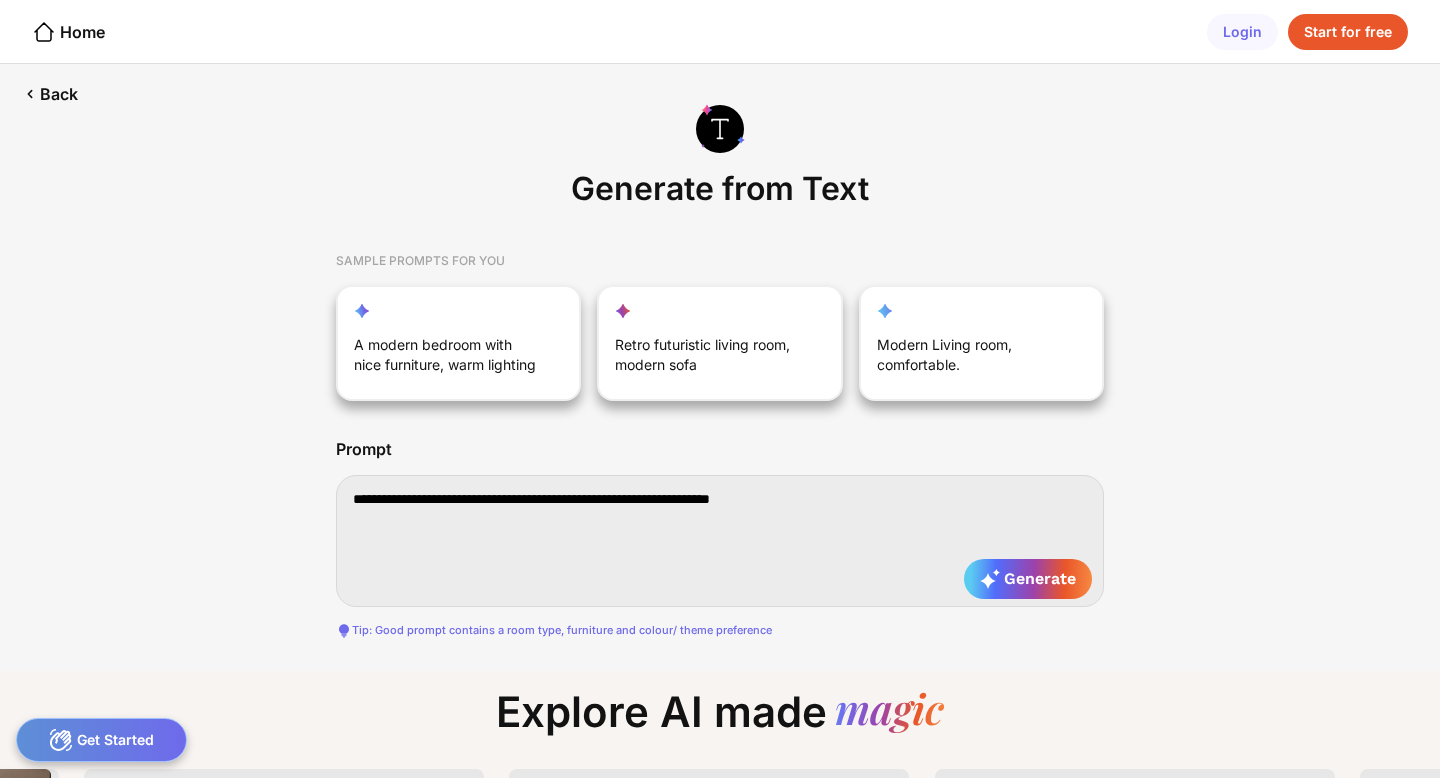 type on "**********" 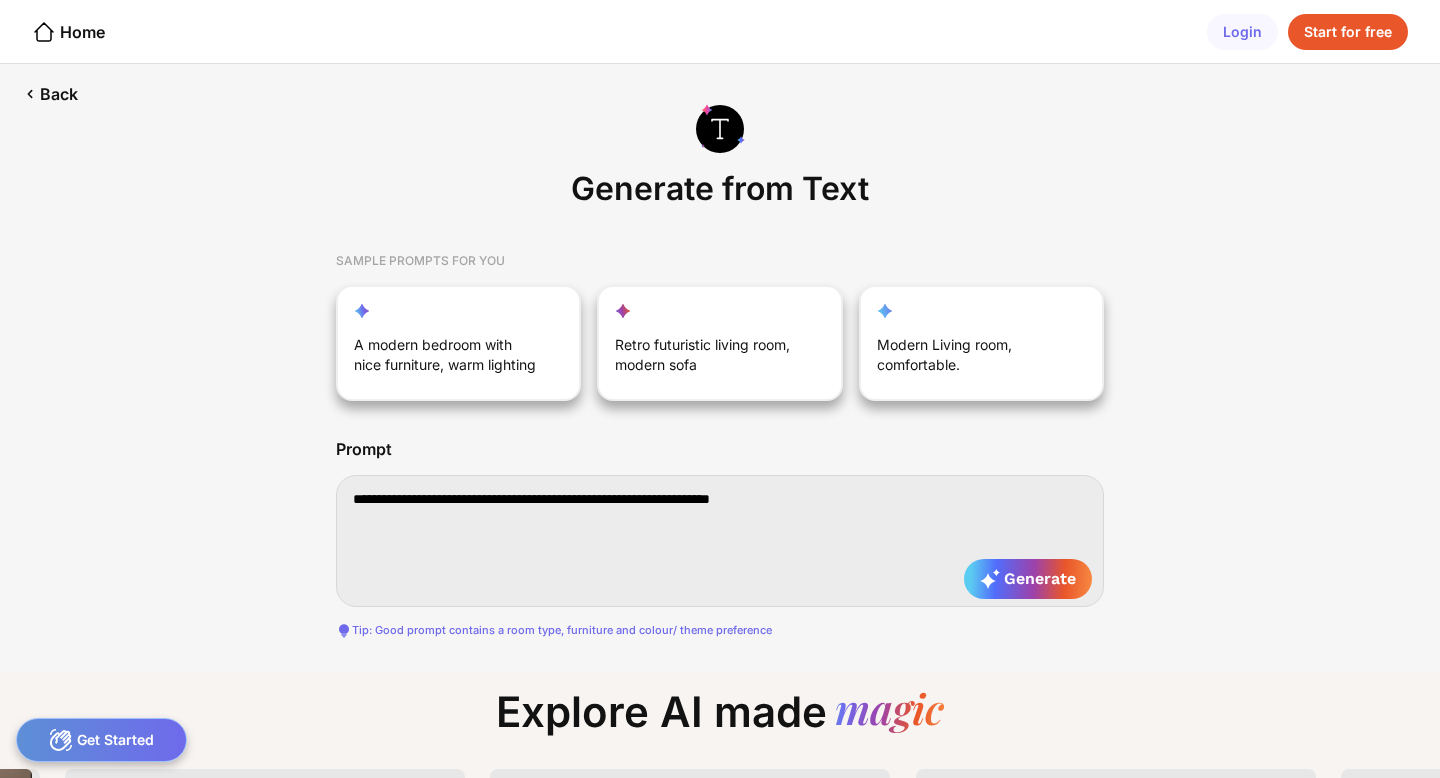 type on "**********" 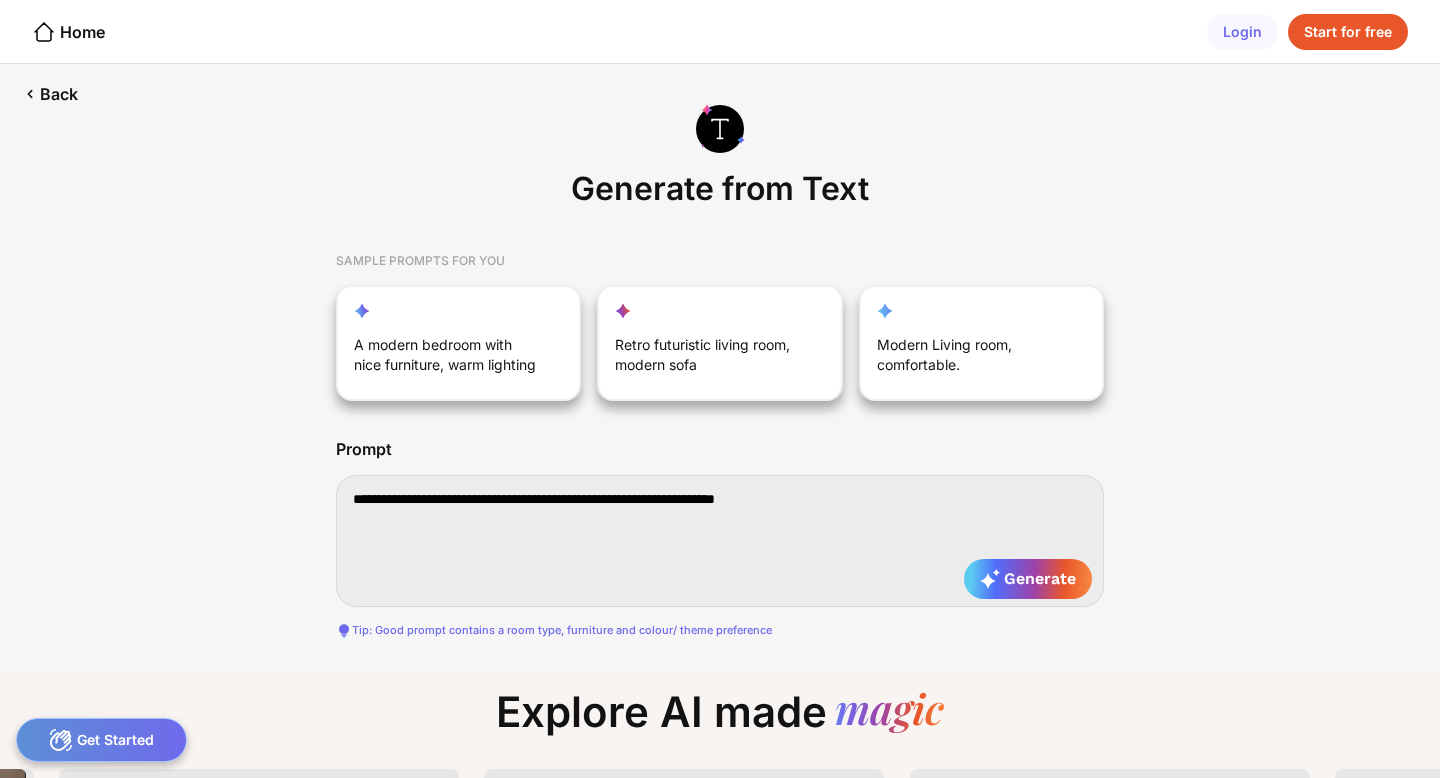 type on "**********" 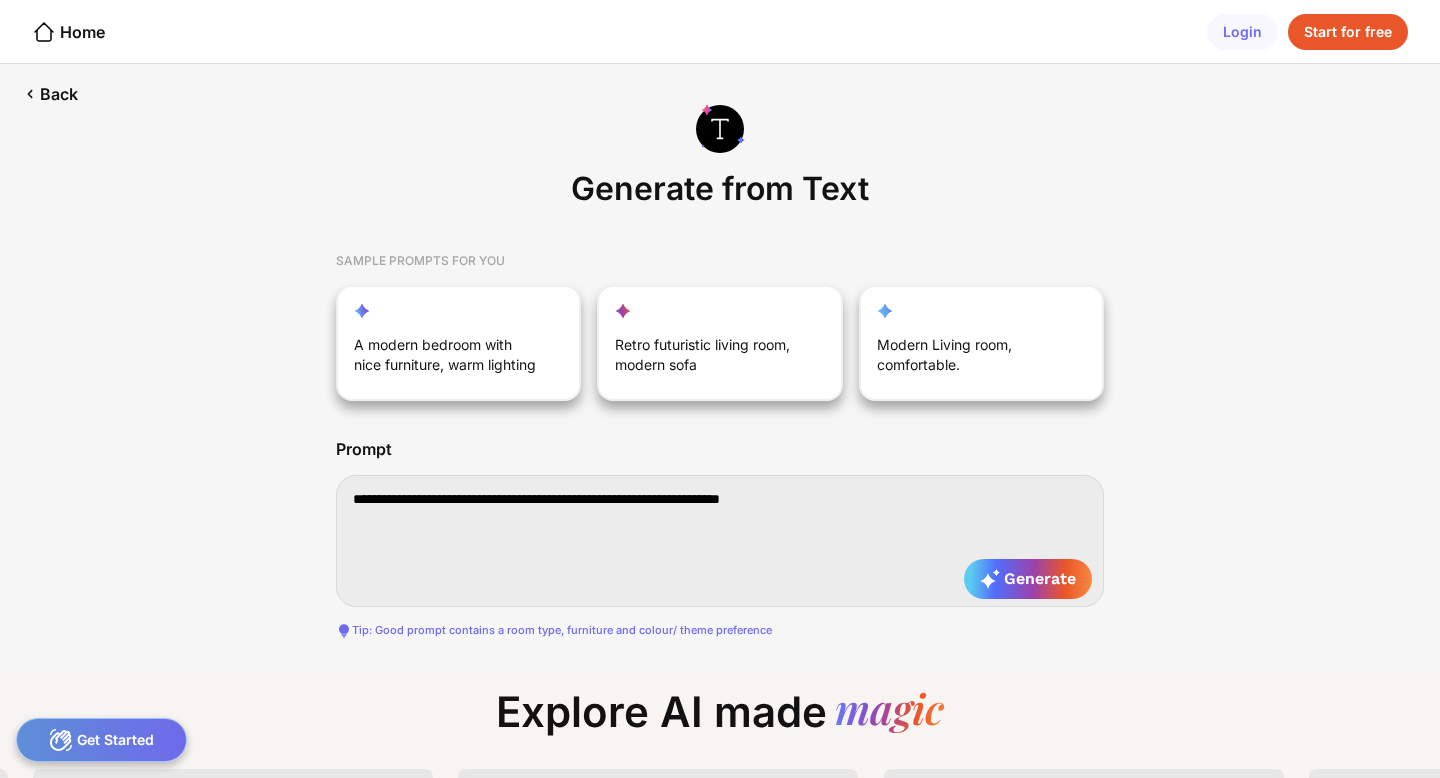 type on "**********" 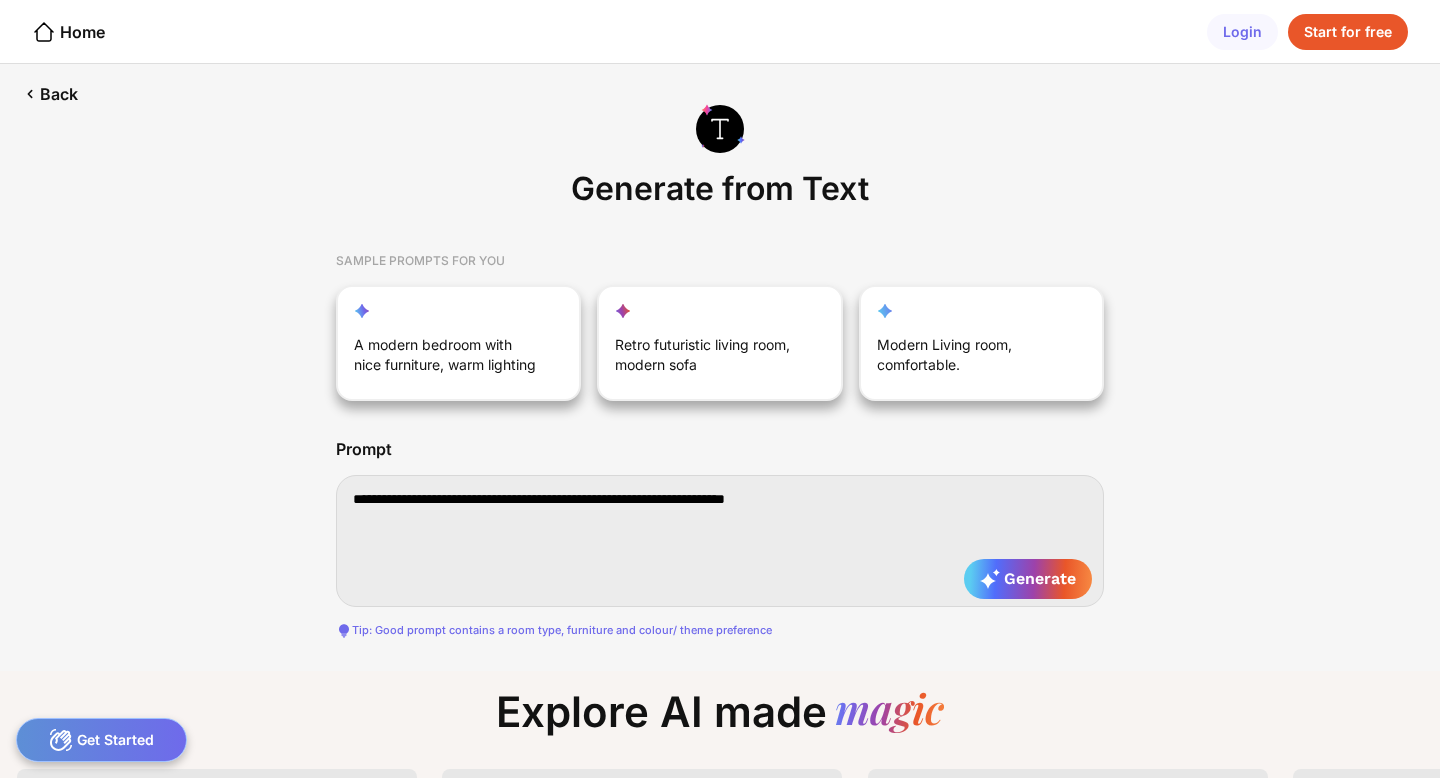 type on "**********" 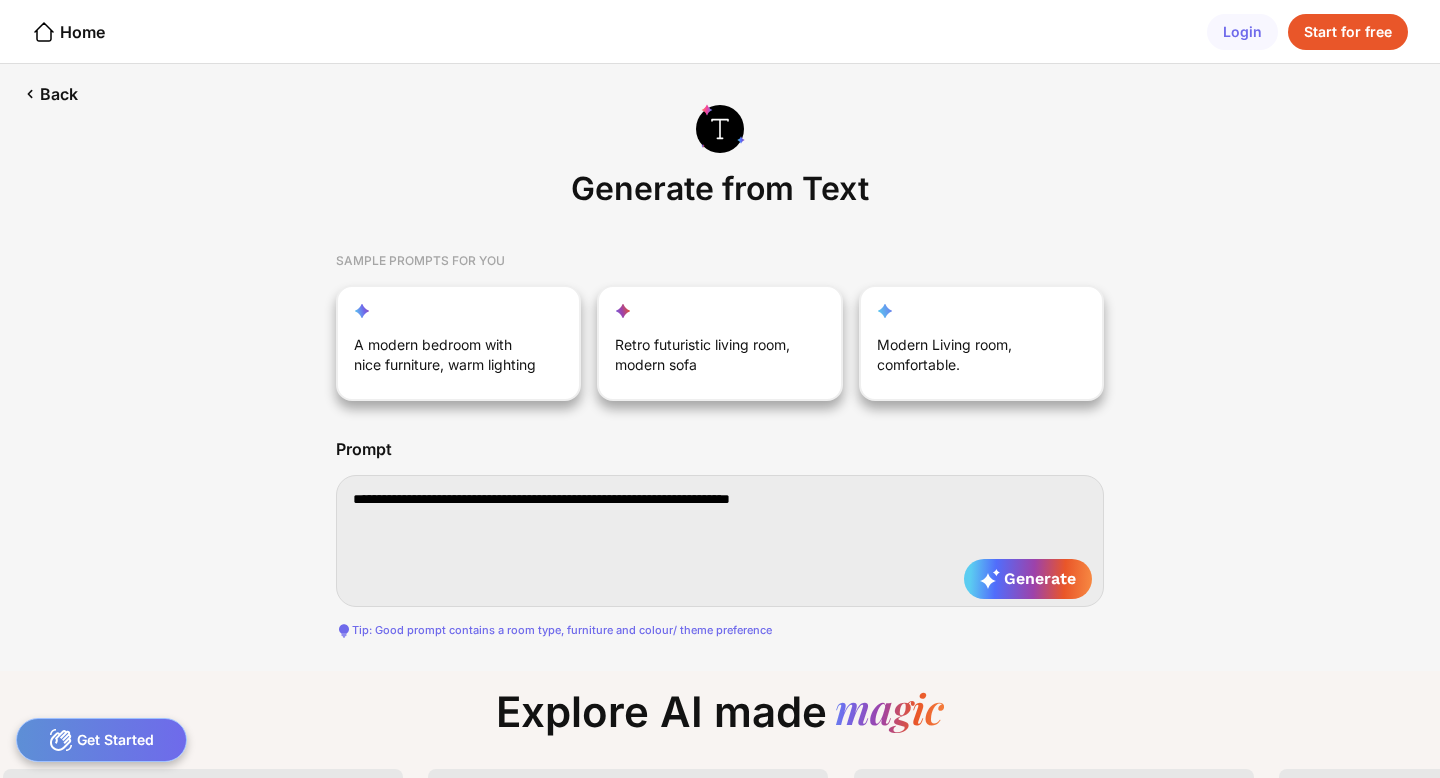 type on "**********" 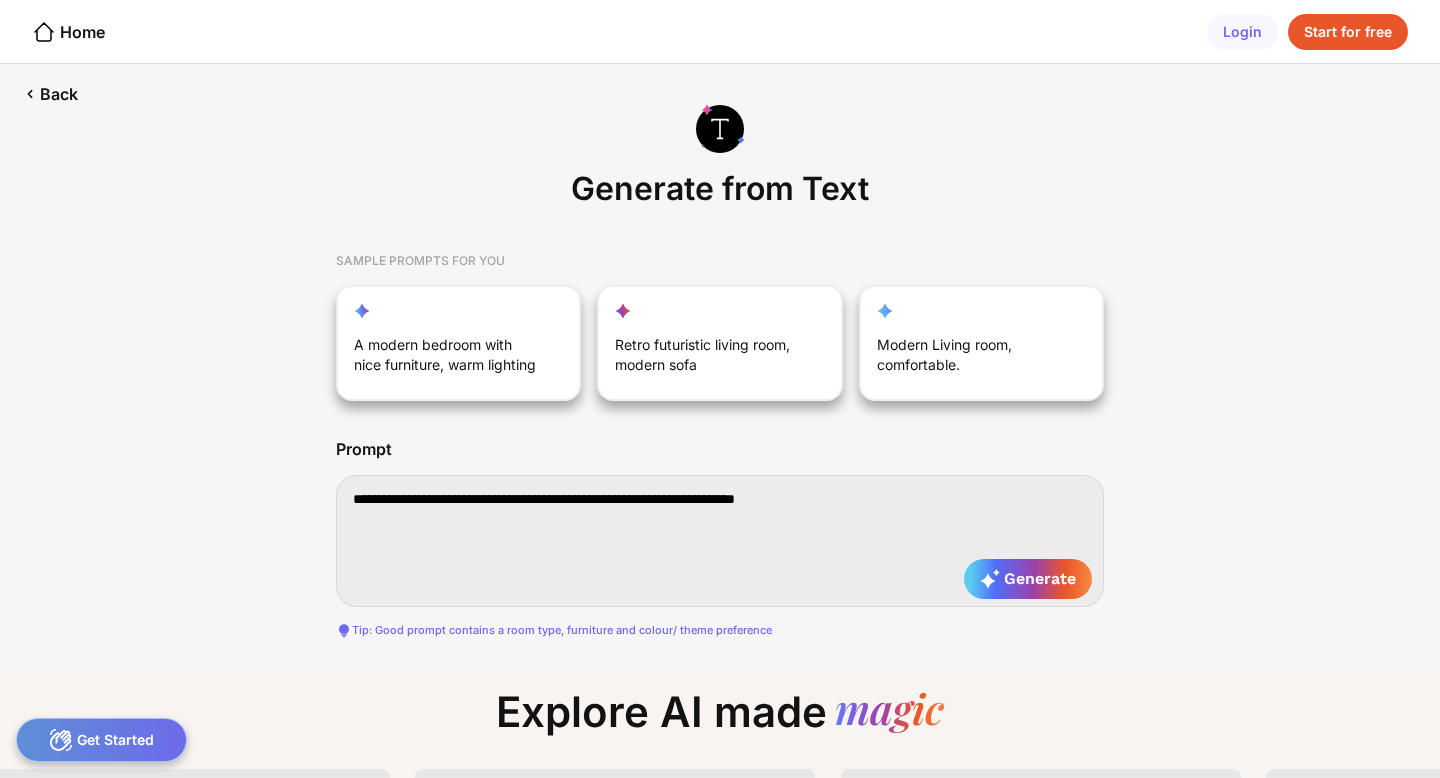type on "**********" 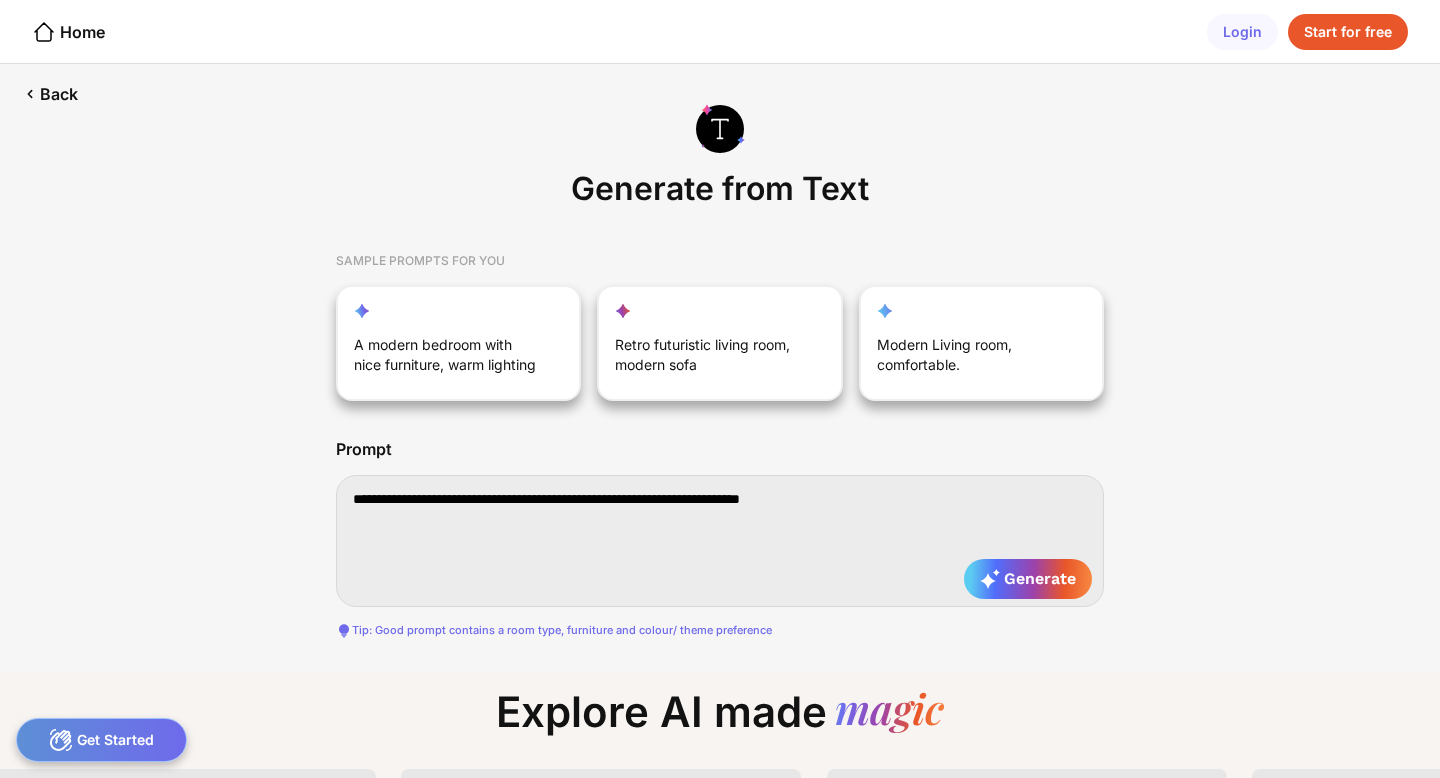 type on "**********" 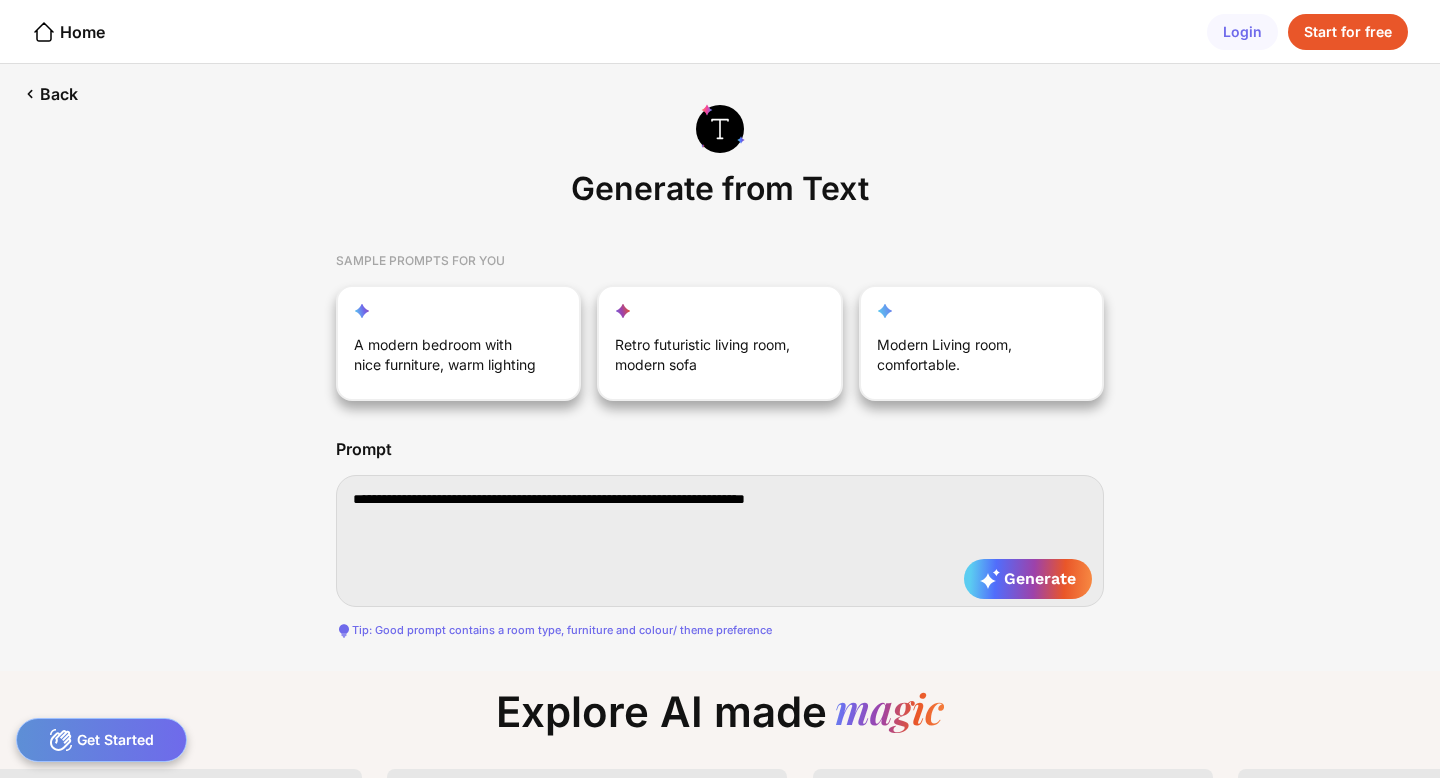 type on "**********" 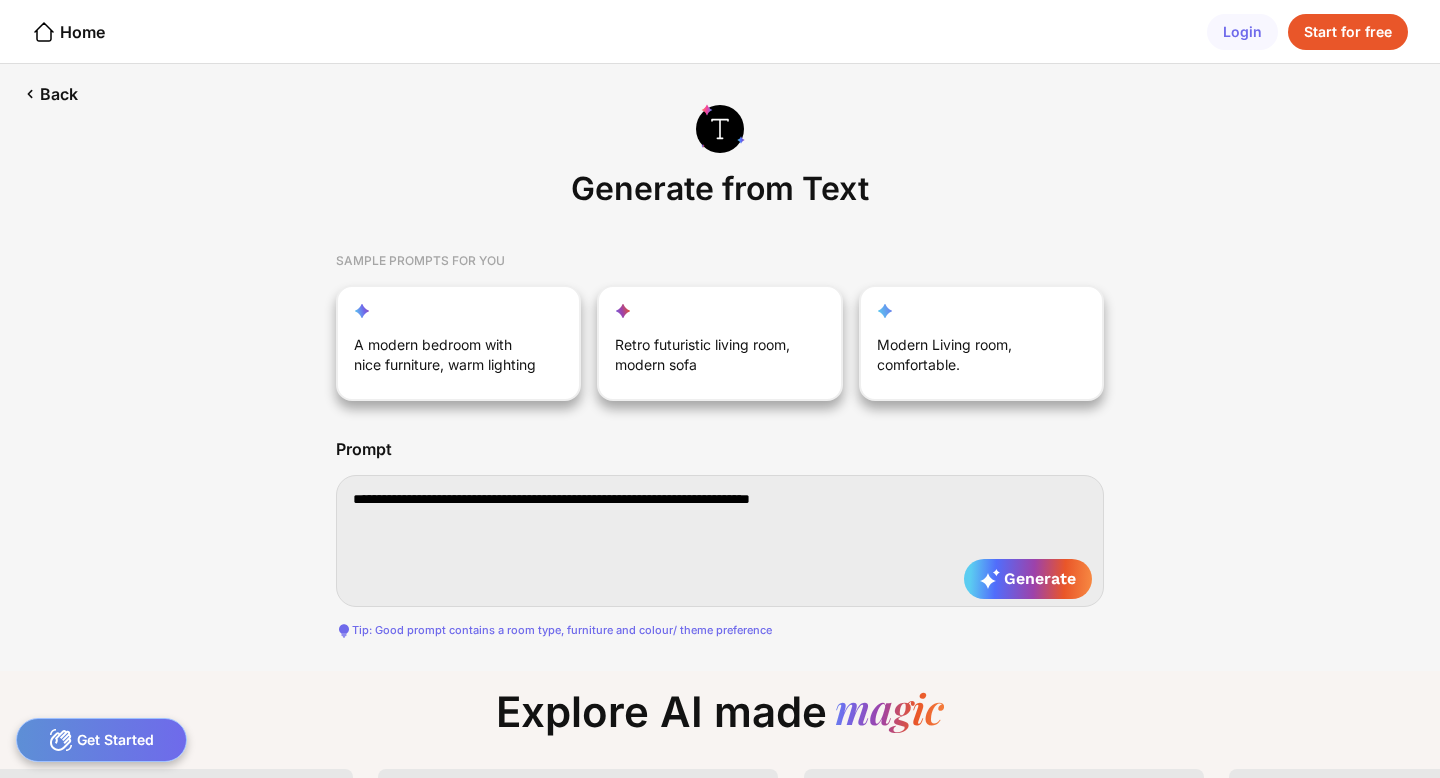 type on "**********" 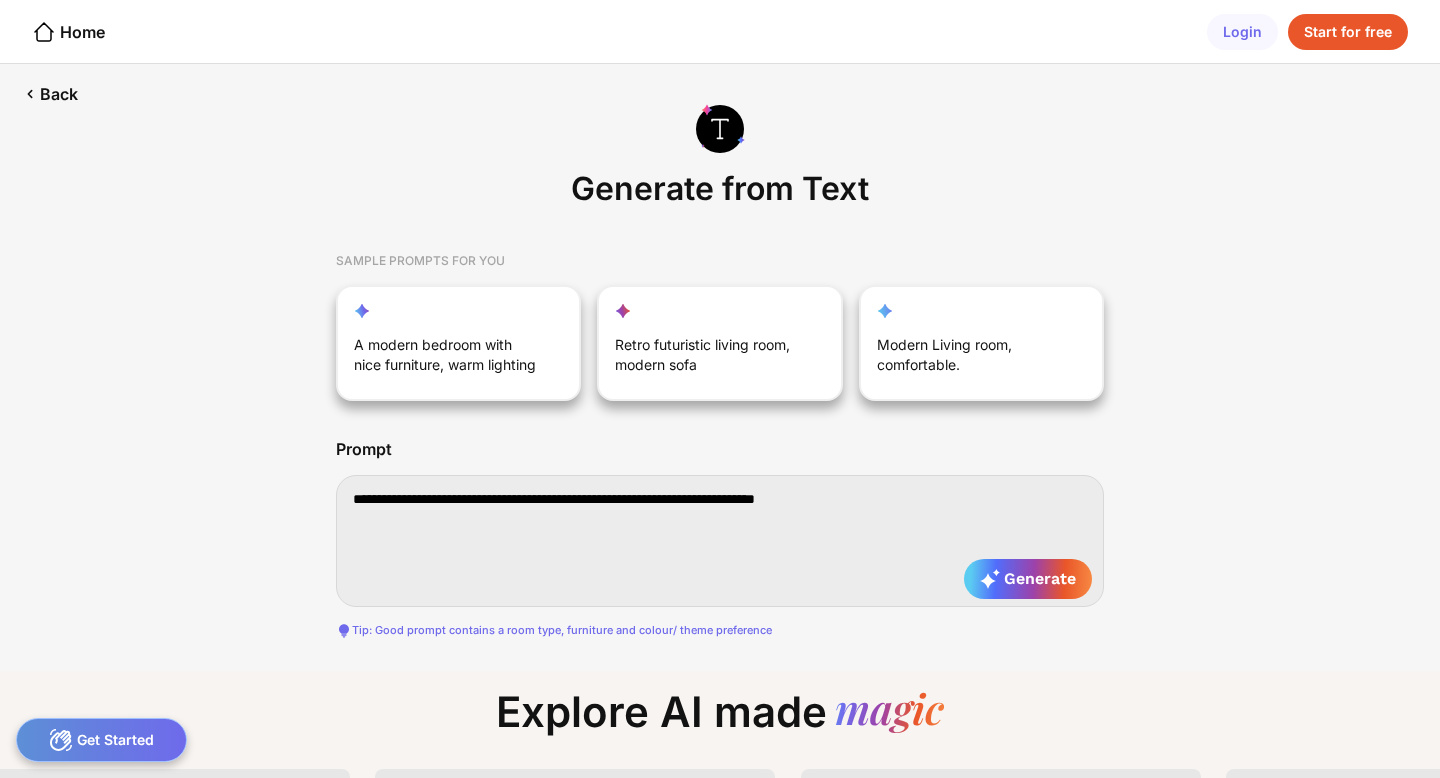 type on "**********" 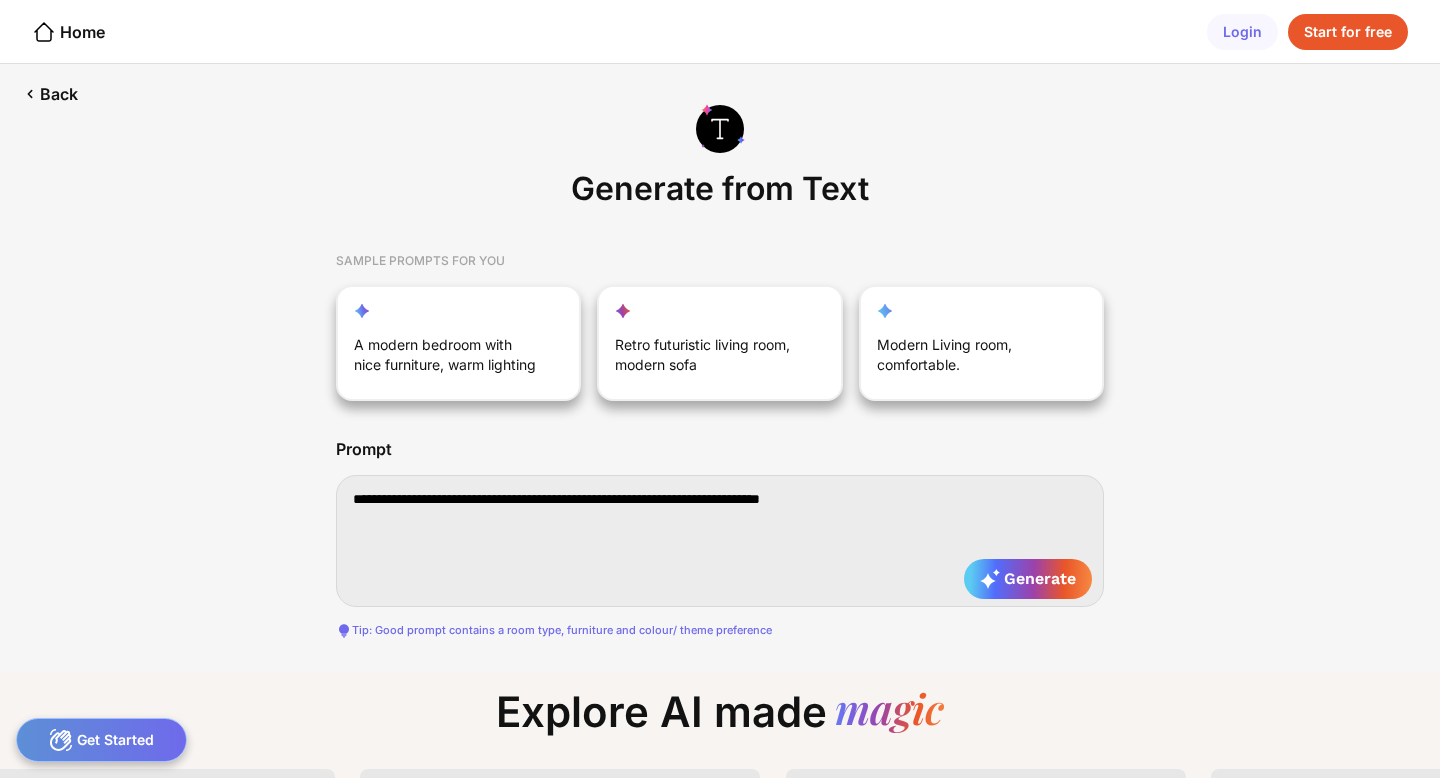 type on "**********" 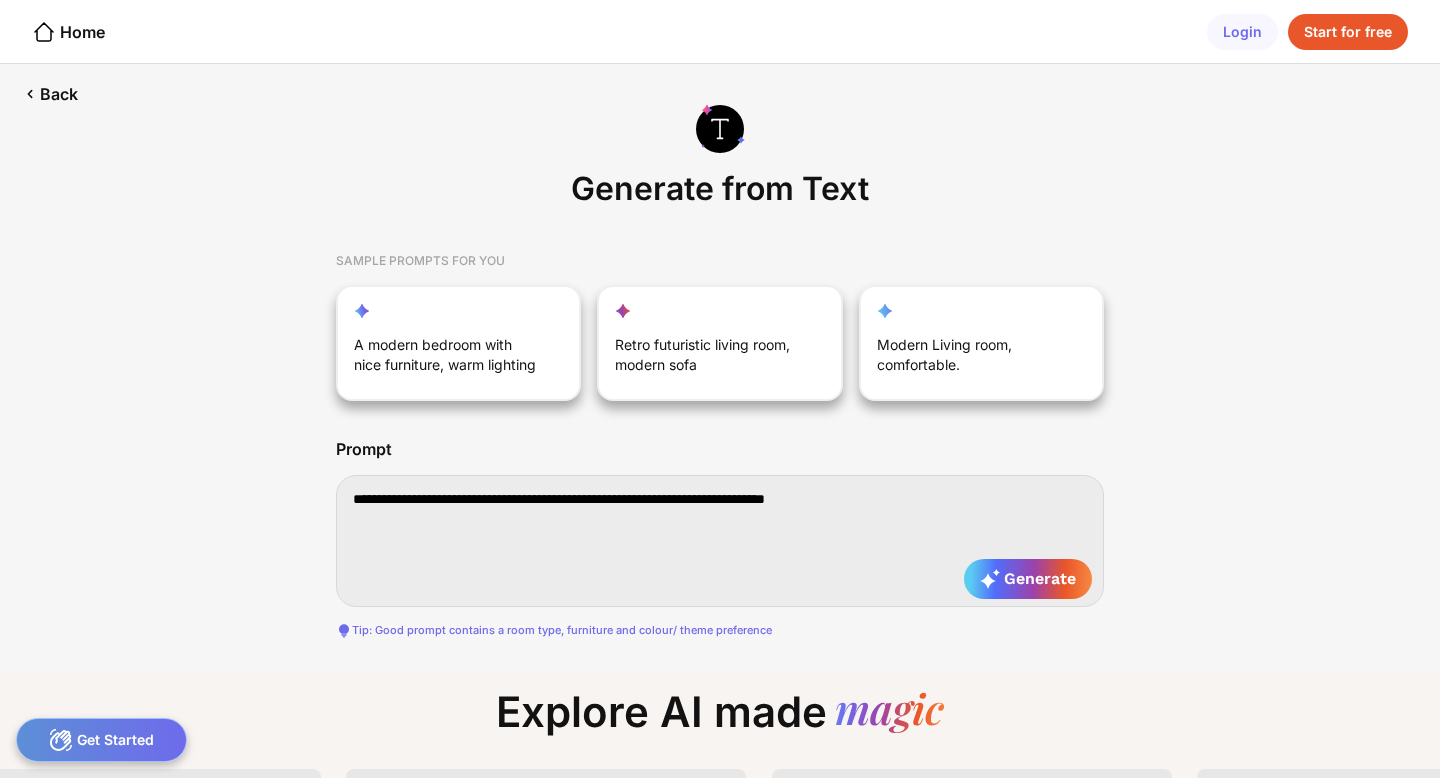 type on "**********" 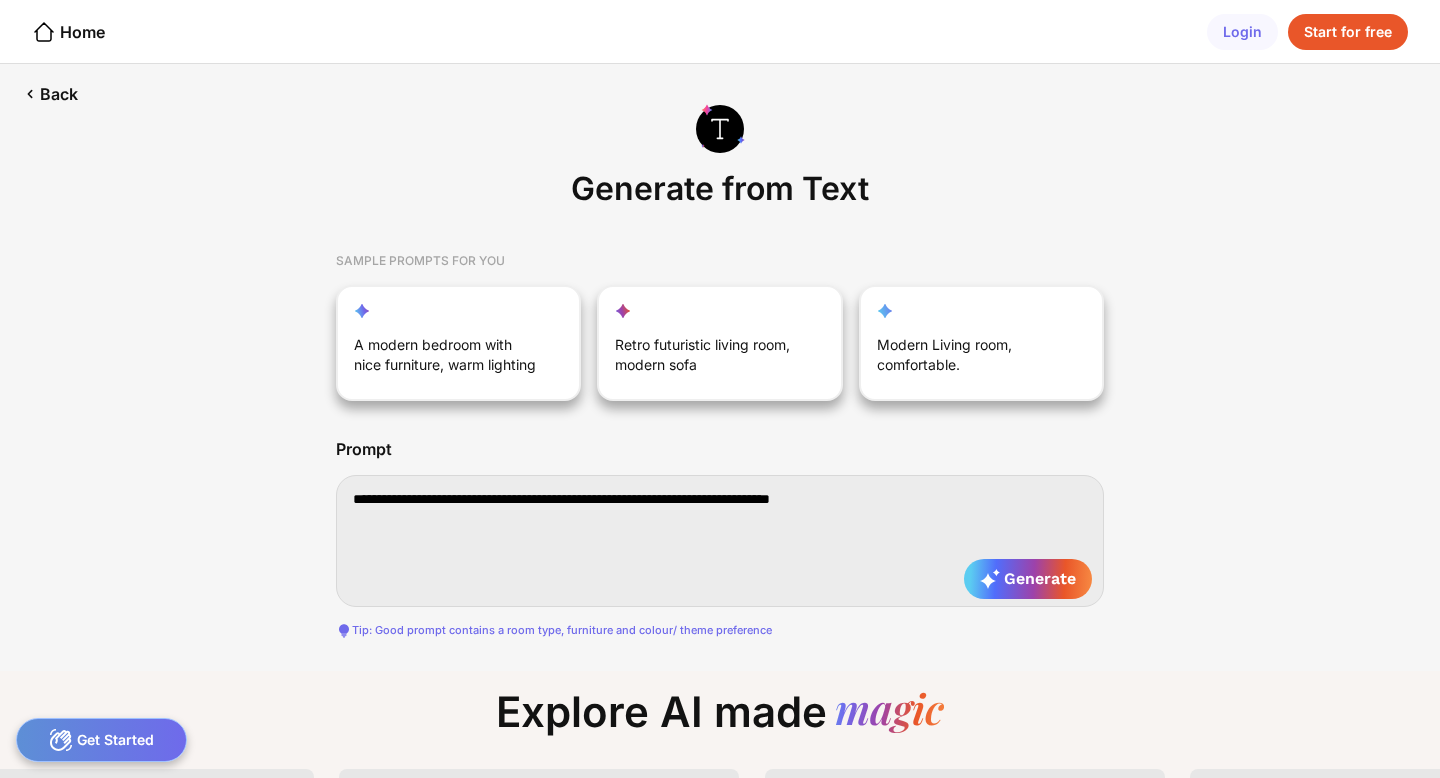 type on "**********" 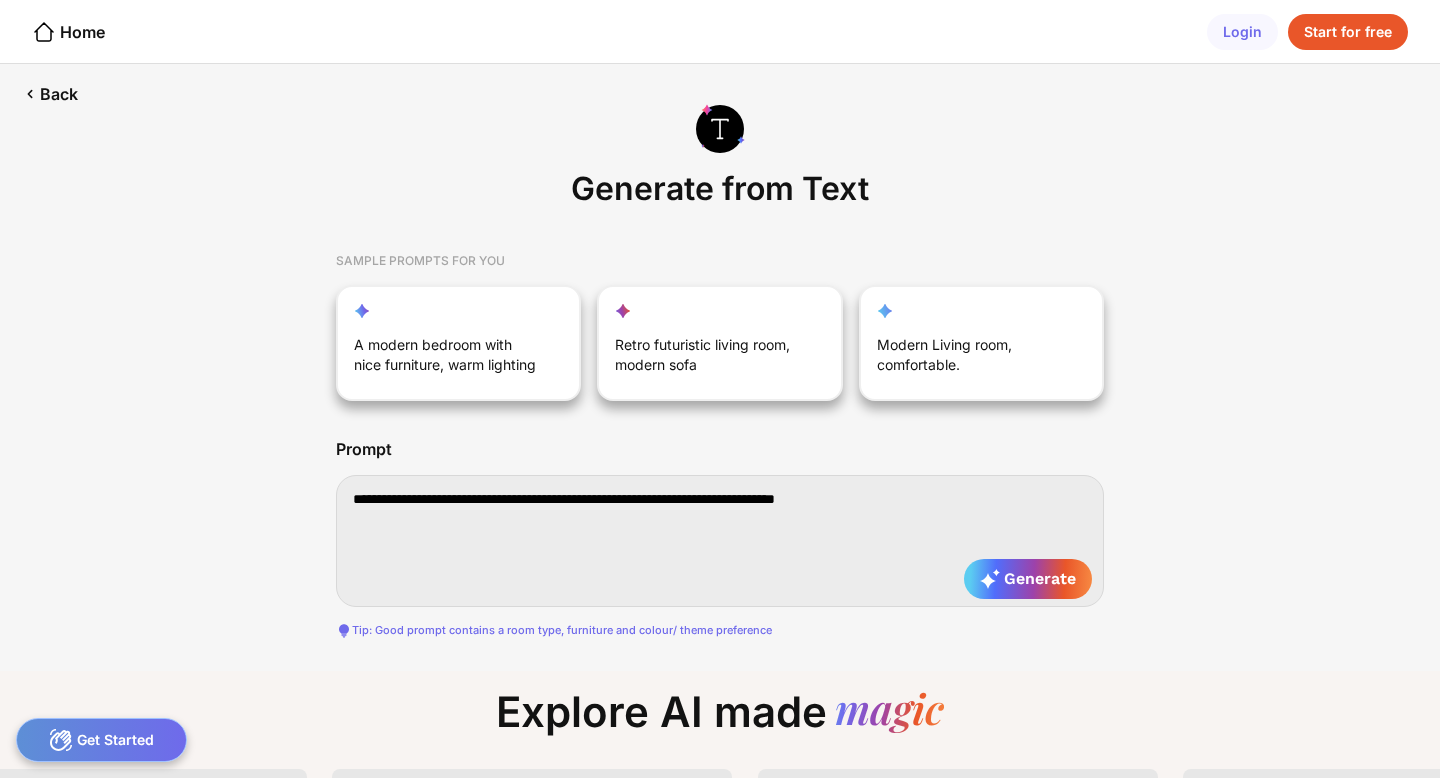 type on "**********" 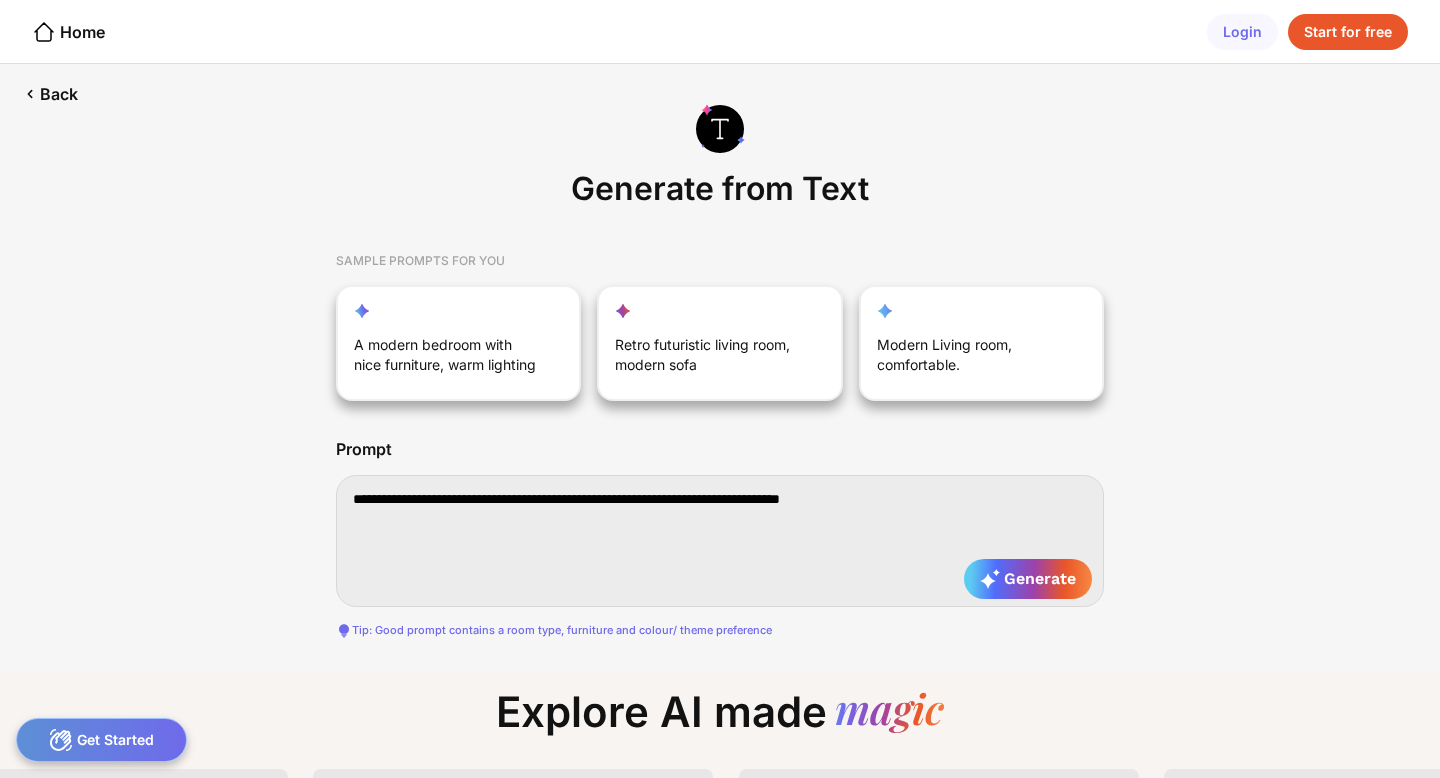 type on "**********" 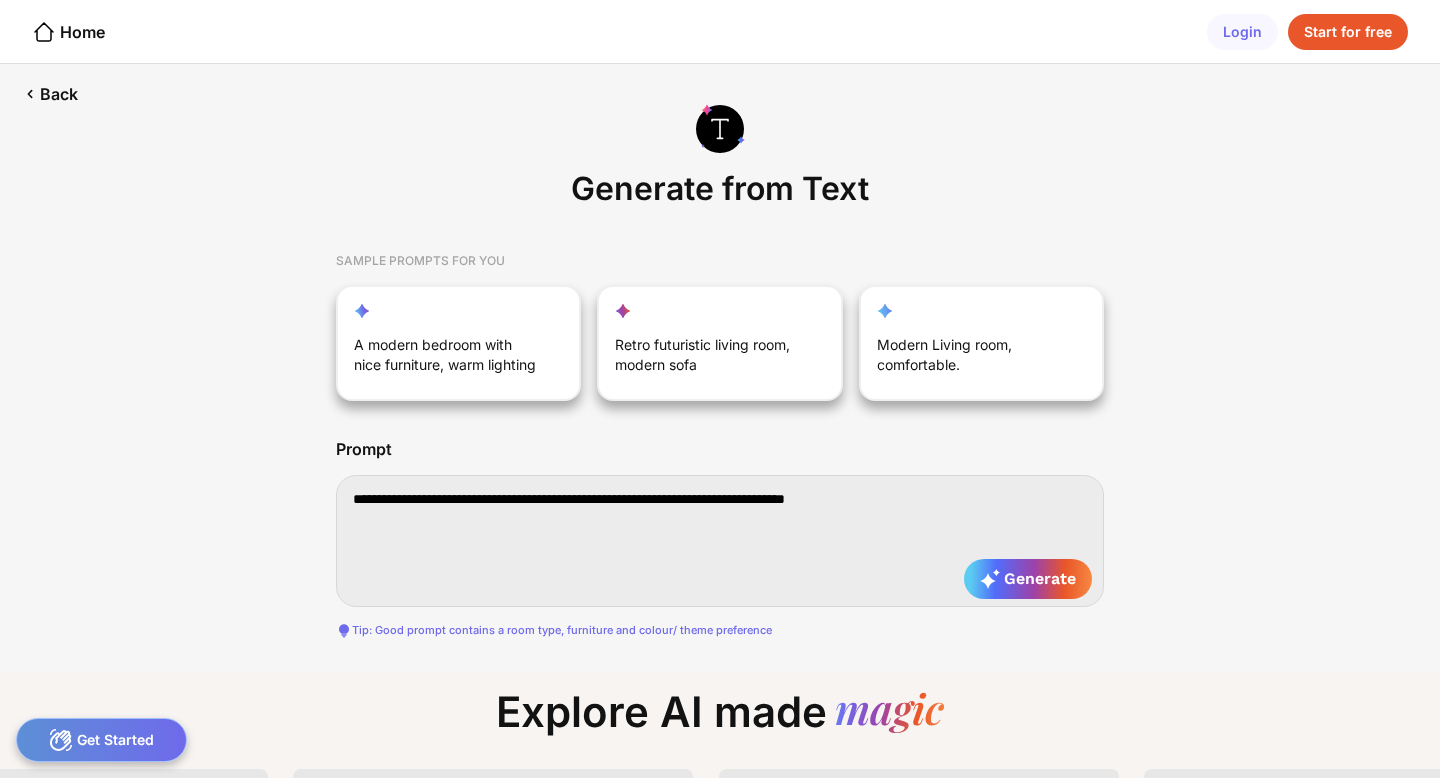 type on "**********" 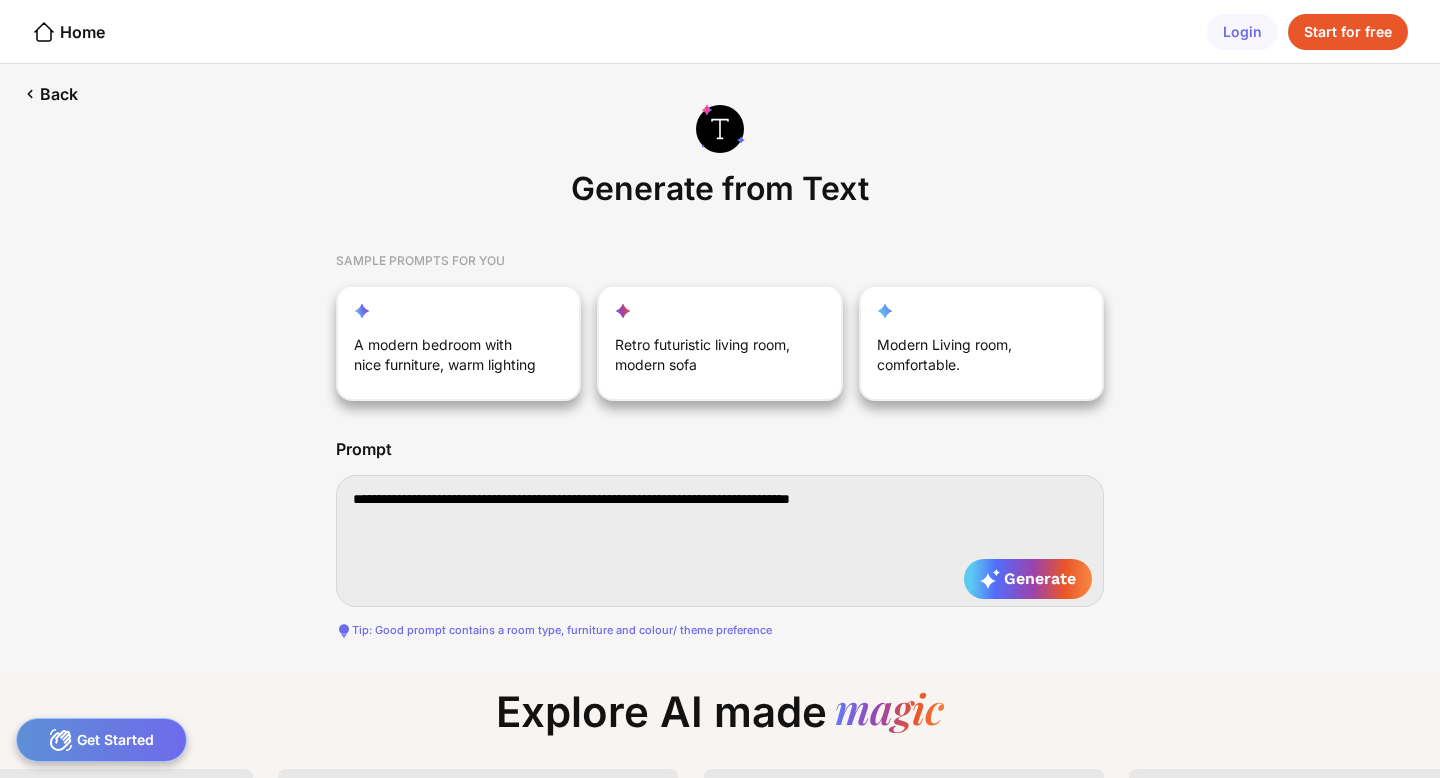 type on "**********" 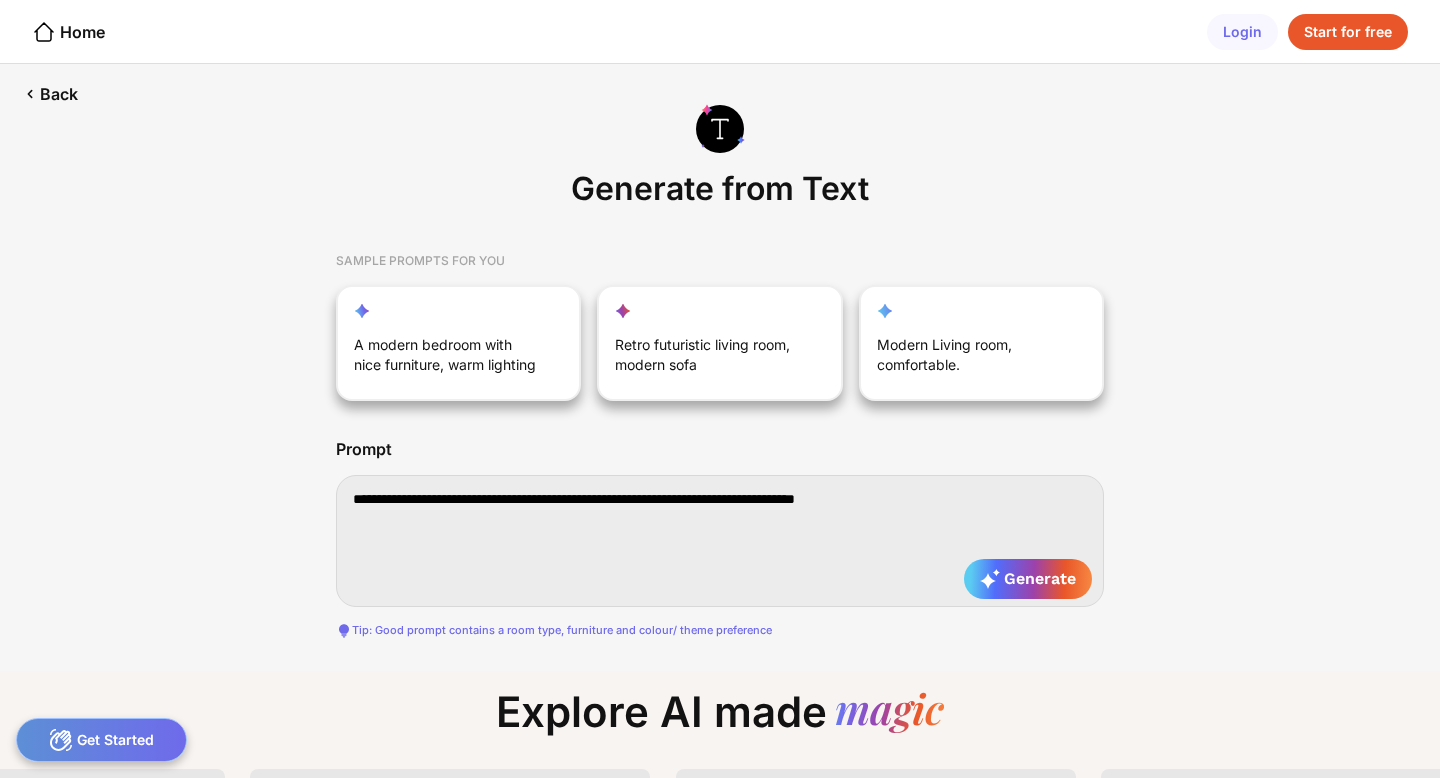 type 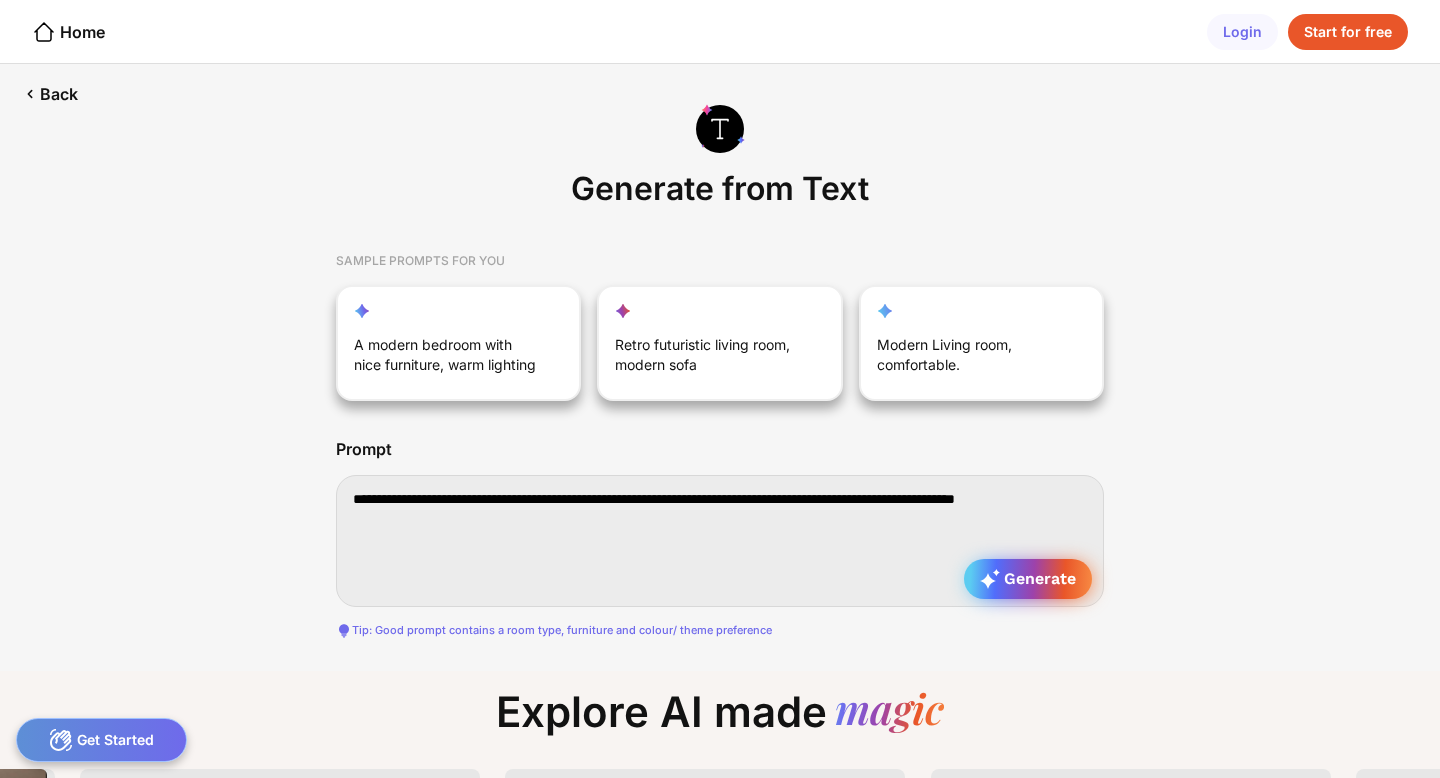 click on "Generate" at bounding box center (1028, 579) 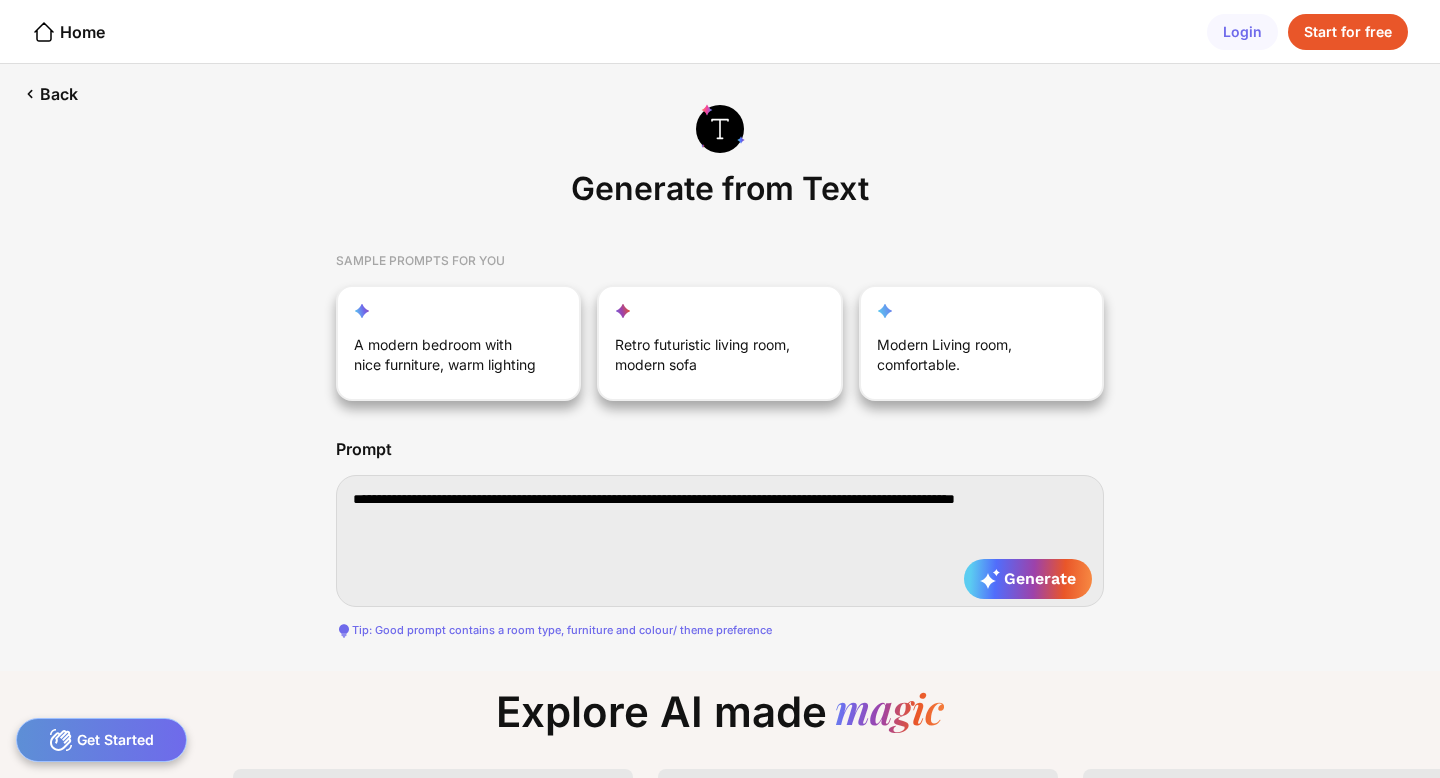 scroll, scrollTop: 0, scrollLeft: 0, axis: both 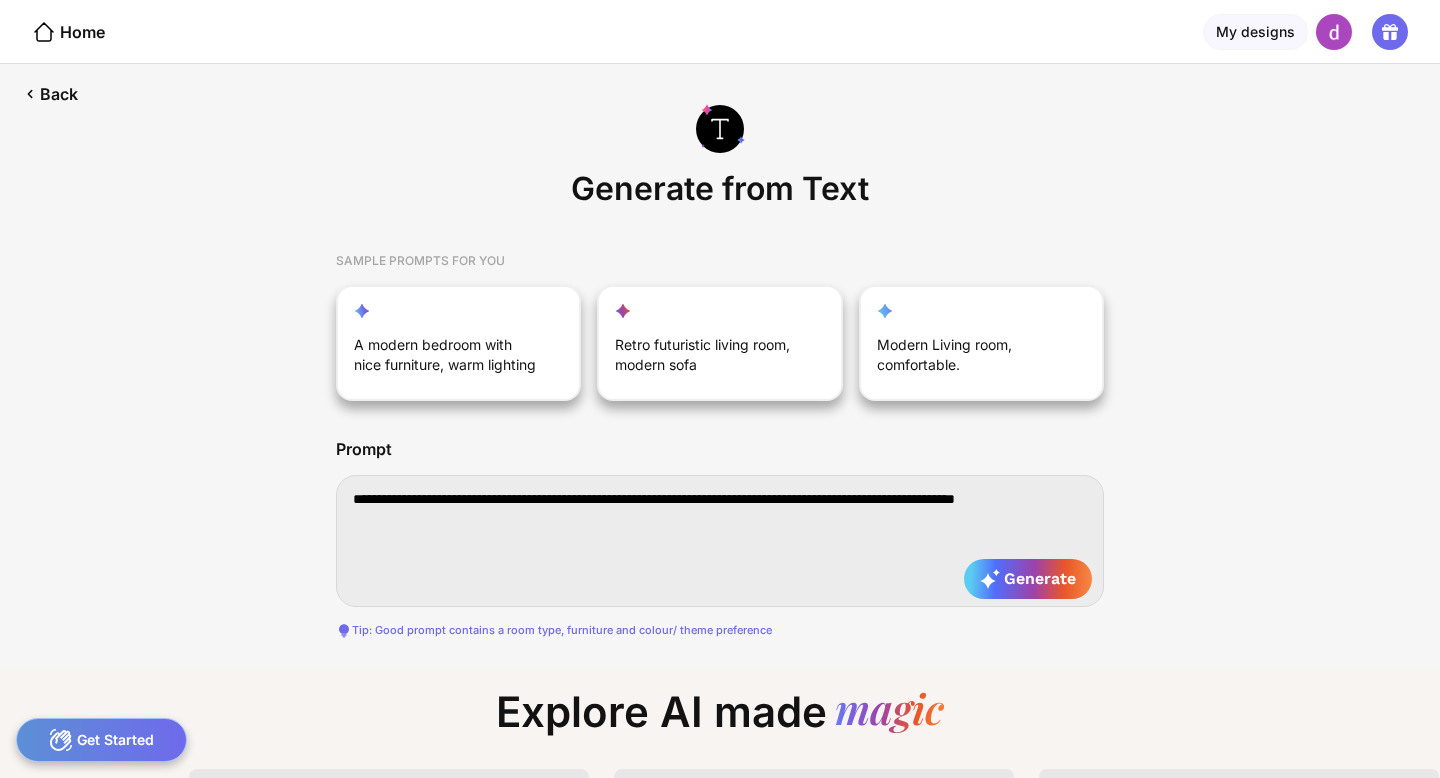 click on "**********" at bounding box center [720, 541] 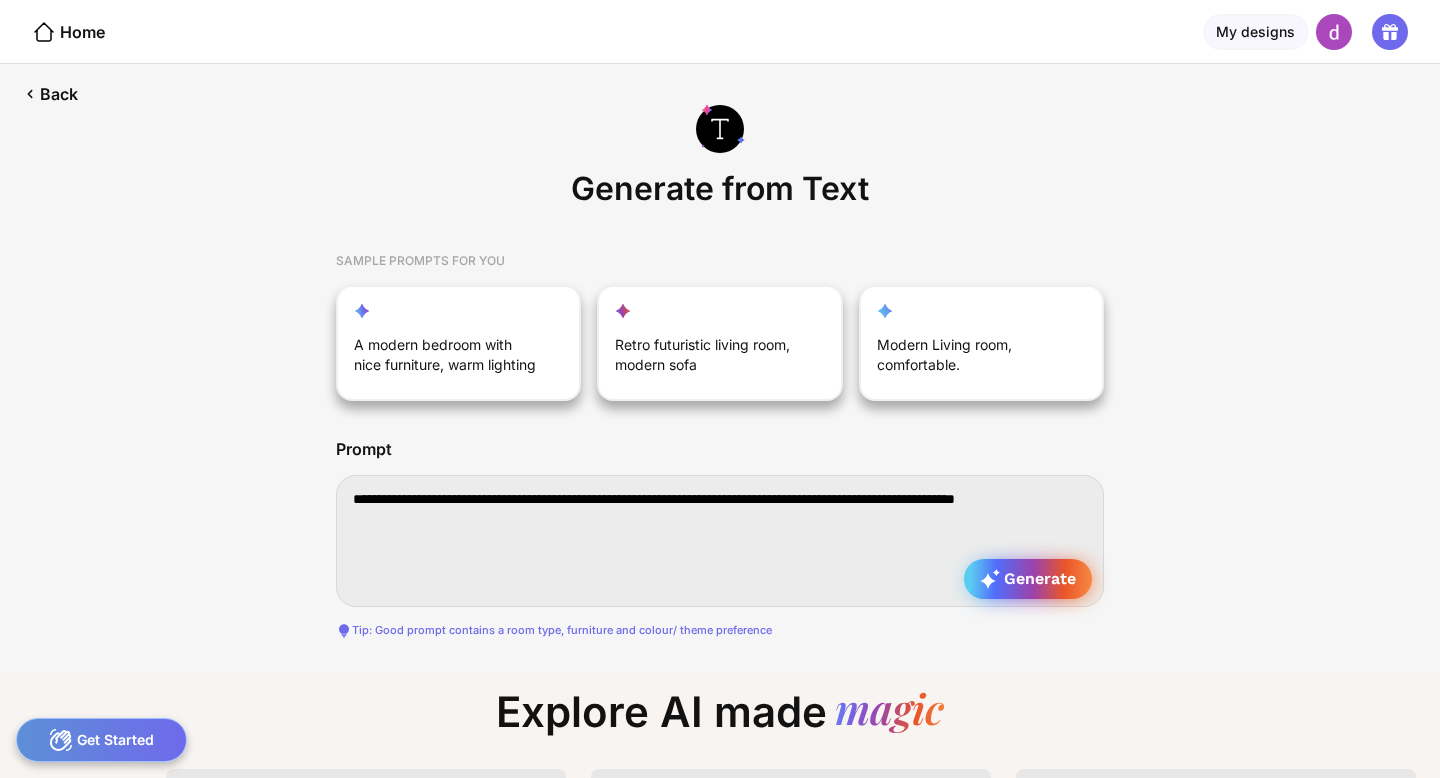 click on "Generate" at bounding box center (1028, 579) 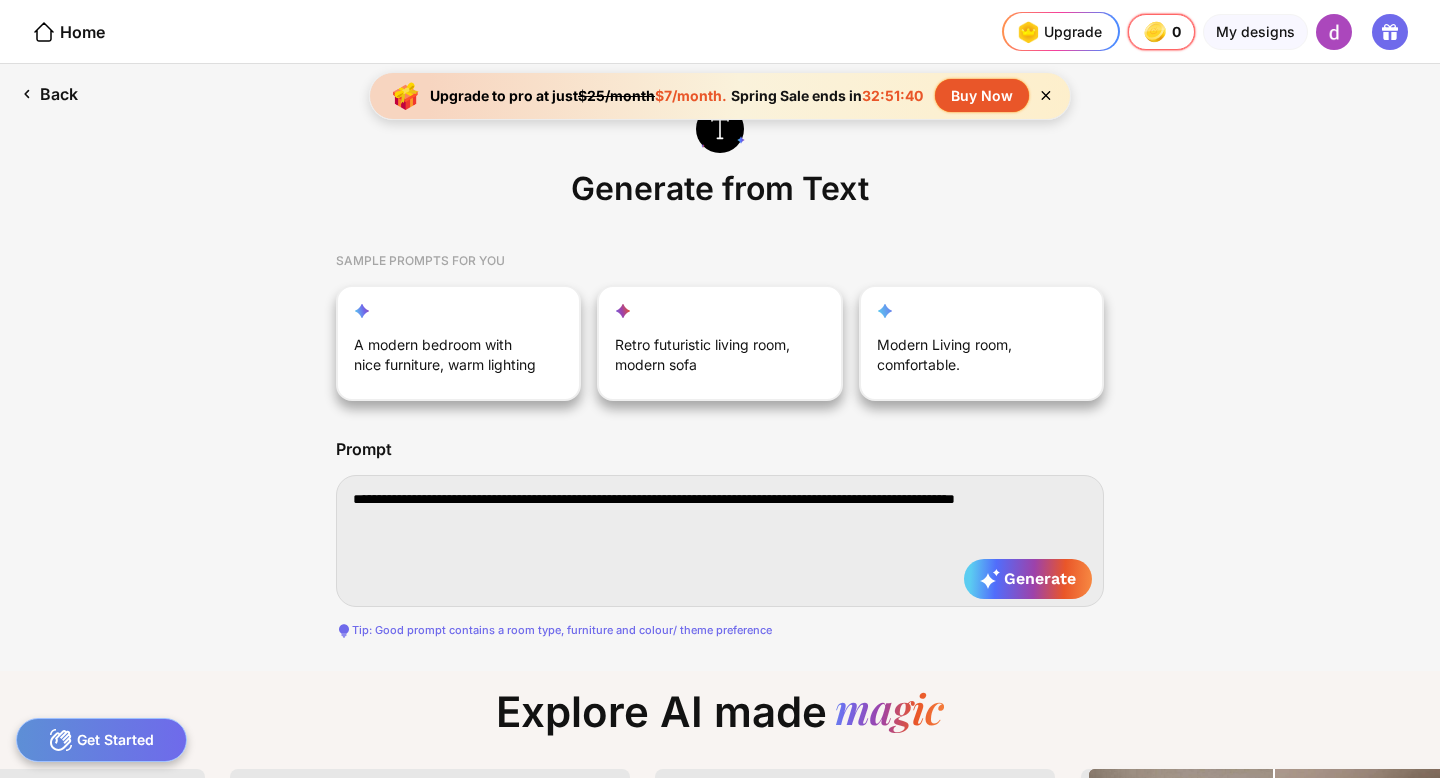 click on "Back" at bounding box center [49, 94] 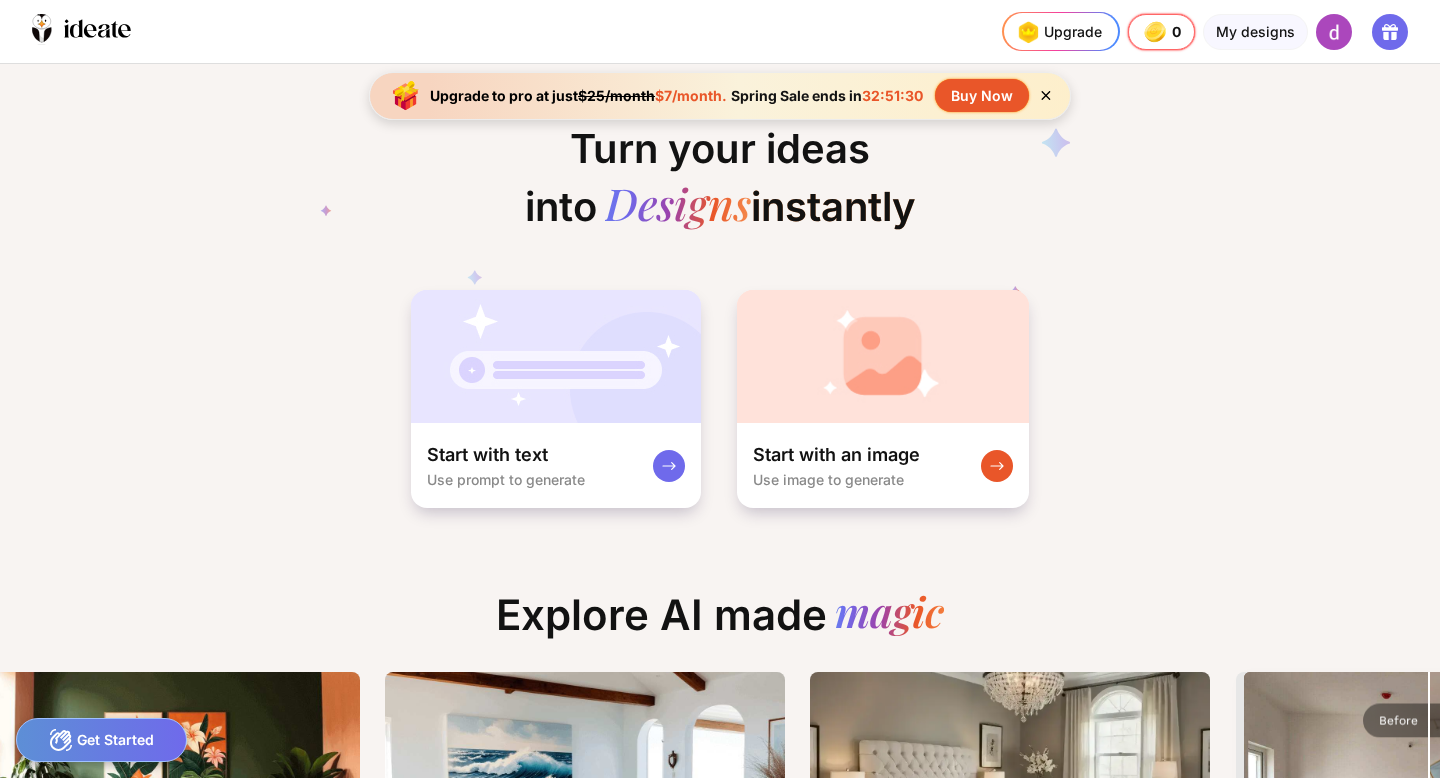 click 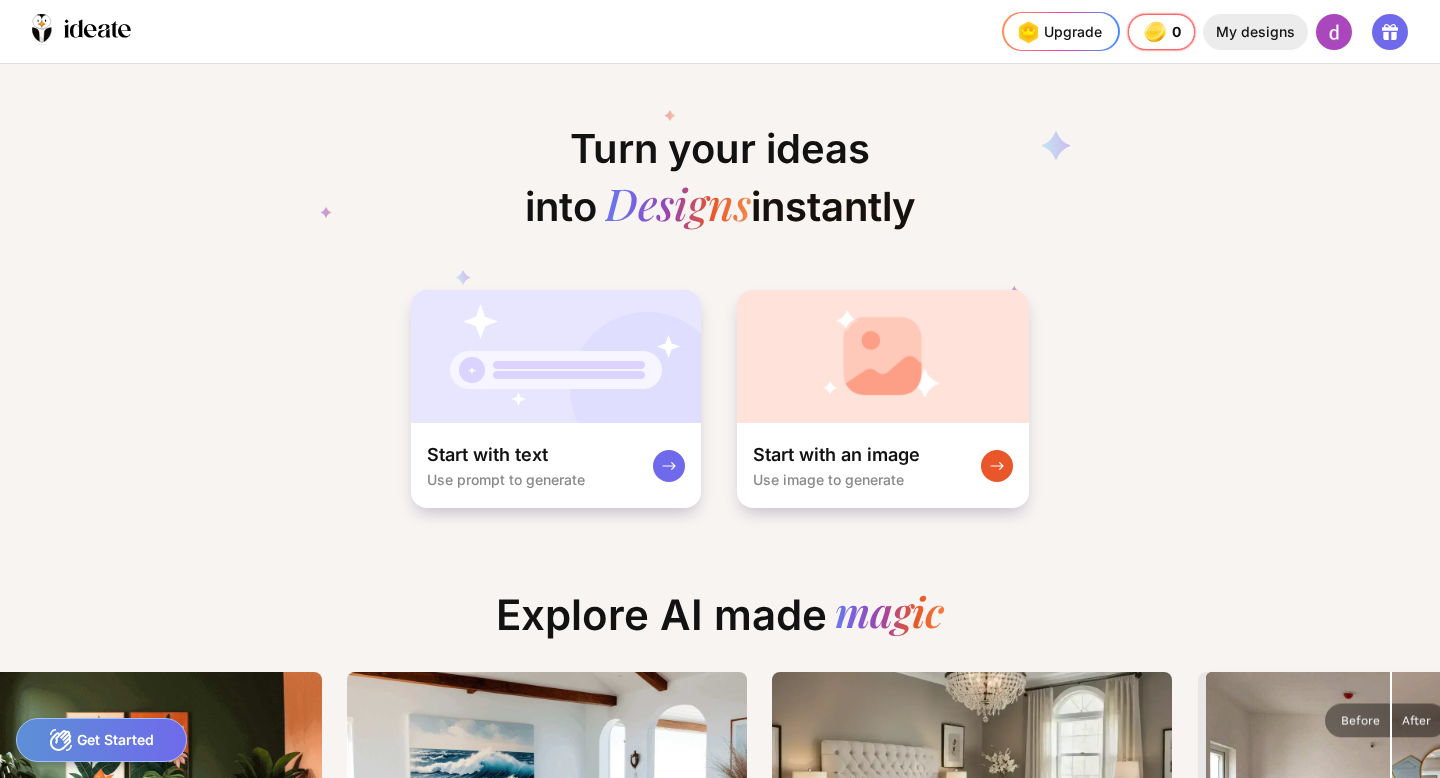 click on "My designs" 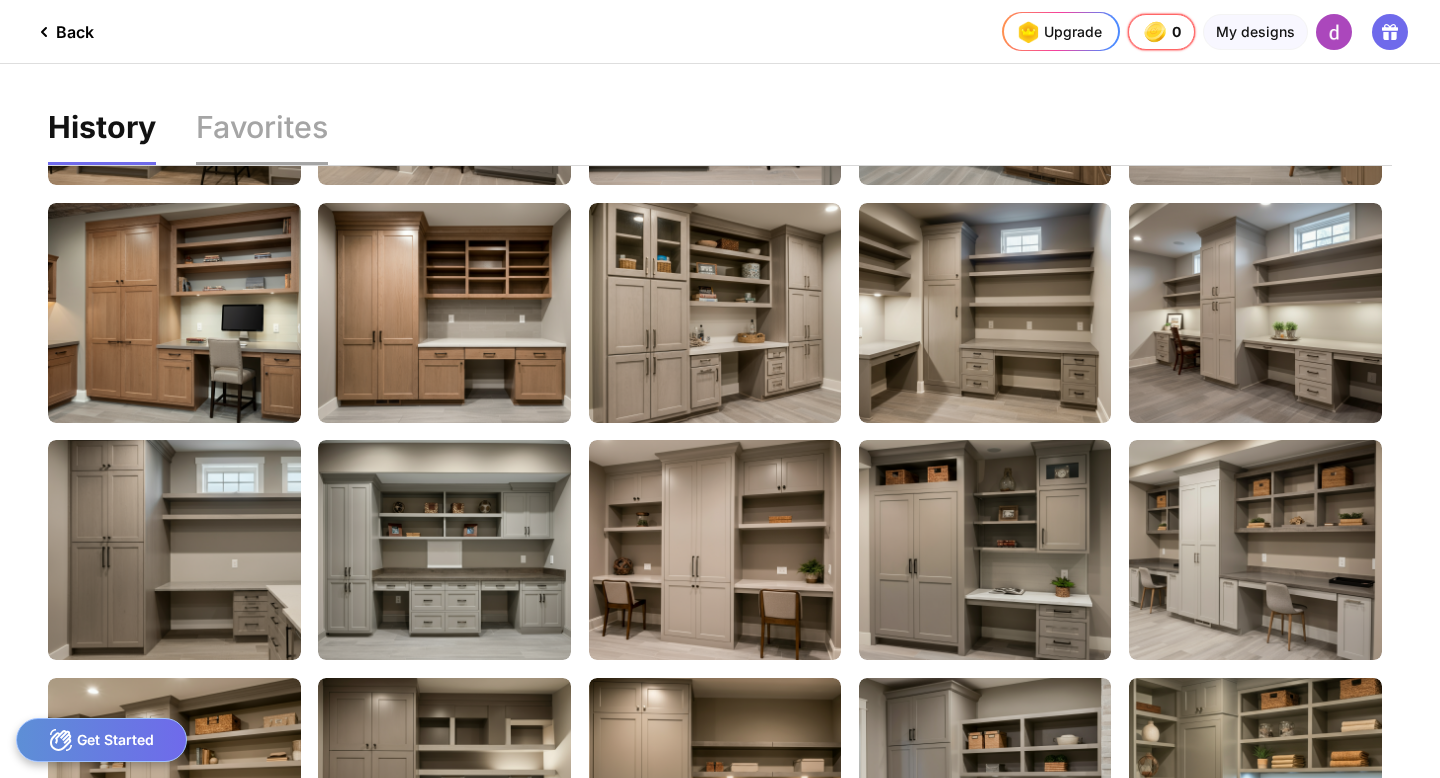 click on "Favorites" 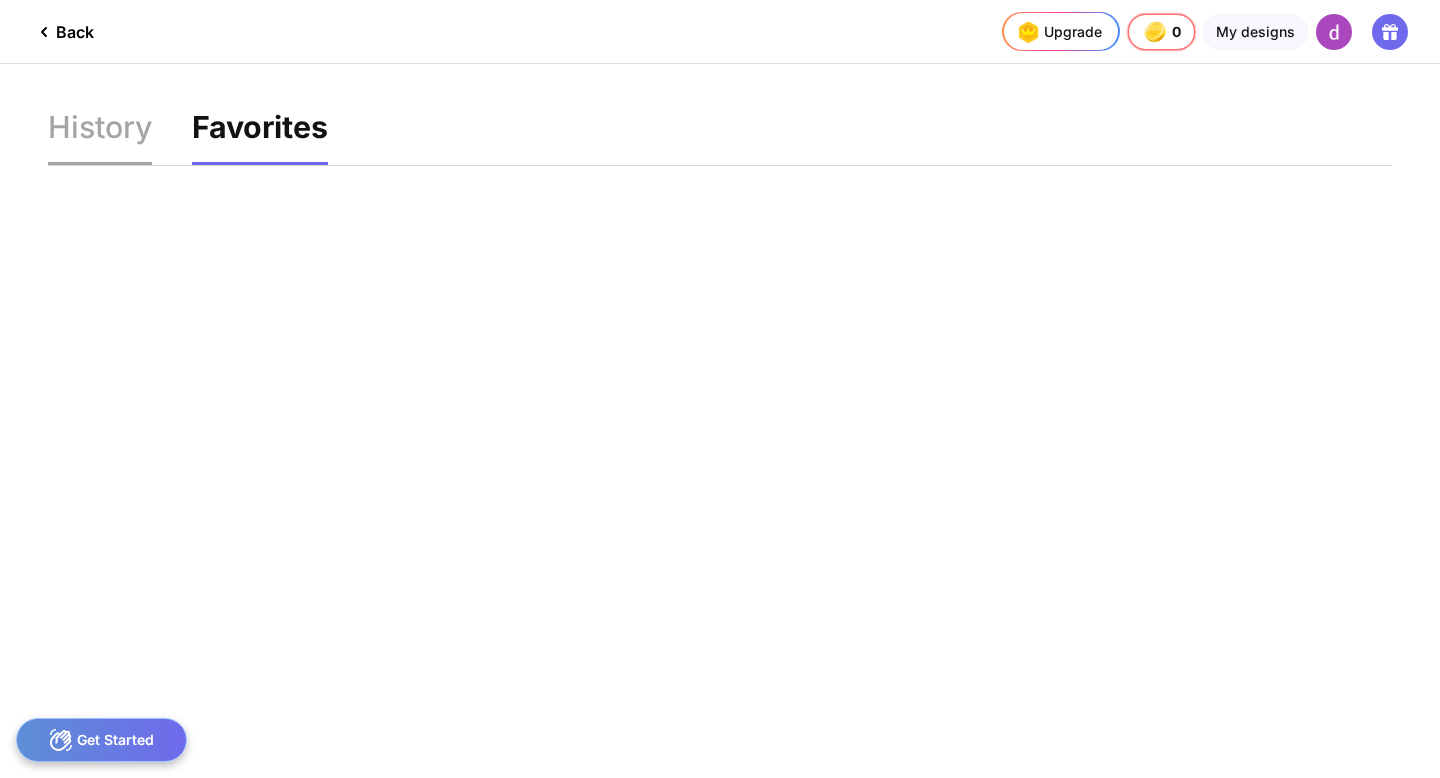 click on "History" 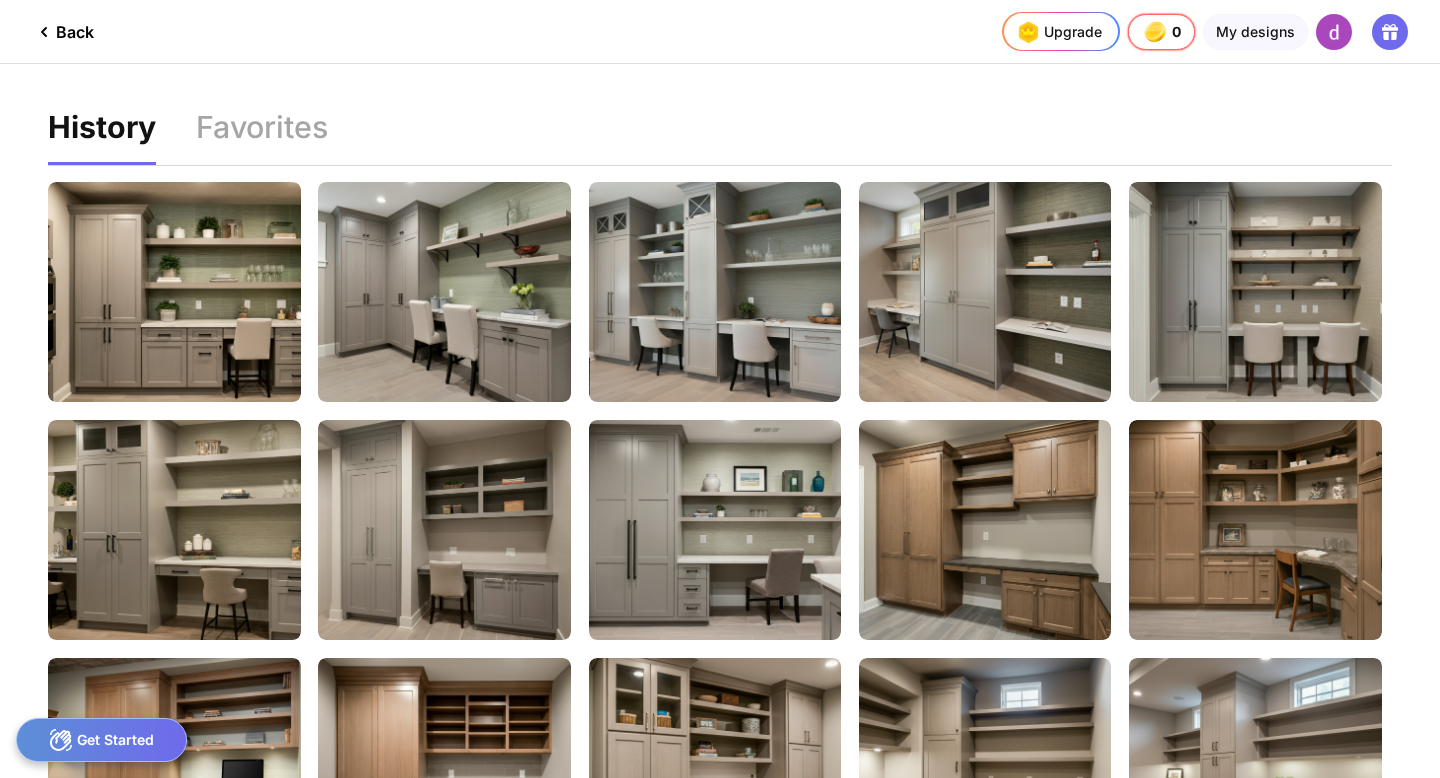 click 